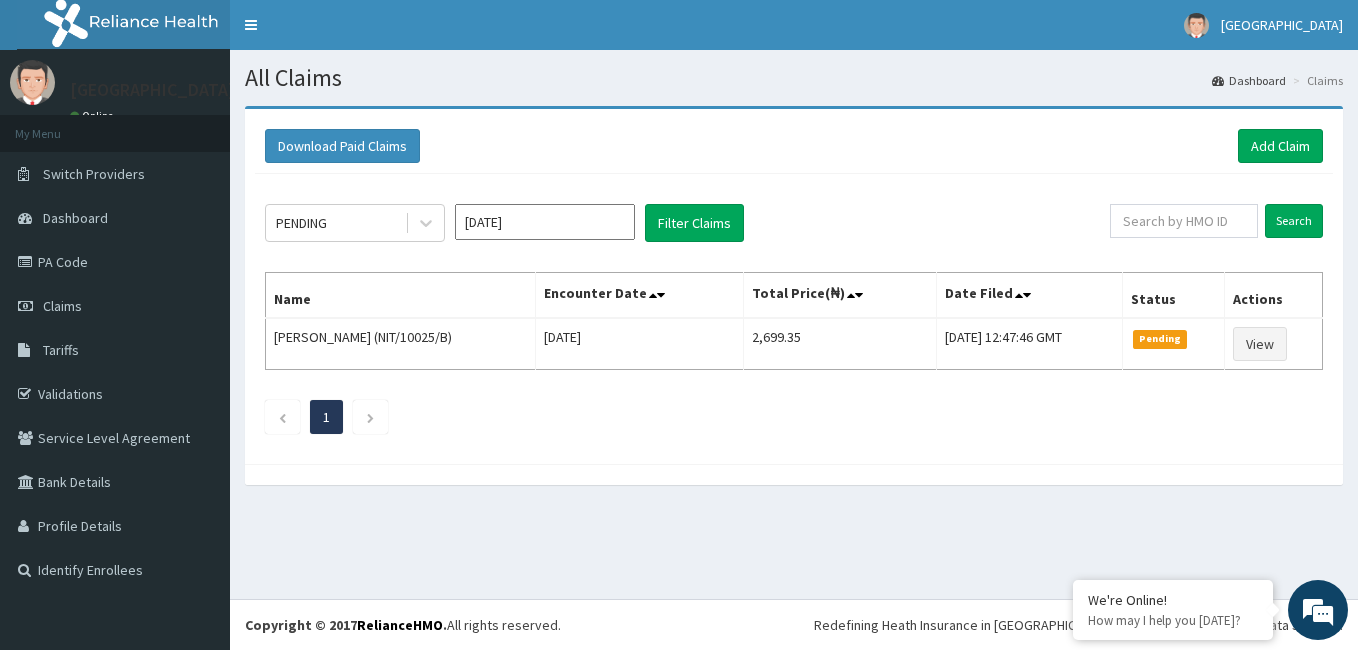 scroll, scrollTop: 0, scrollLeft: 0, axis: both 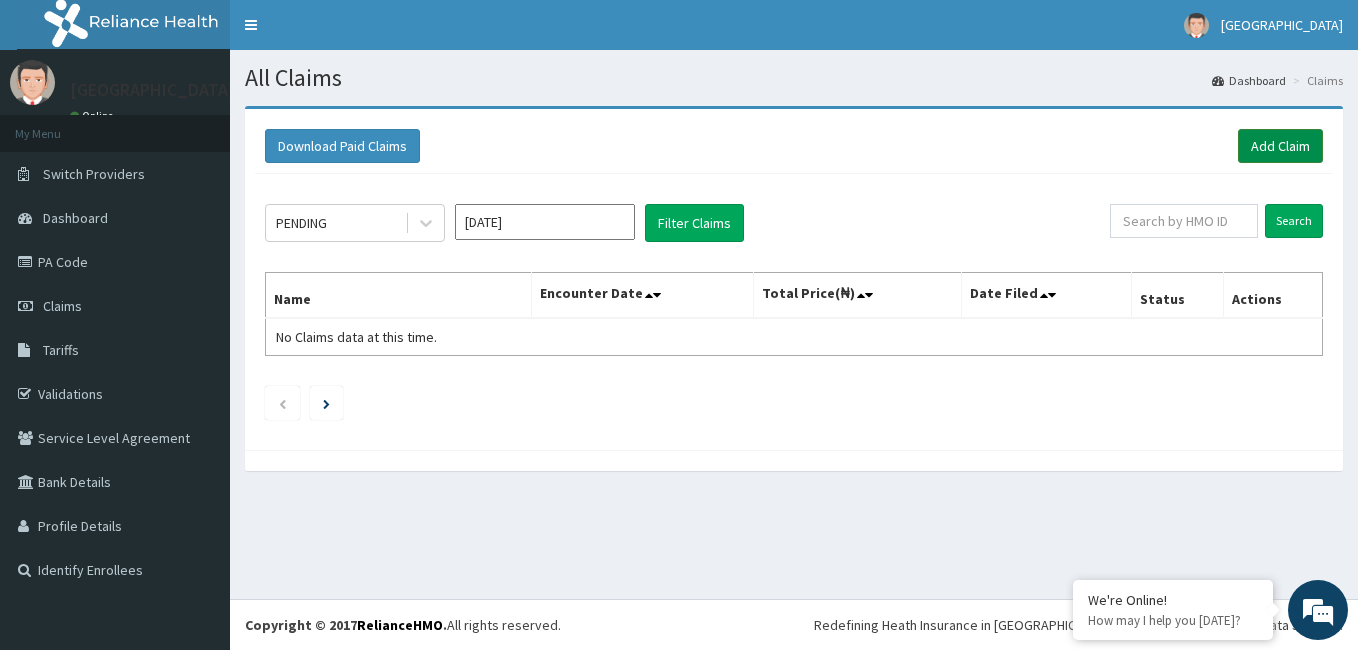 click on "Add Claim" at bounding box center (1280, 146) 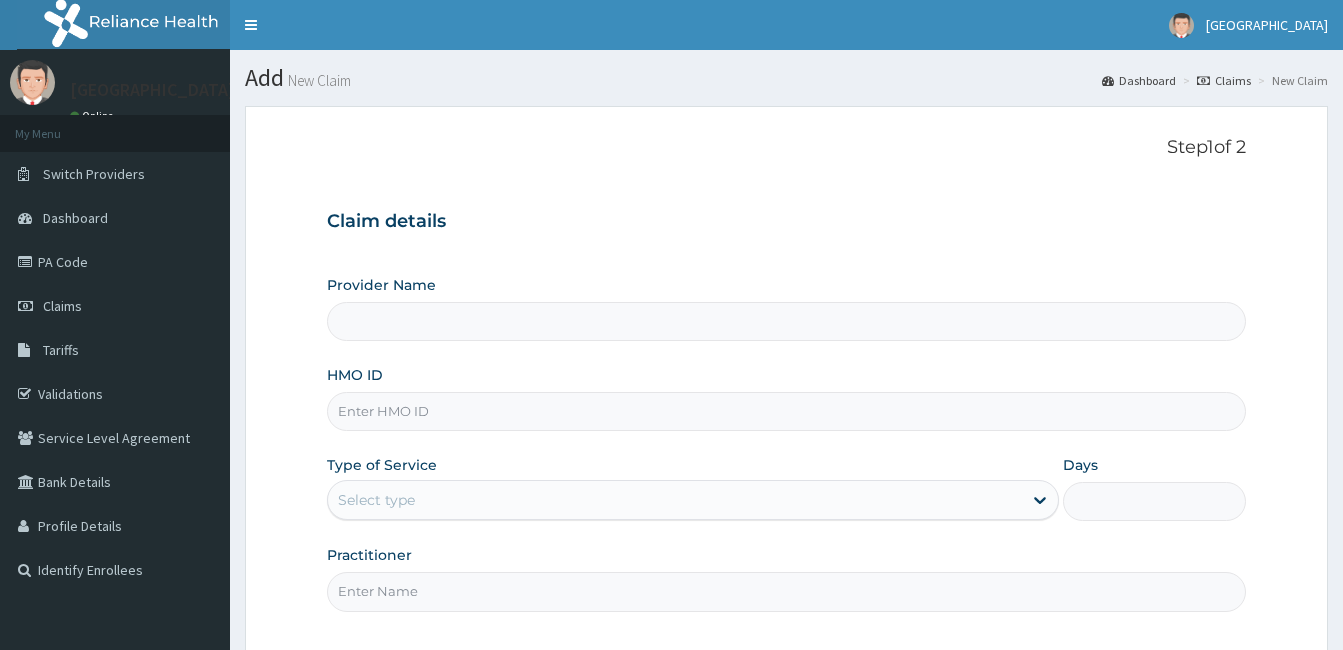 scroll, scrollTop: 0, scrollLeft: 0, axis: both 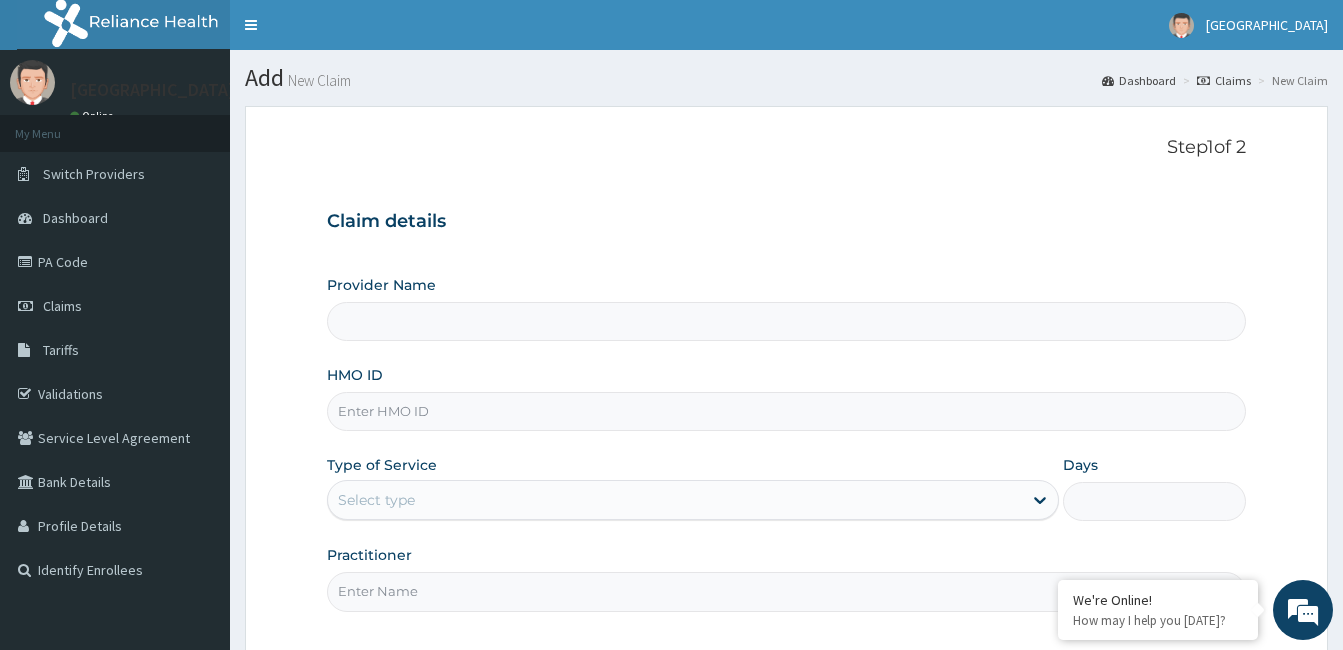 type on "[GEOGRAPHIC_DATA]" 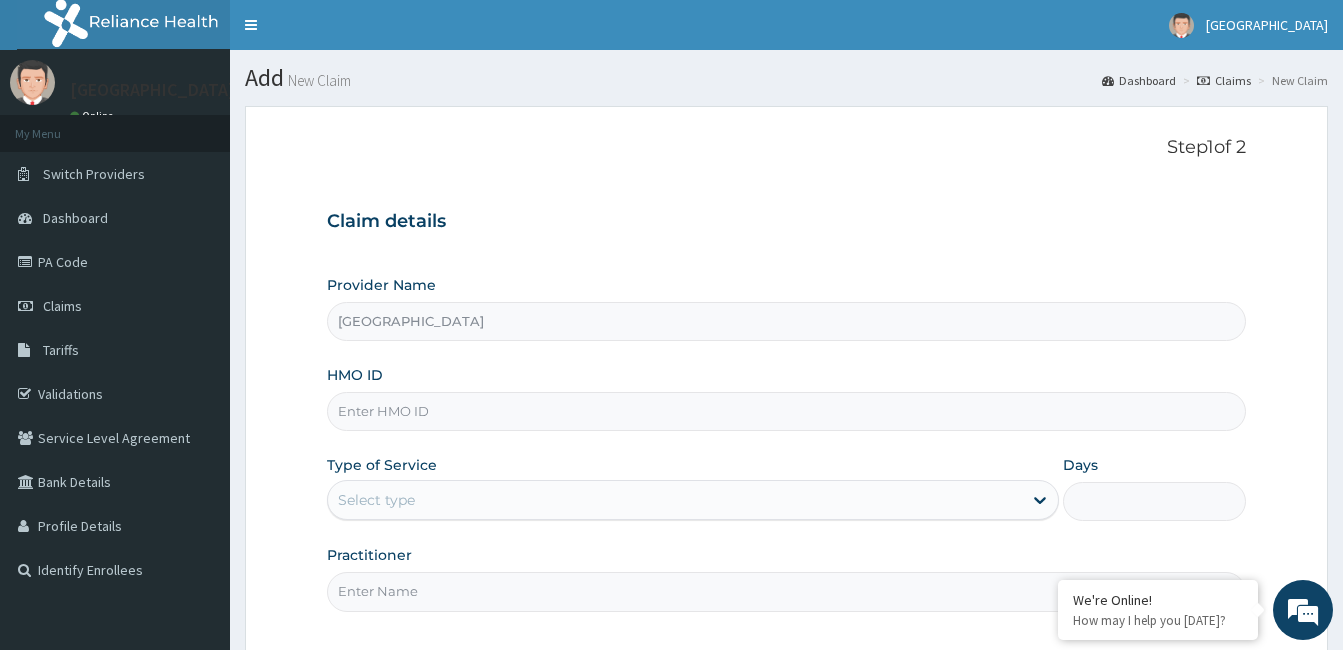 click on "HMO ID" at bounding box center [786, 398] 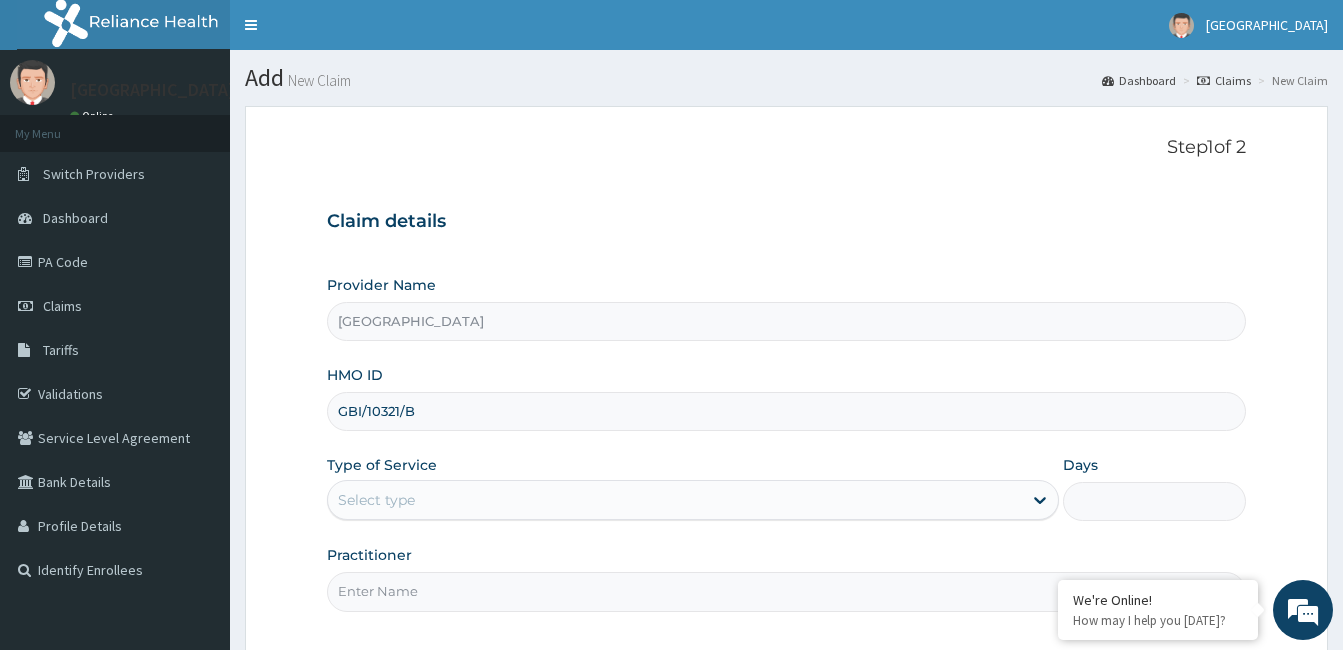 type on "GBI/10321/B" 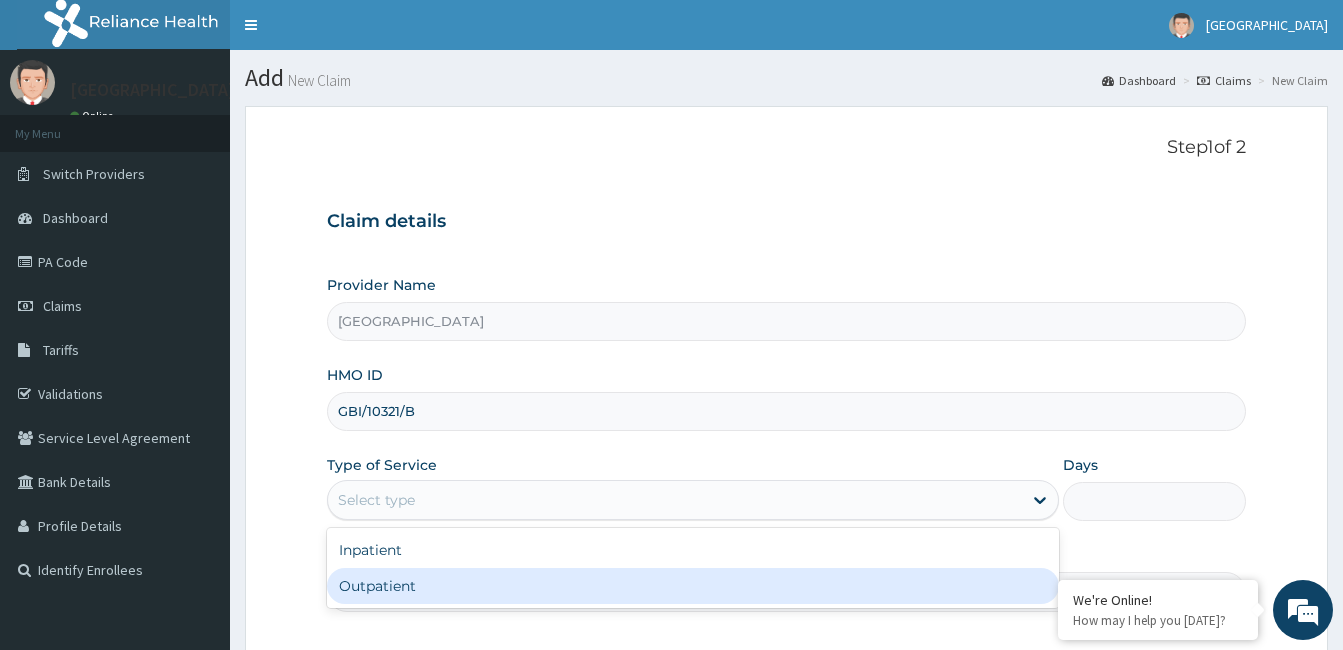 click on "Outpatient" at bounding box center (693, 586) 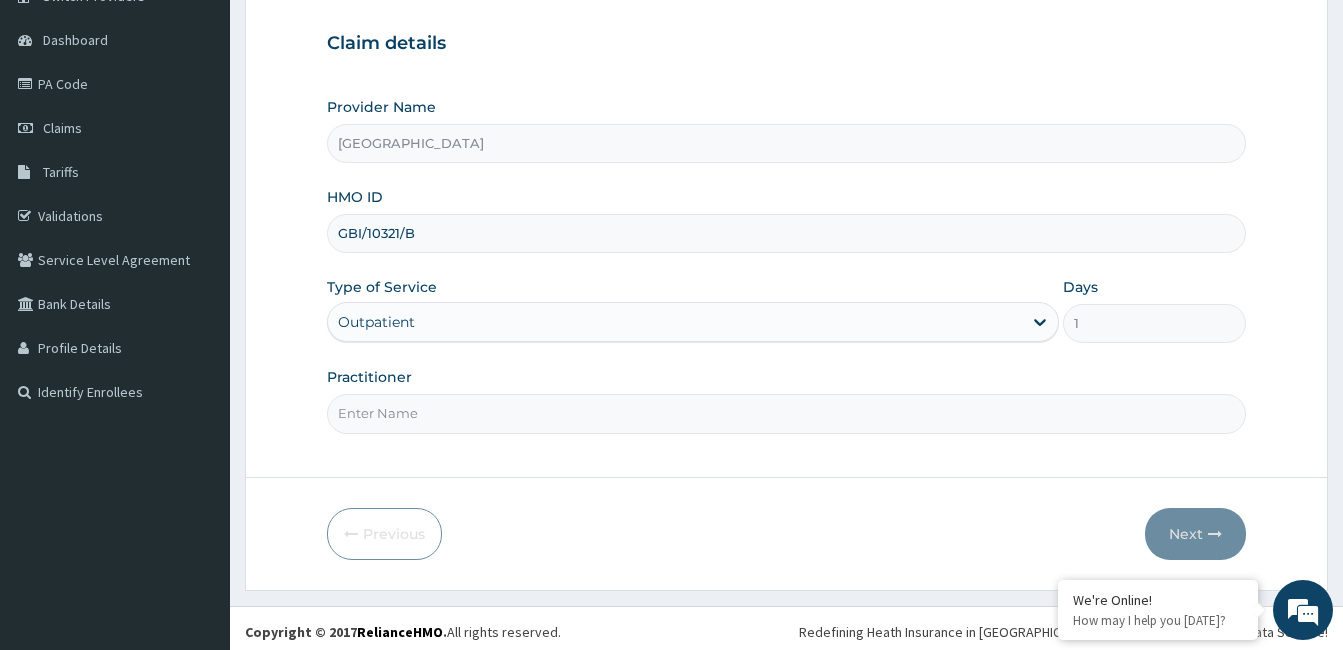 scroll, scrollTop: 185, scrollLeft: 0, axis: vertical 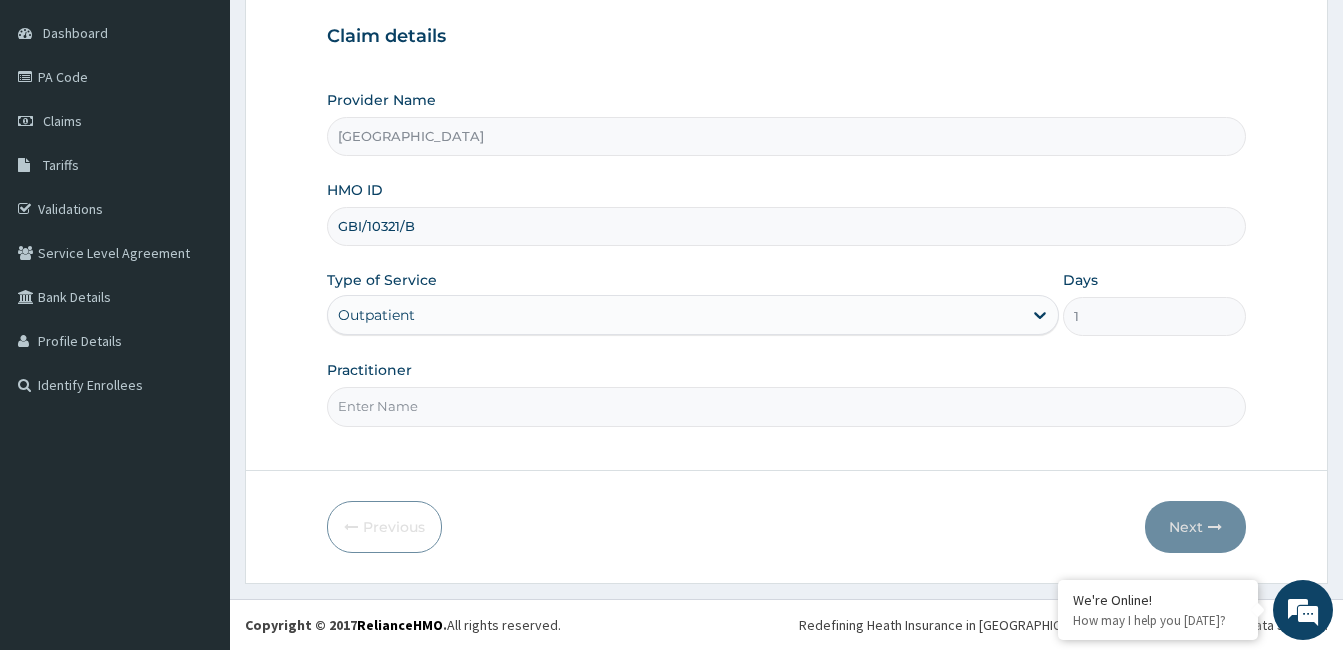 click on "Practitioner" at bounding box center (786, 406) 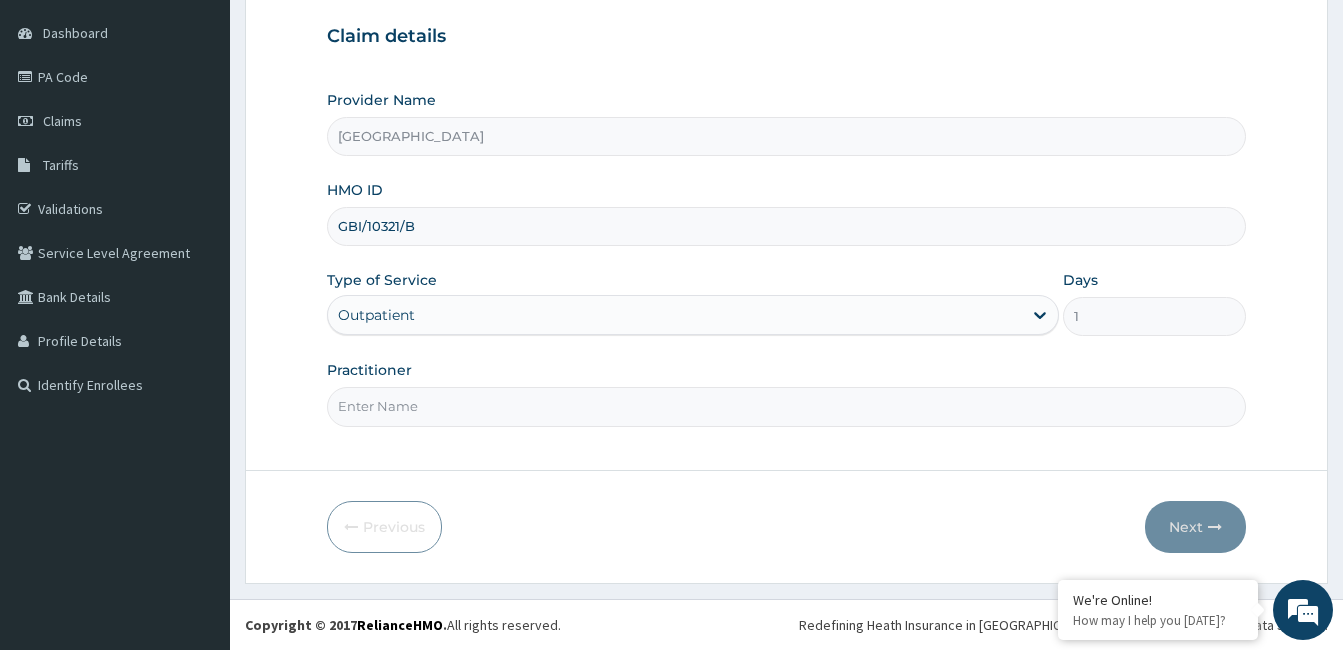 type on "Dr. Bappa Aliyu" 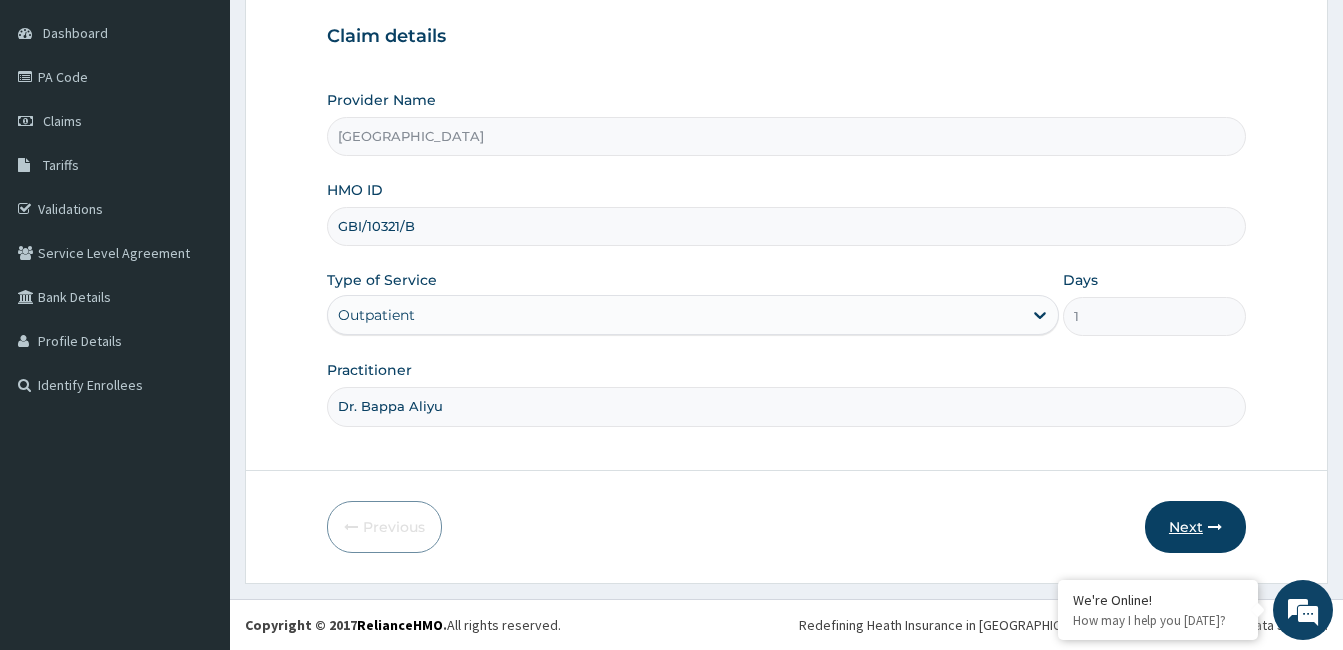 click on "Next" at bounding box center (1195, 527) 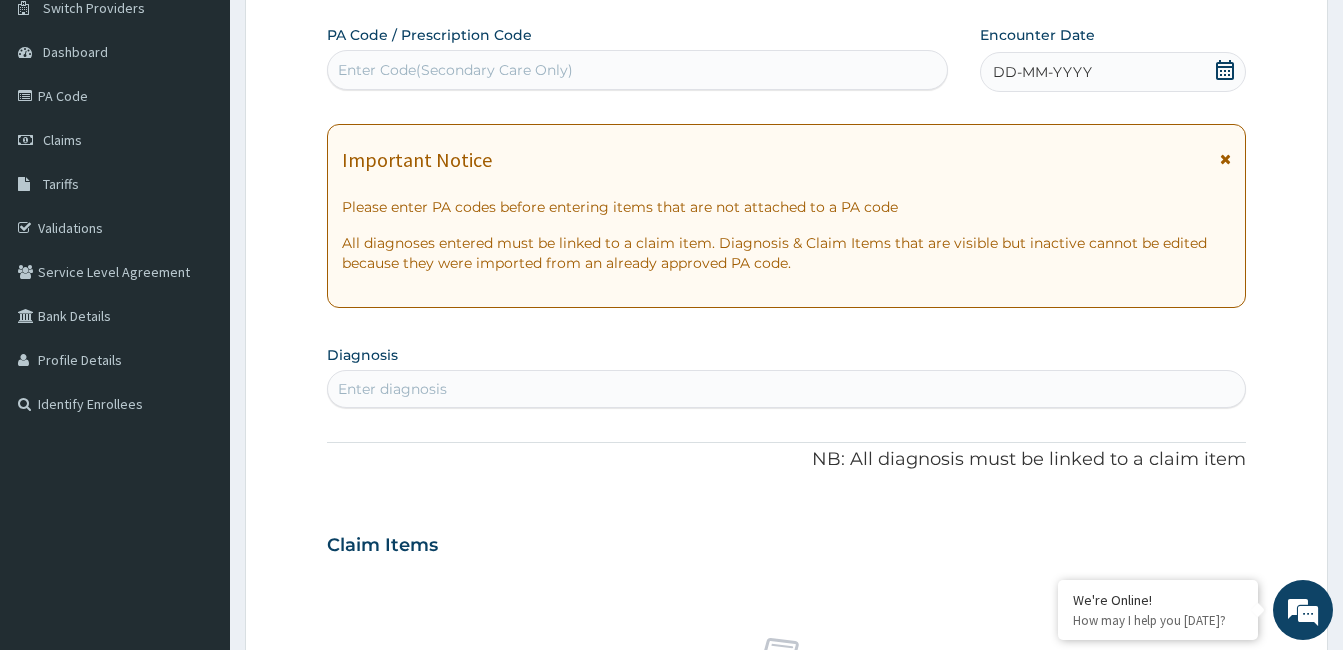 scroll, scrollTop: 168, scrollLeft: 0, axis: vertical 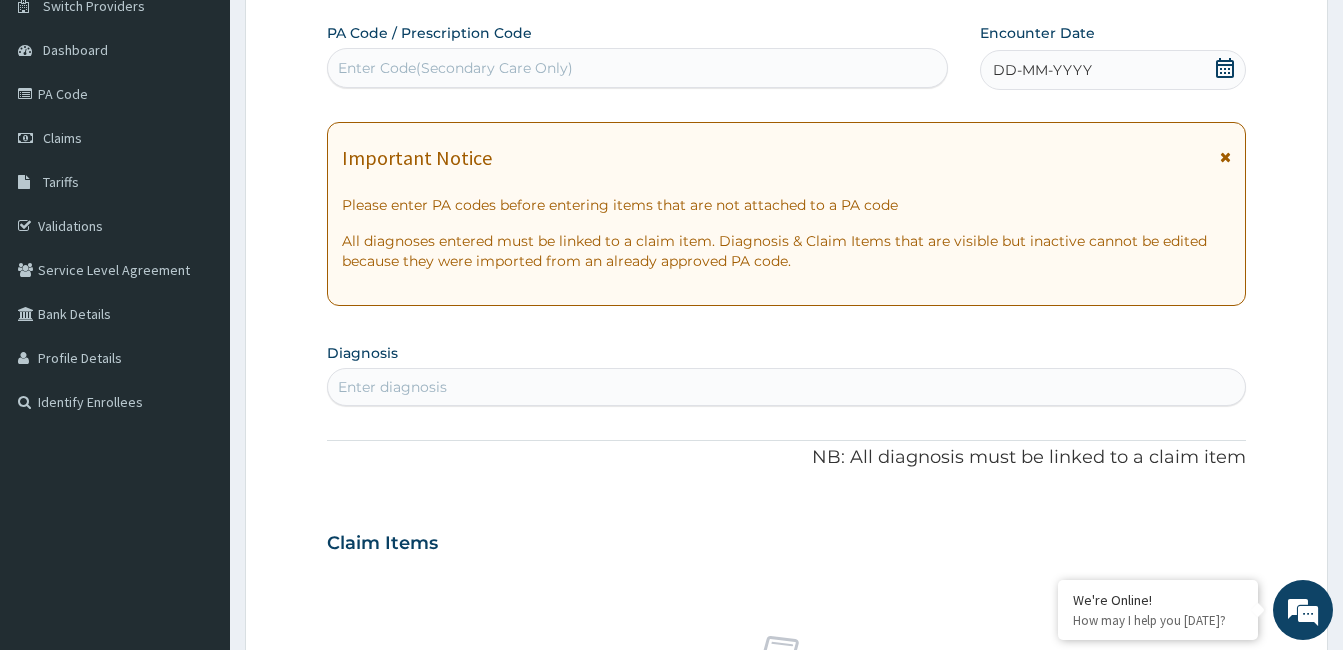 click 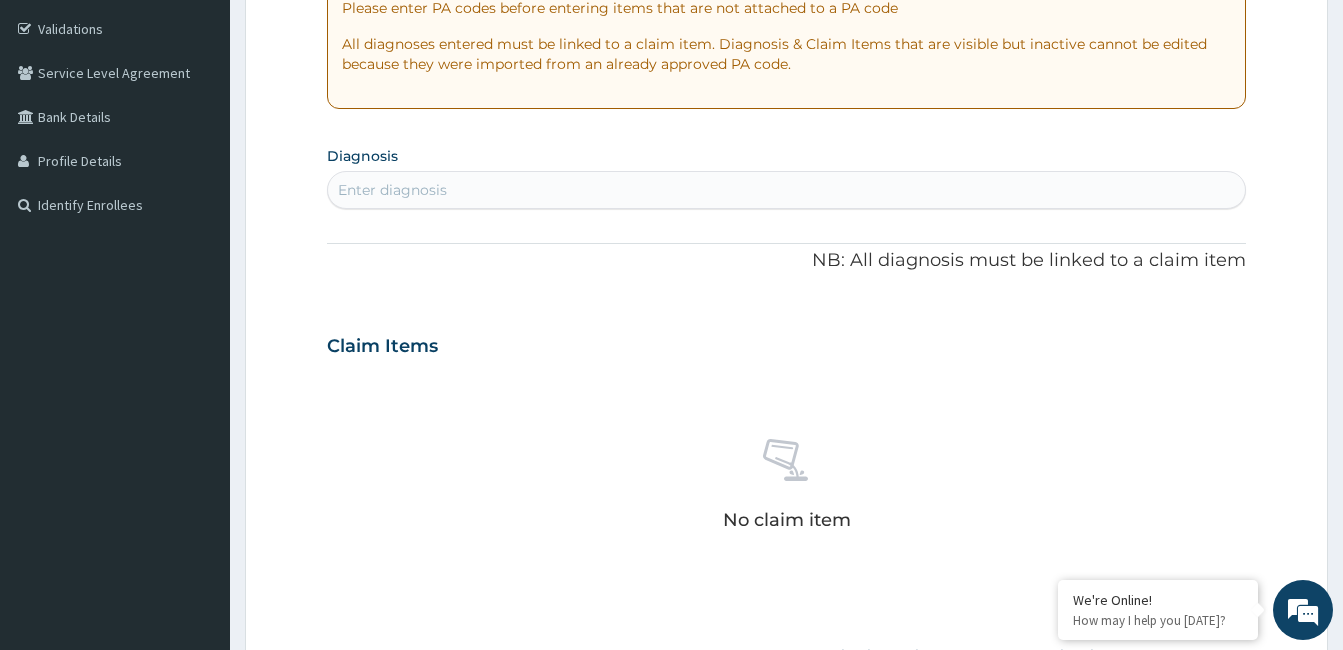 scroll, scrollTop: 382, scrollLeft: 0, axis: vertical 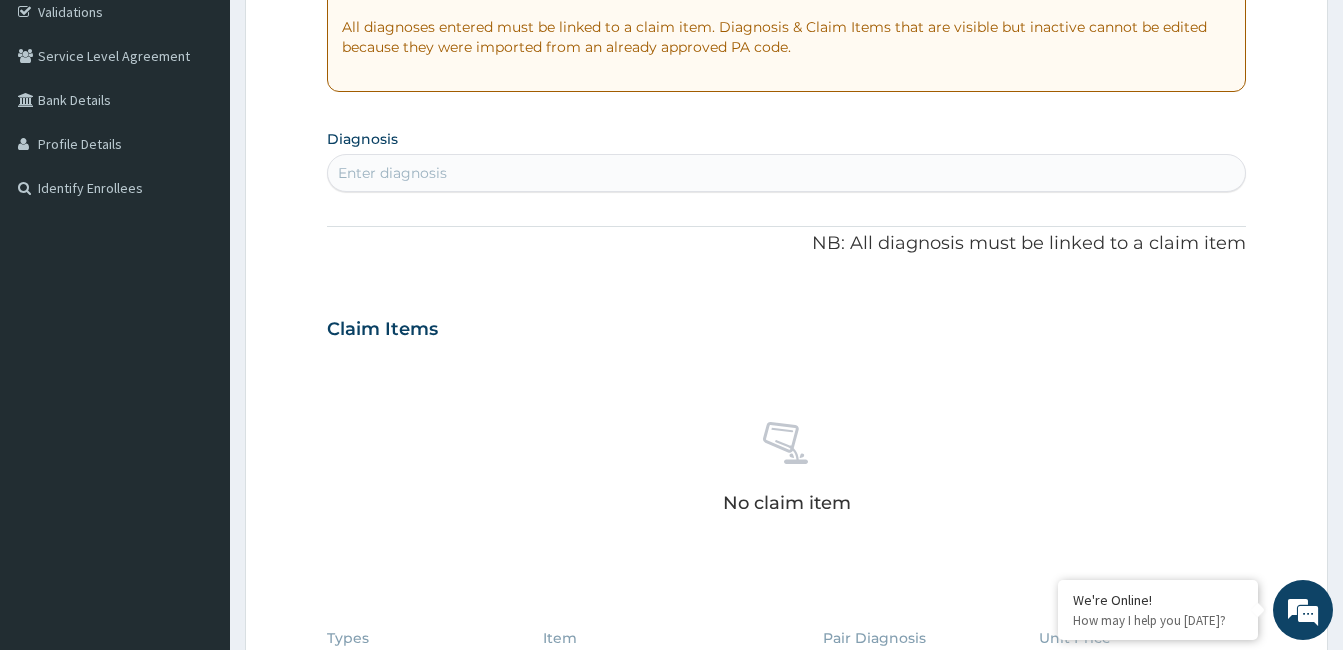 click on "Enter diagnosis" at bounding box center [786, 173] 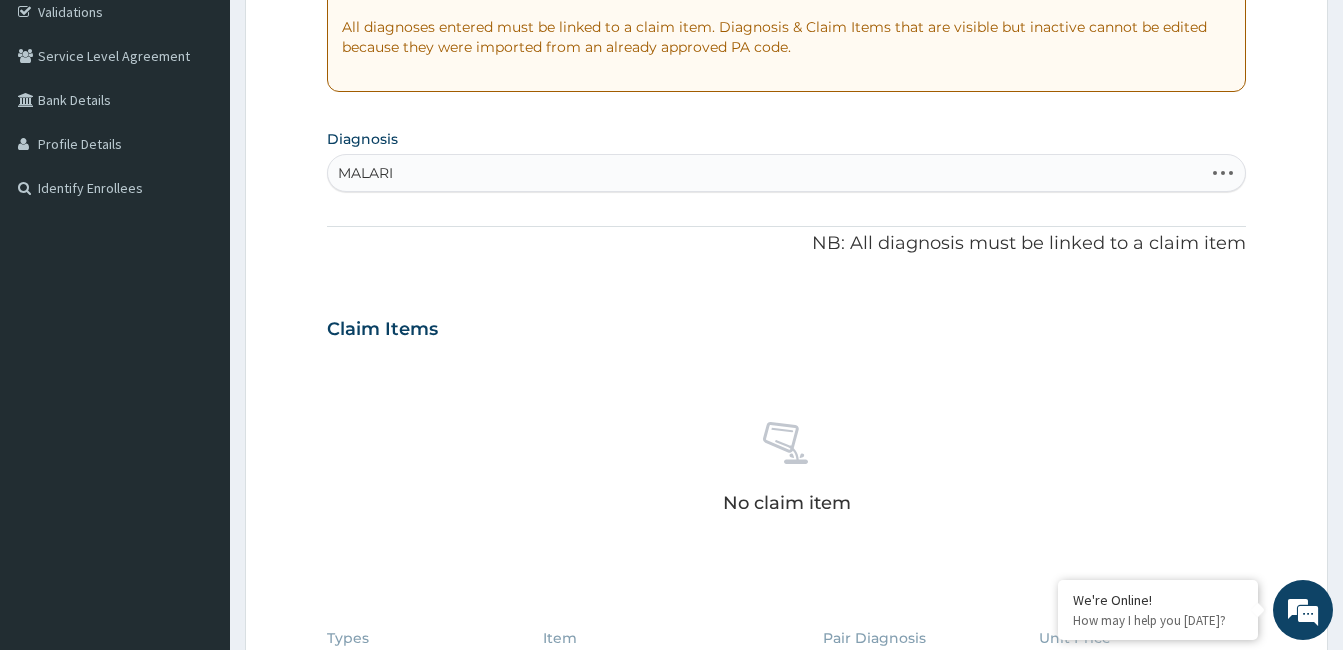 type on "MALARIA" 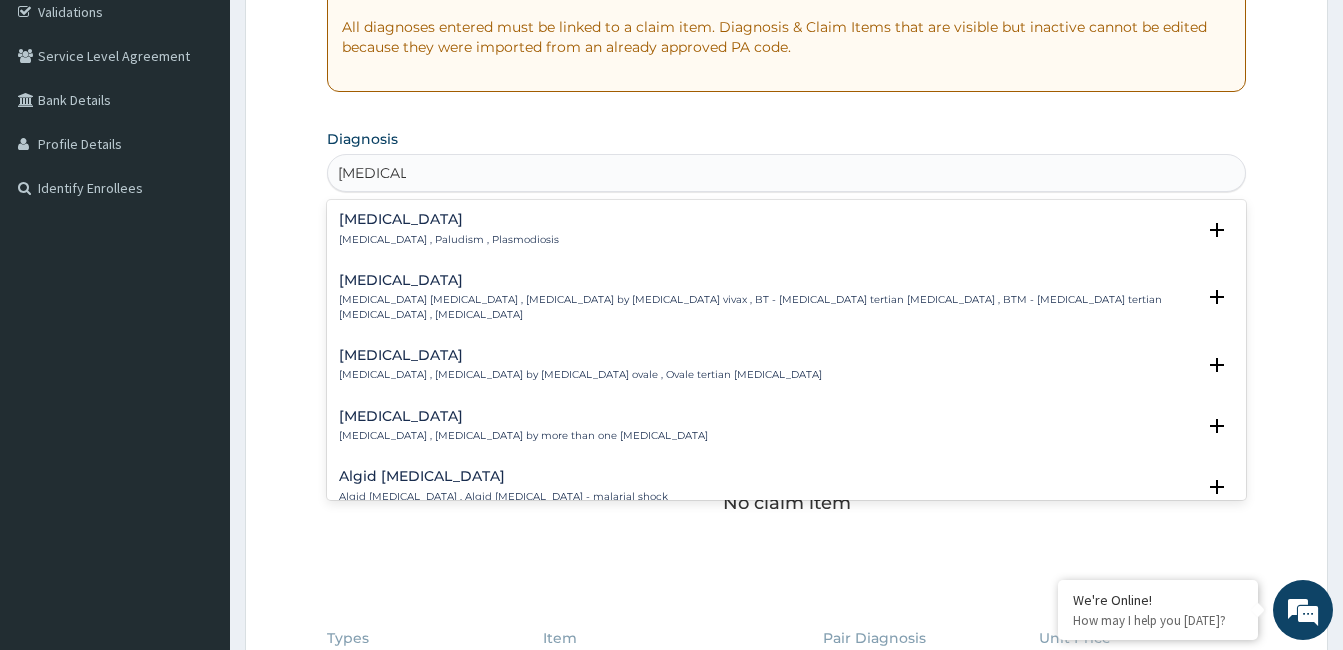 click on "Malaria" at bounding box center (449, 219) 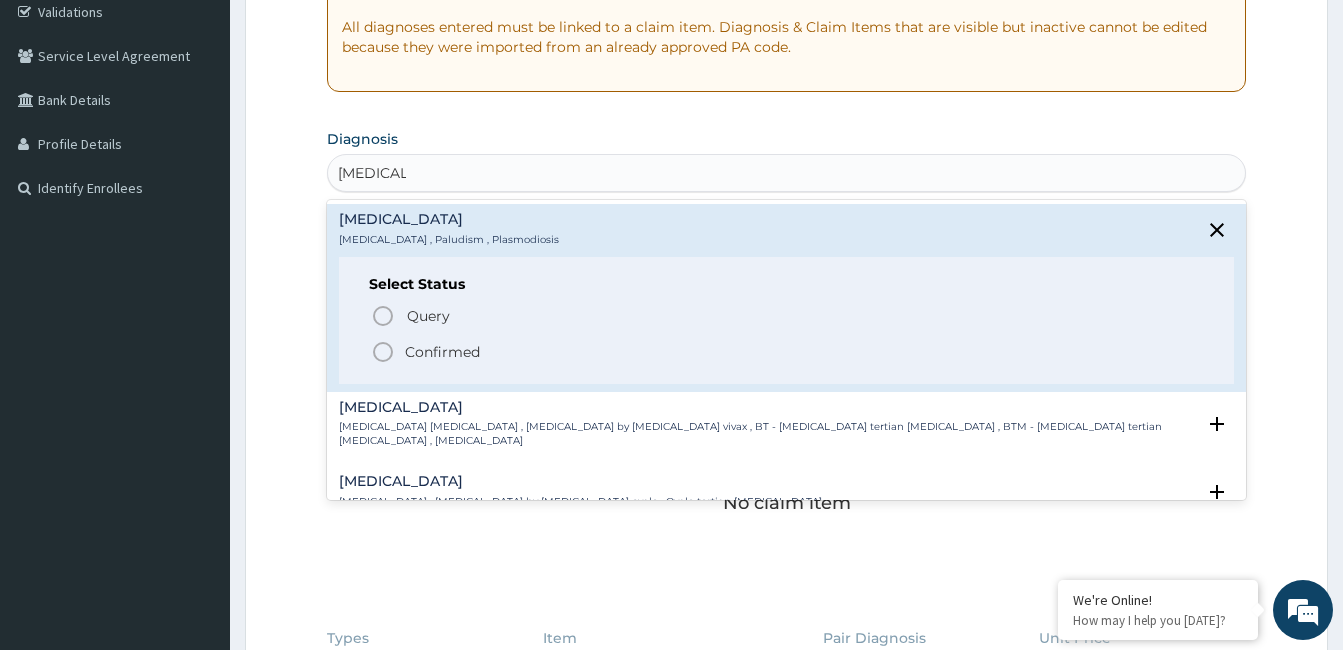 click on "Confirmed" at bounding box center [442, 352] 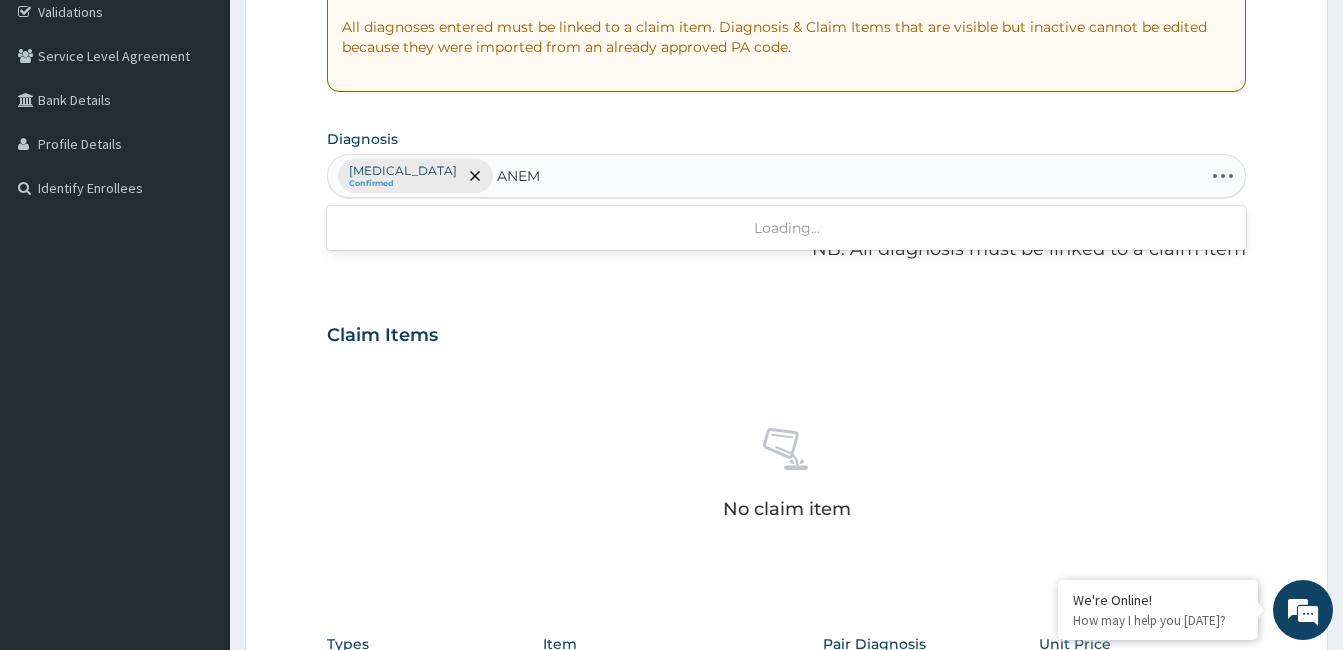 type on "ANEMI" 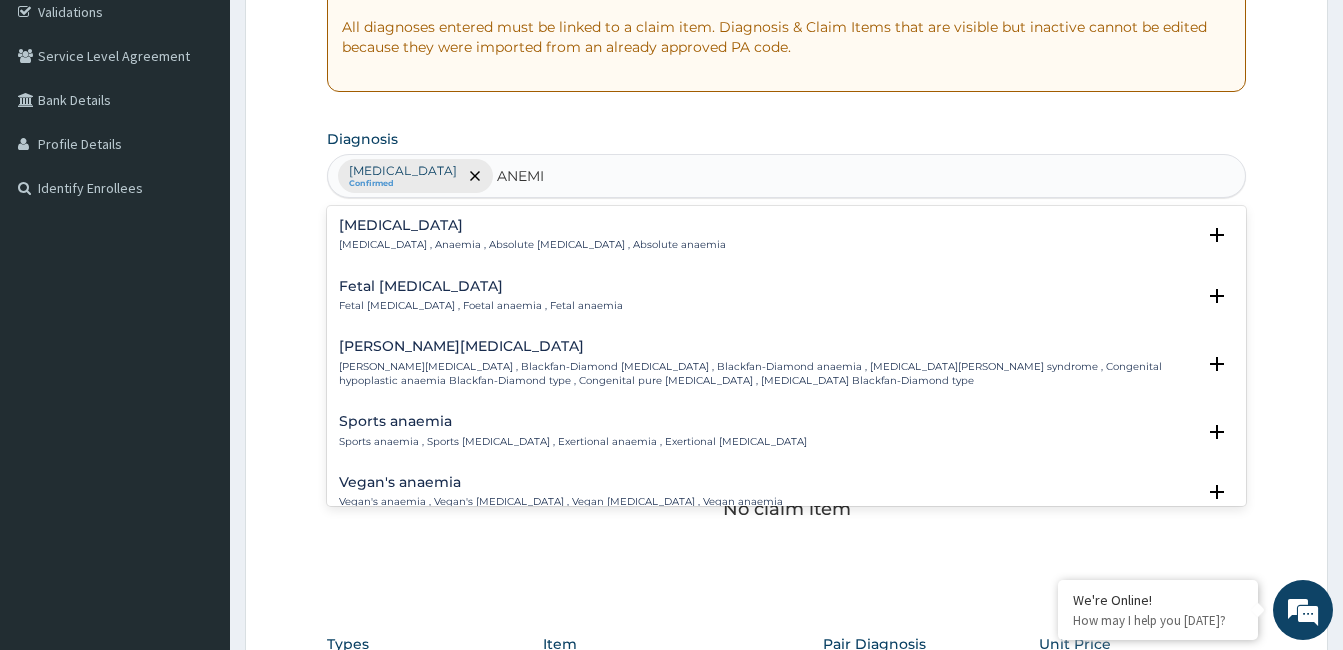 click on "[MEDICAL_DATA]" at bounding box center [532, 225] 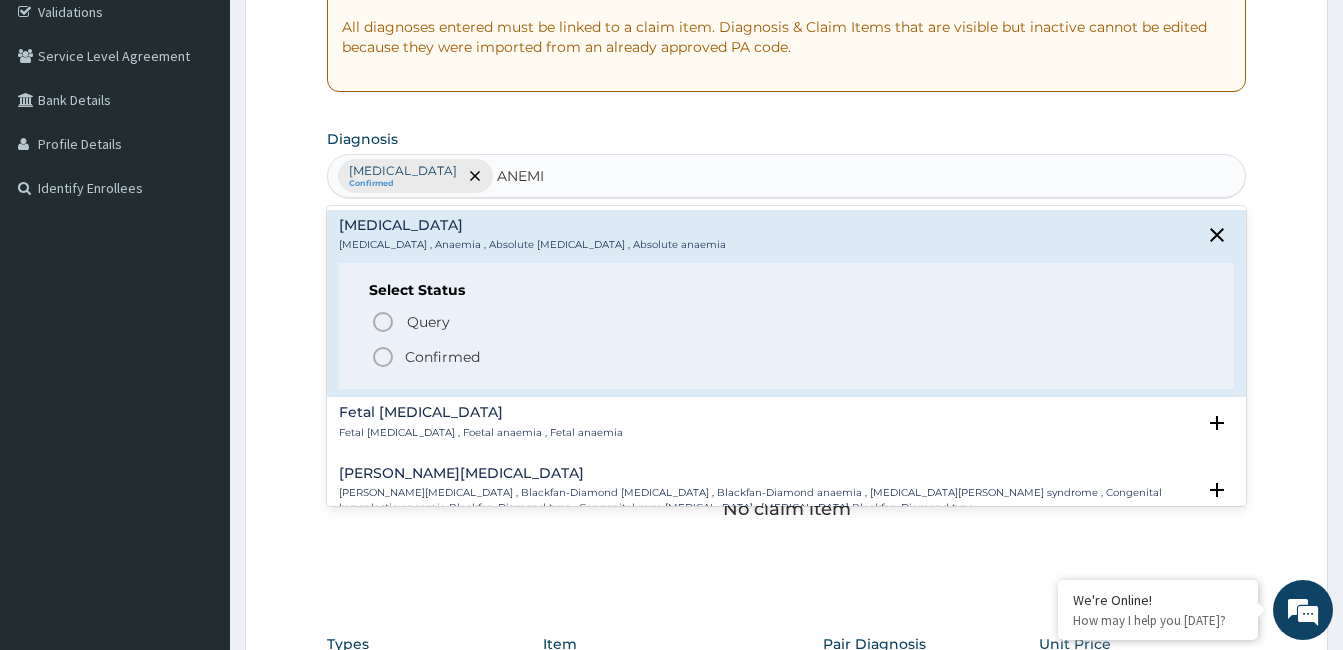 click on "Confirmed" at bounding box center [442, 357] 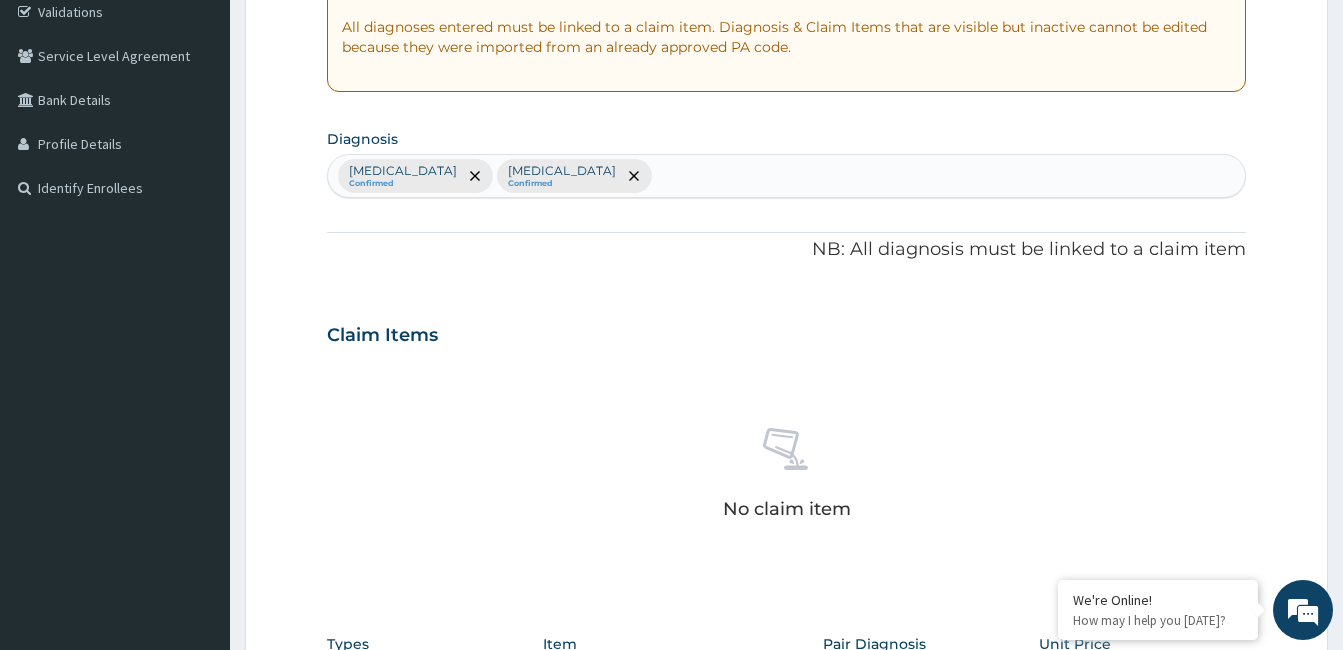 scroll, scrollTop: 0, scrollLeft: 0, axis: both 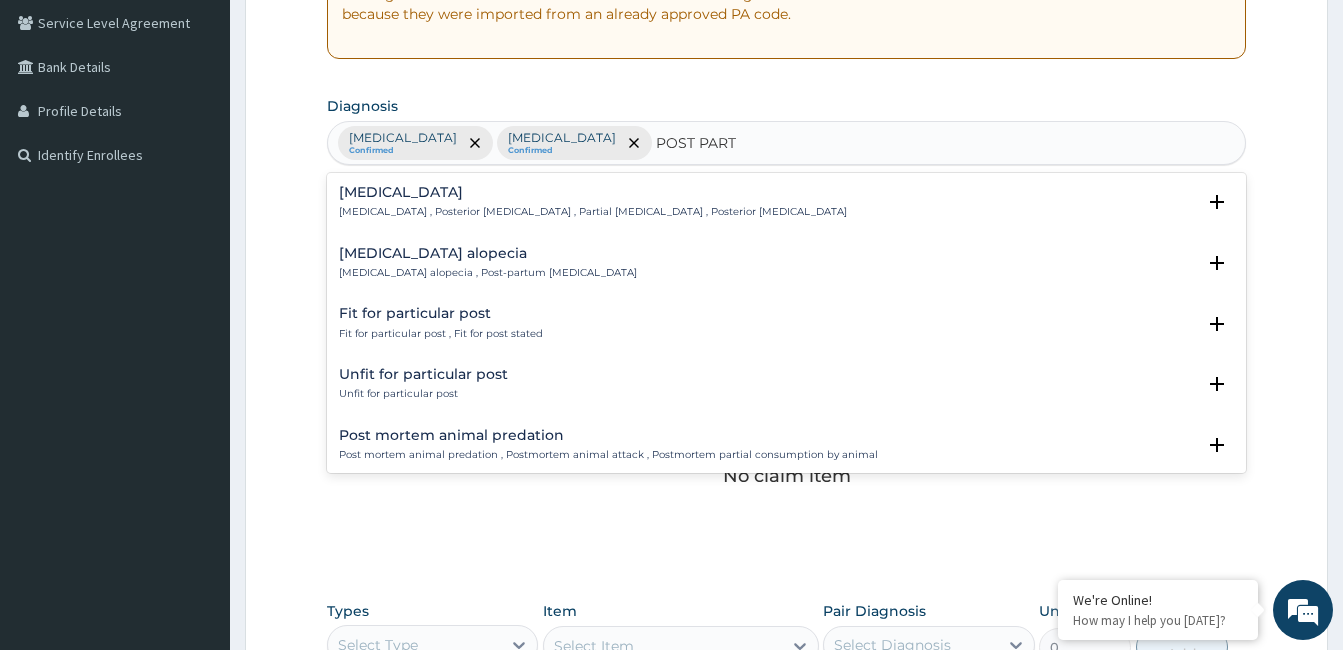 type on "POST PARTU" 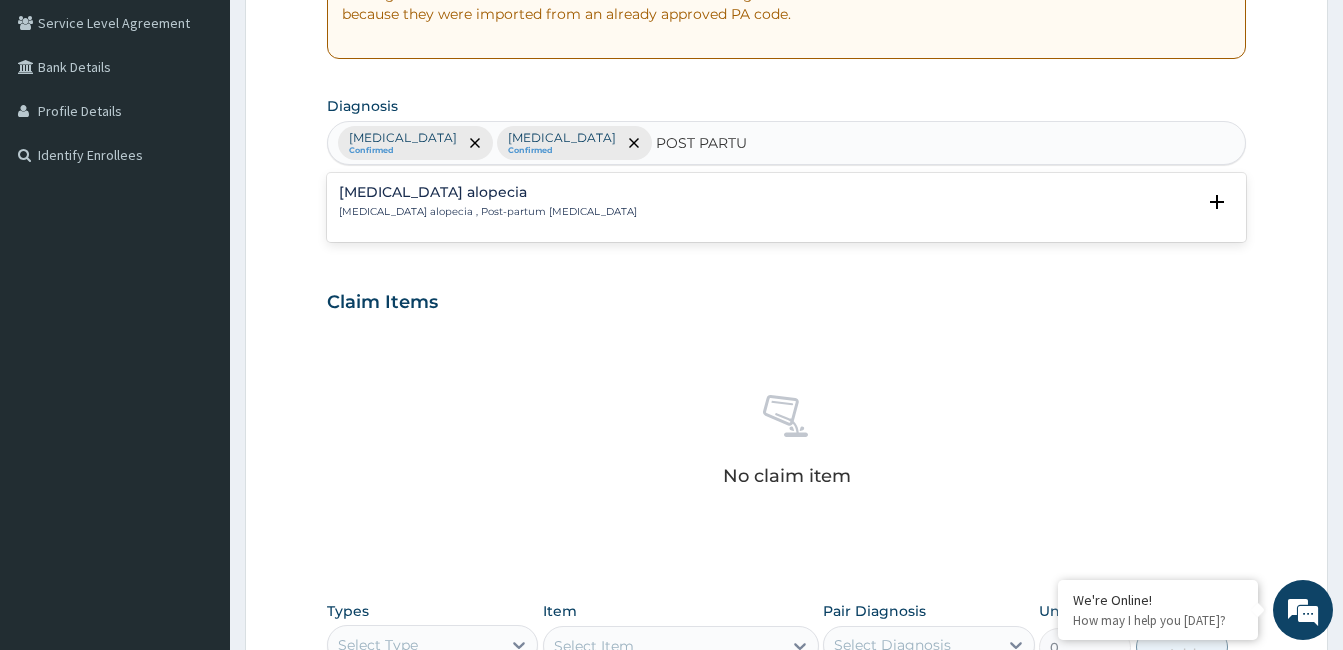 click on "[MEDICAL_DATA] alopecia" at bounding box center [488, 192] 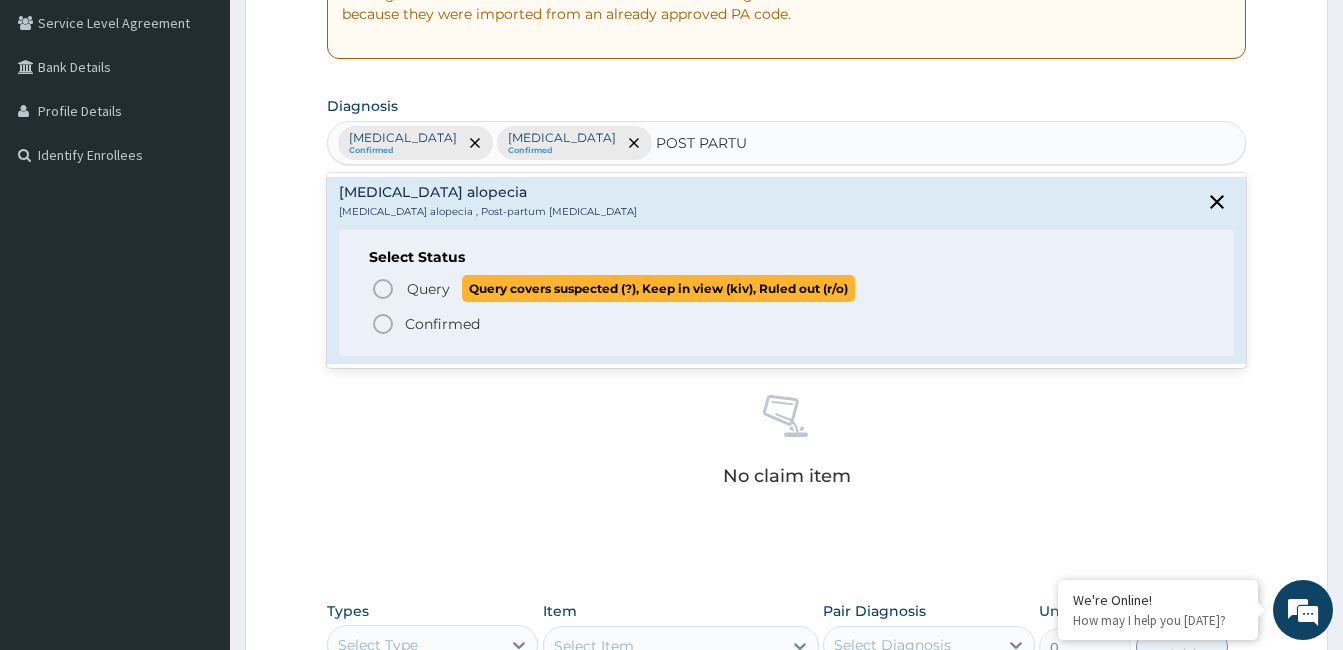 click 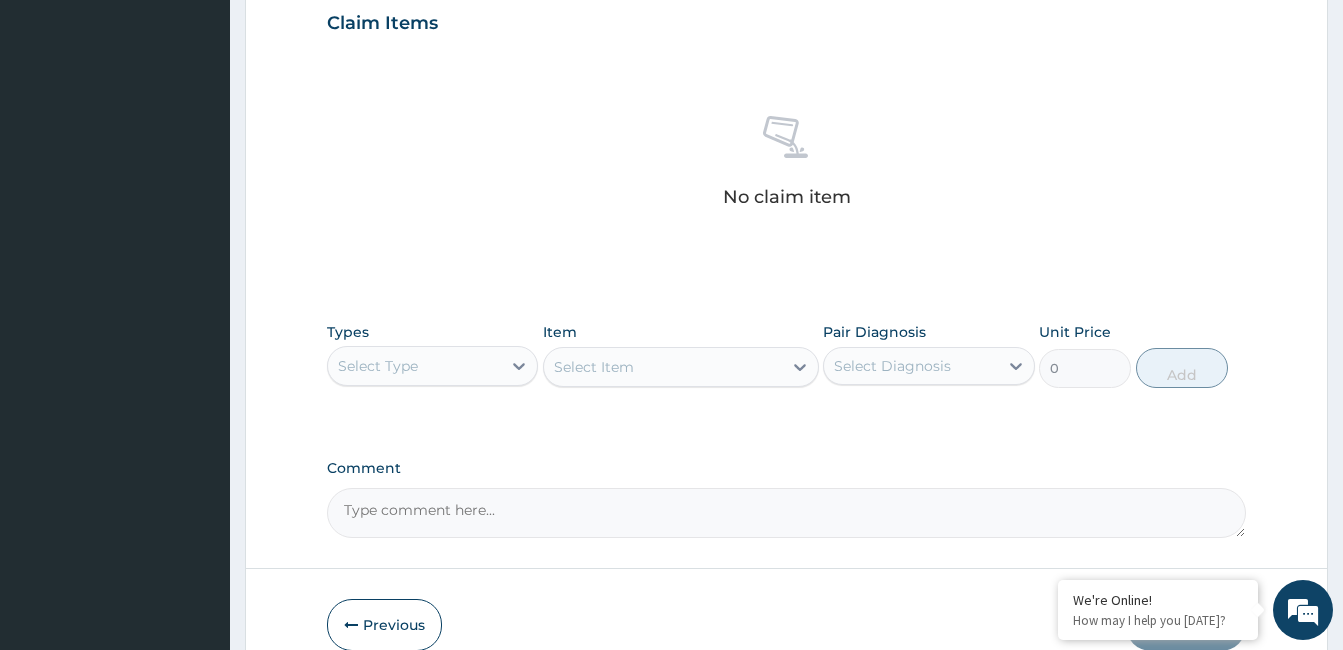scroll, scrollTop: 792, scrollLeft: 0, axis: vertical 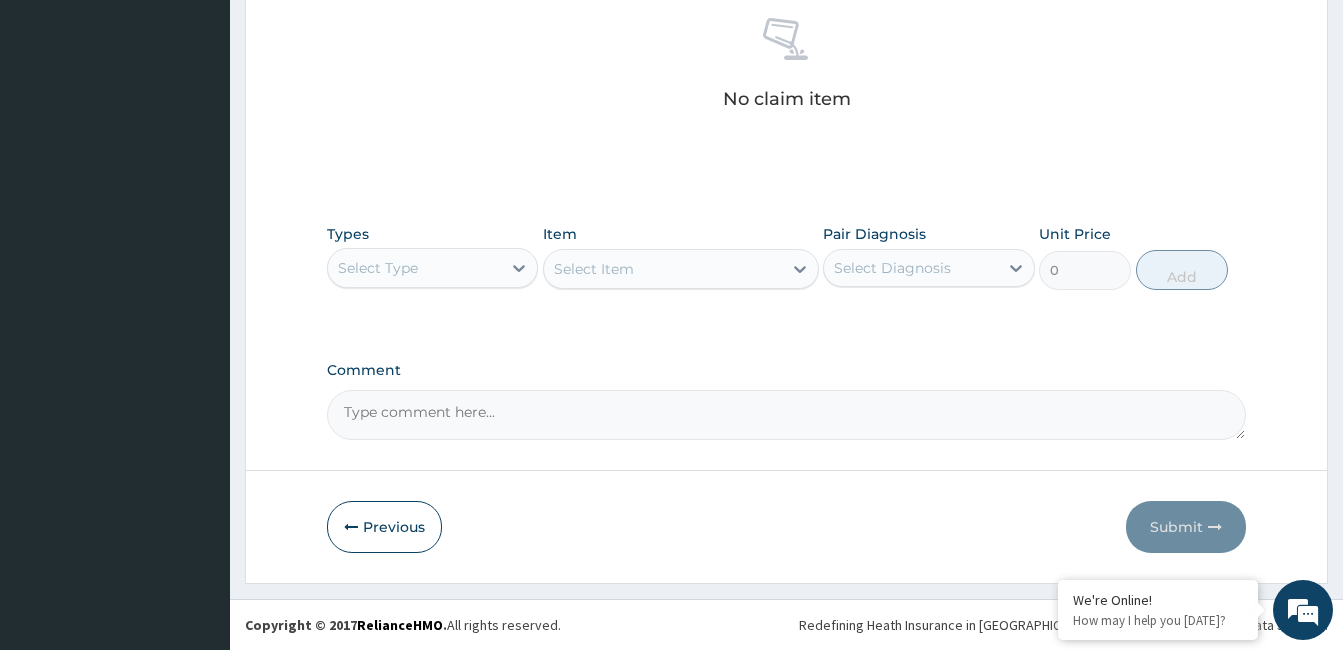 click on "Select Type" at bounding box center (414, 268) 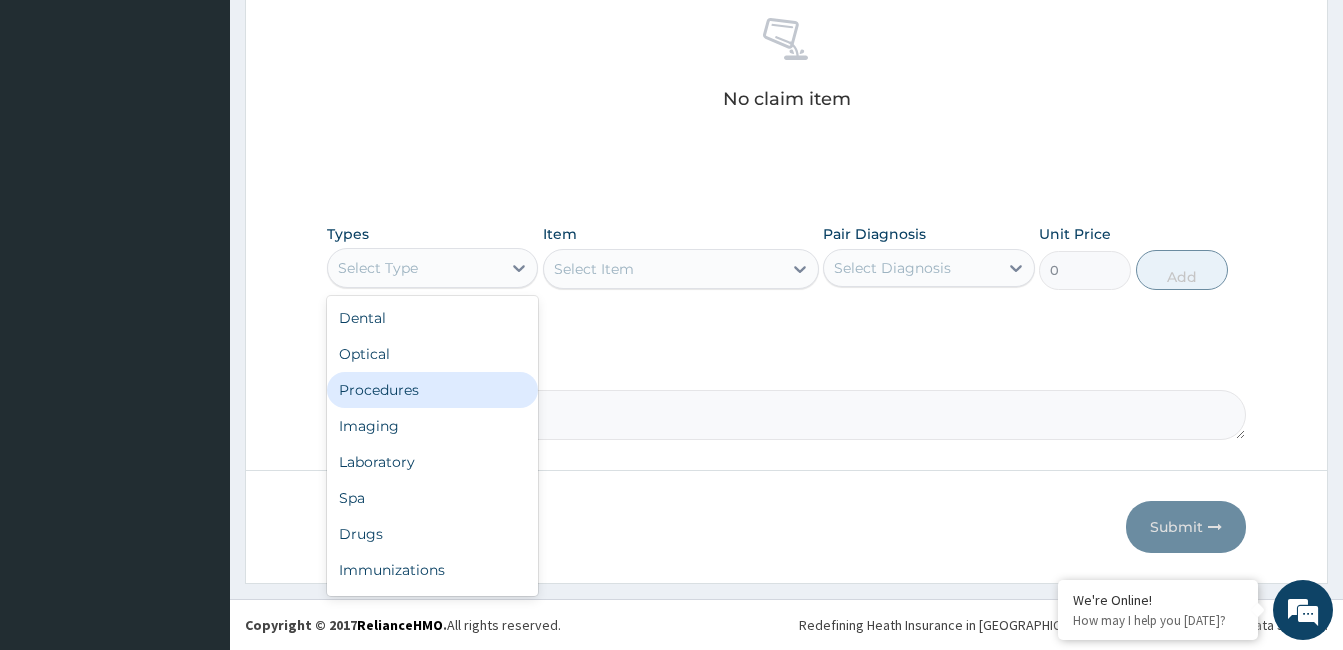 click on "Procedures" at bounding box center [432, 390] 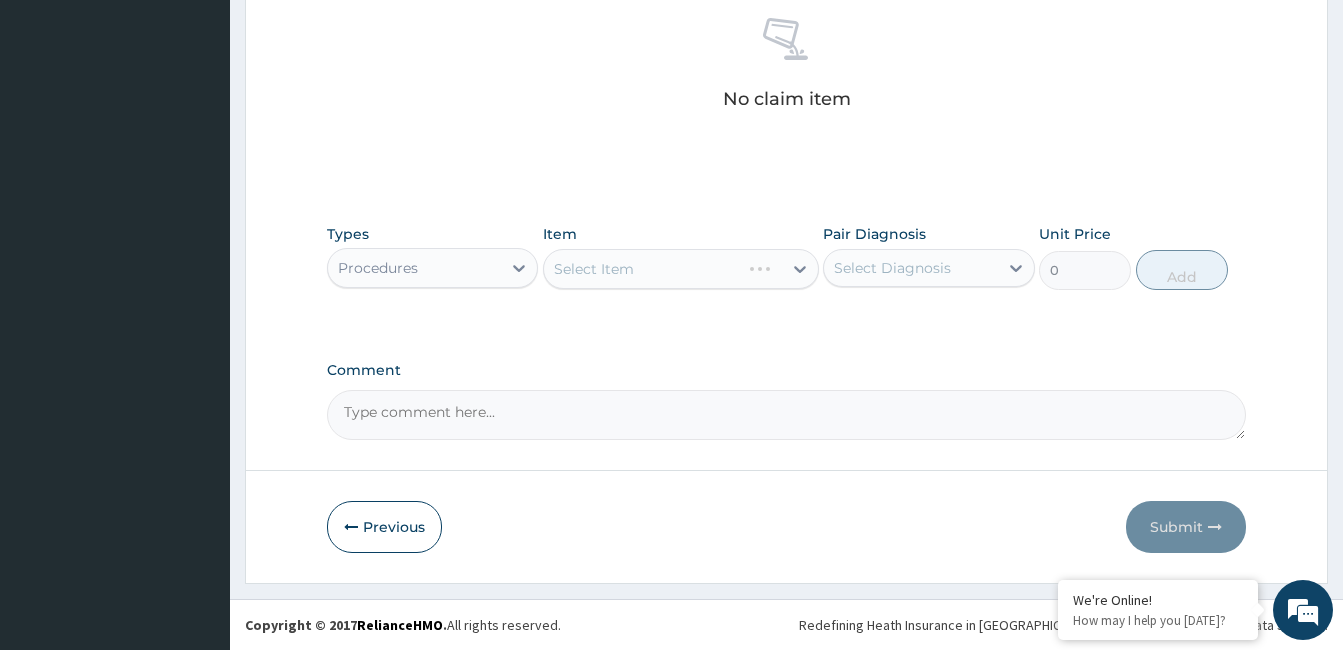 click on "Select Item" at bounding box center [681, 269] 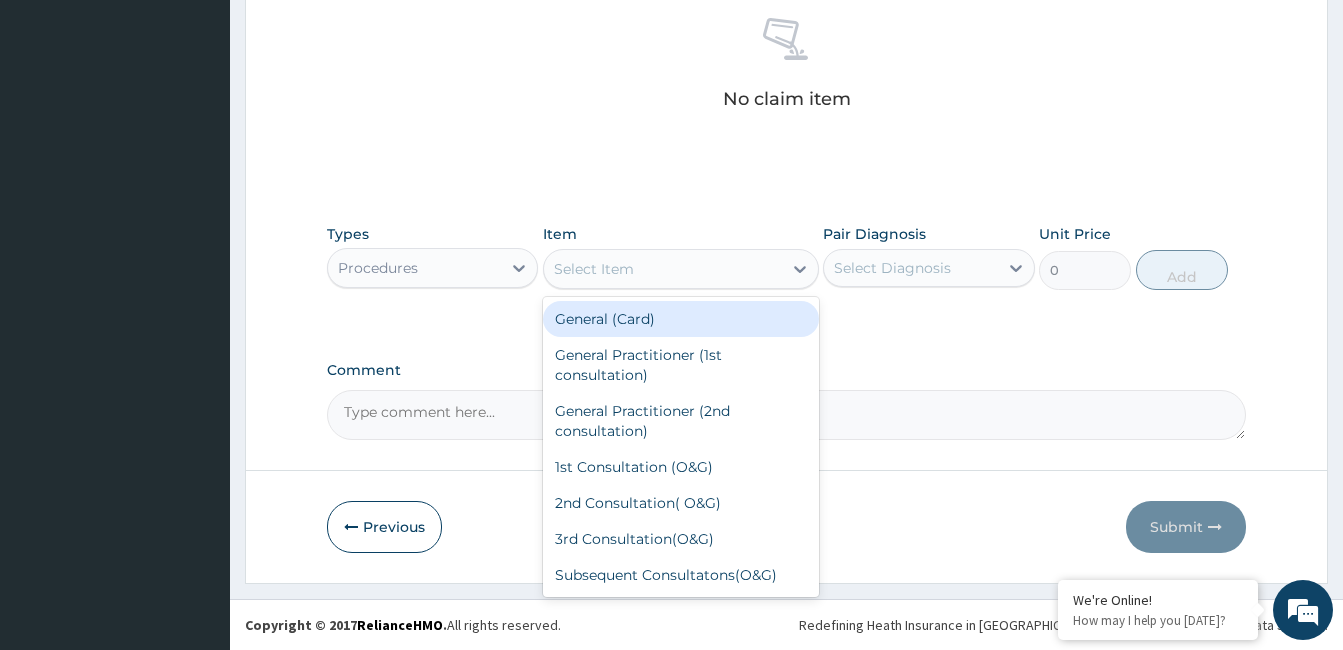 click on "Select Item" at bounding box center (663, 269) 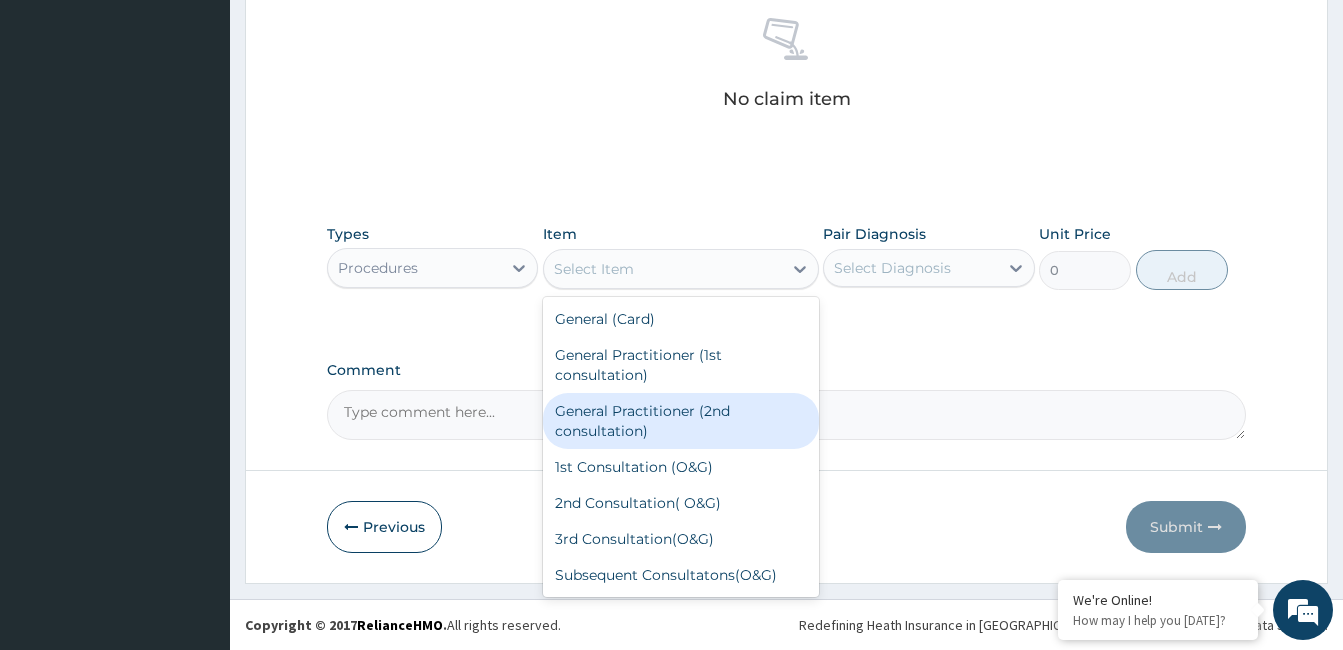 click on "General Practitioner (2nd consultation)" at bounding box center [681, 421] 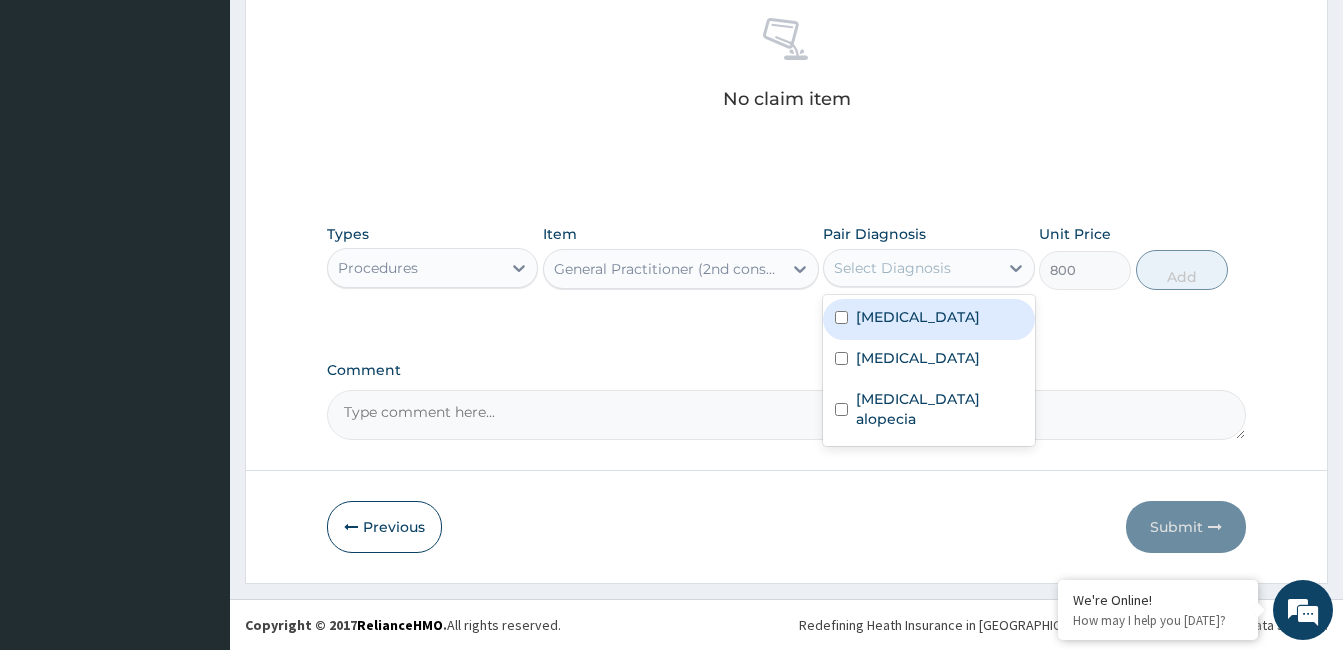 click on "Select Diagnosis" at bounding box center [892, 268] 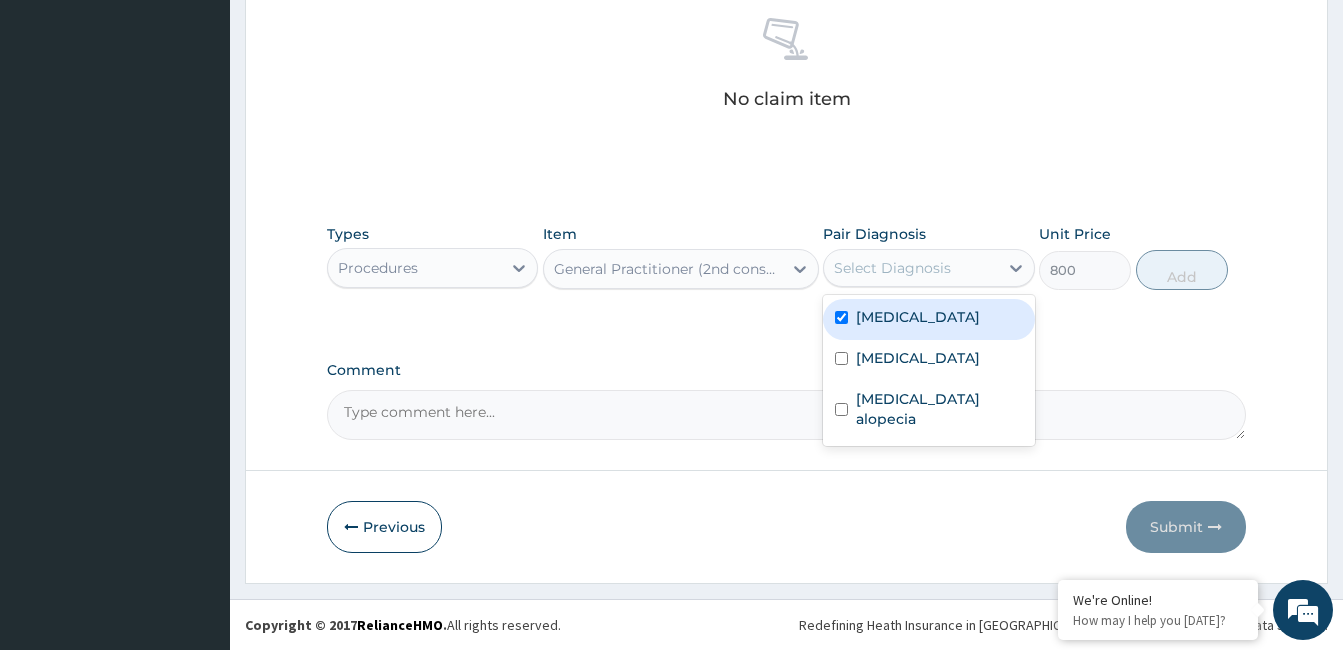 checkbox on "true" 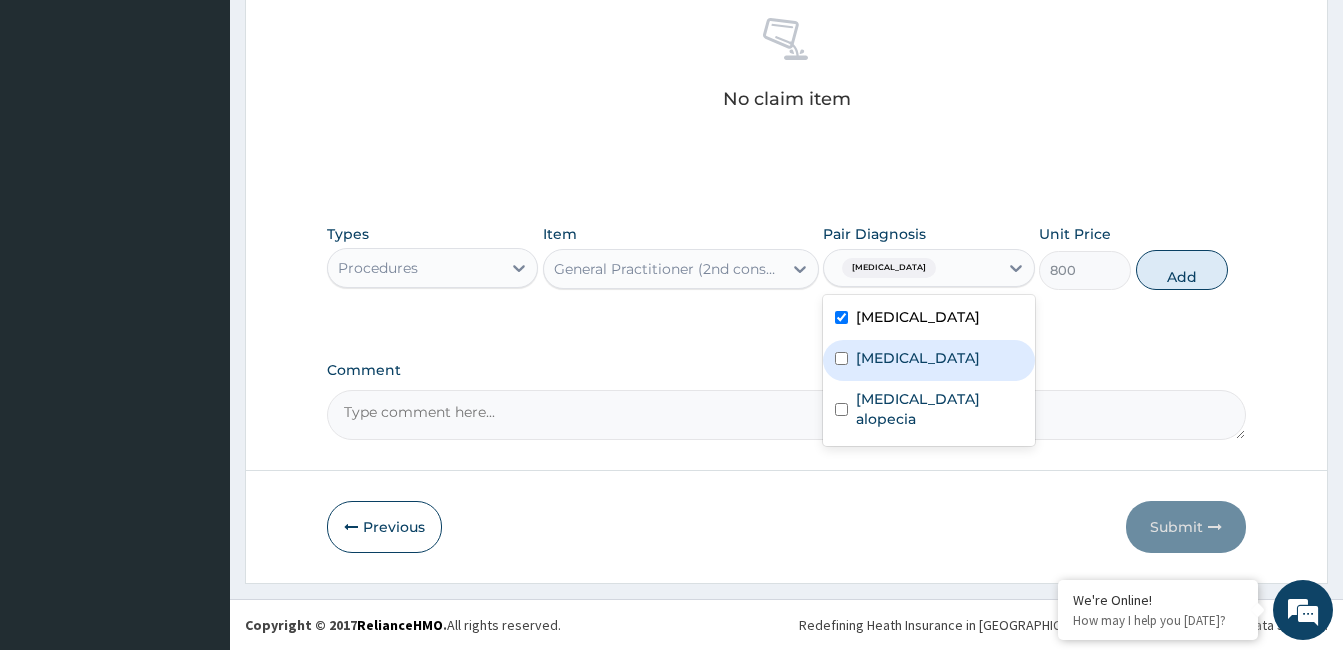 click on "Anemia" at bounding box center (928, 360) 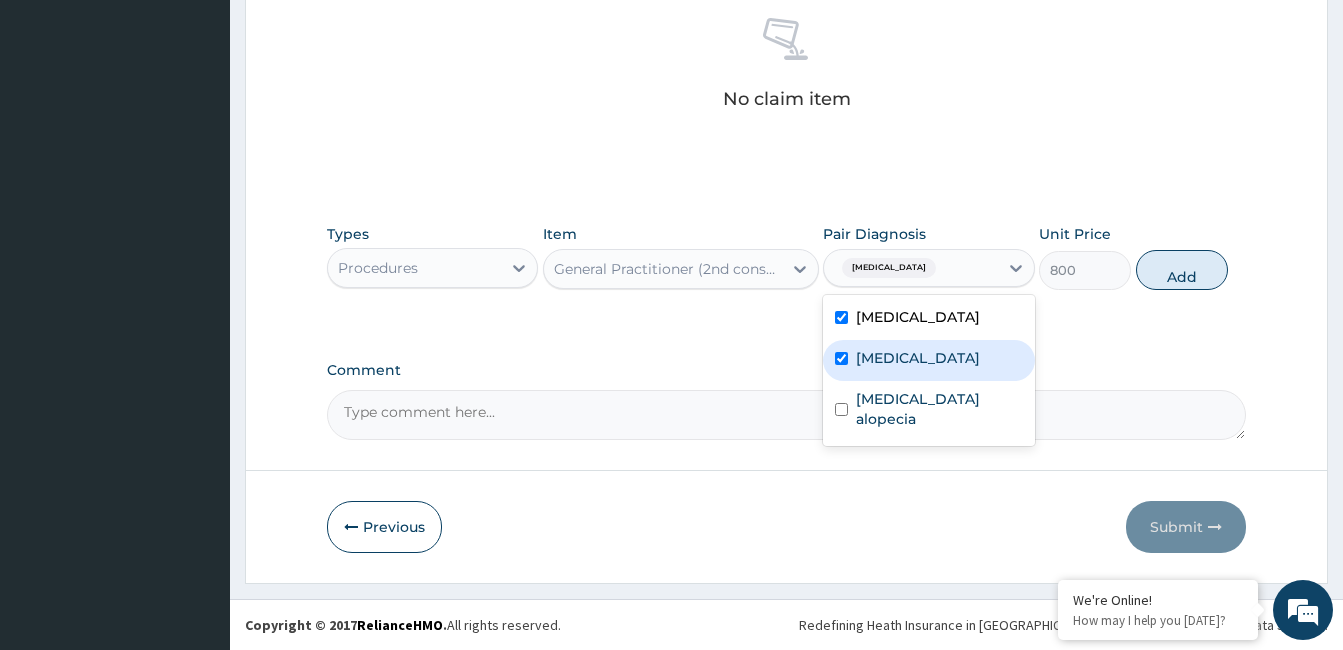 checkbox on "true" 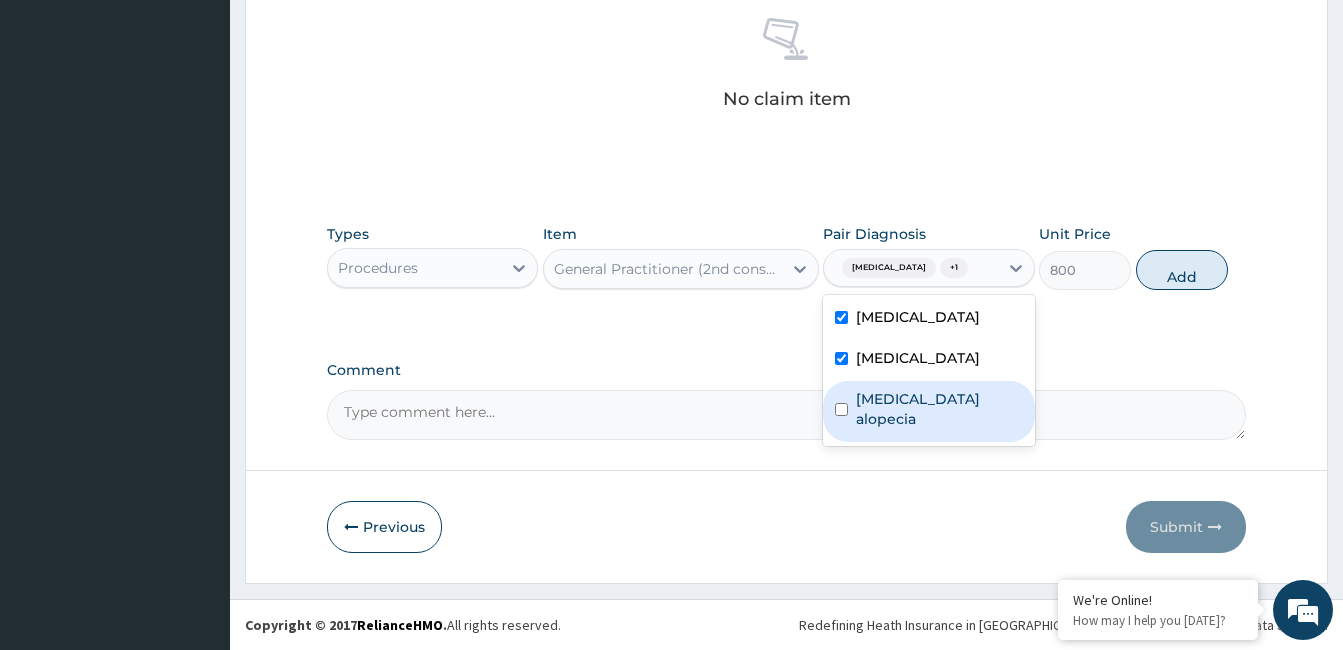 click on "Postpartum alopecia" at bounding box center [939, 409] 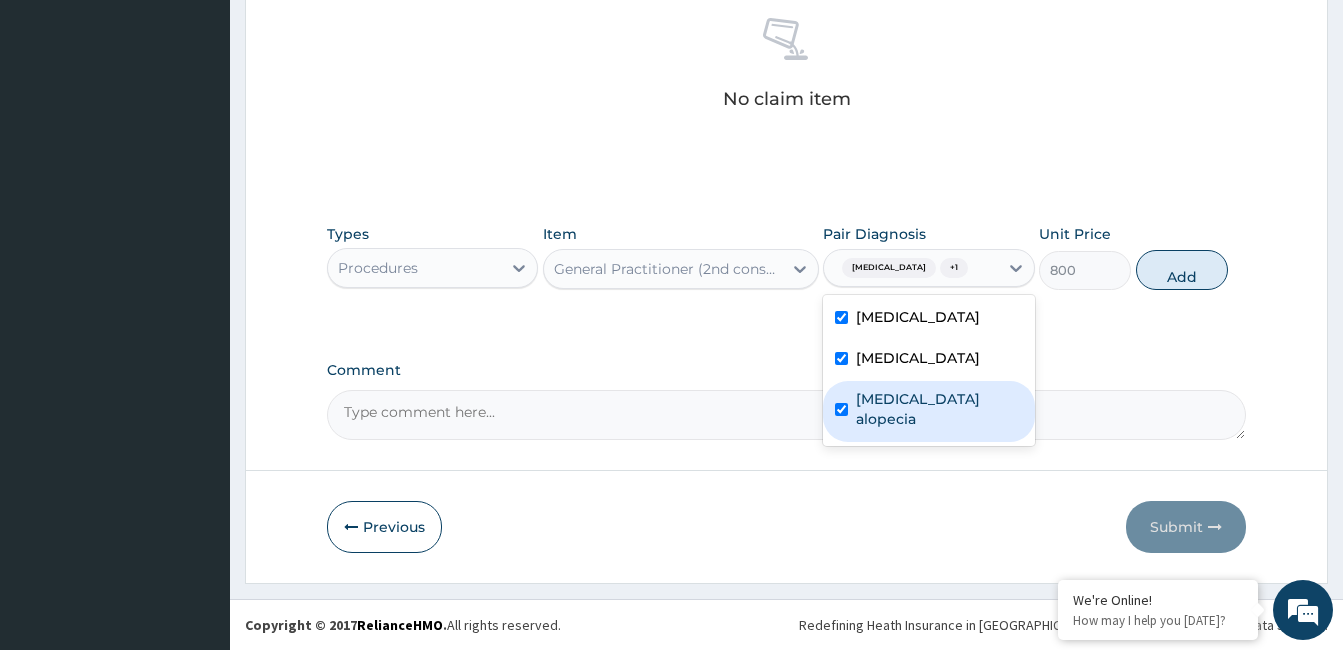 checkbox on "true" 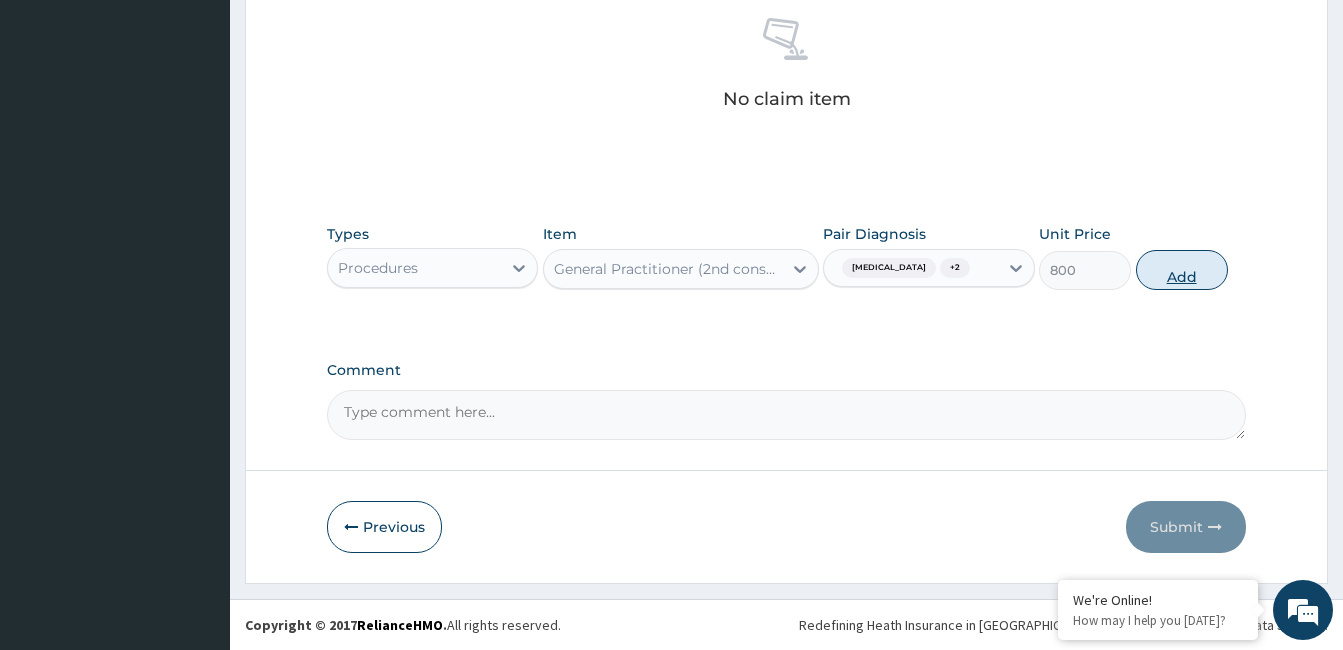 click on "Add" at bounding box center [1182, 270] 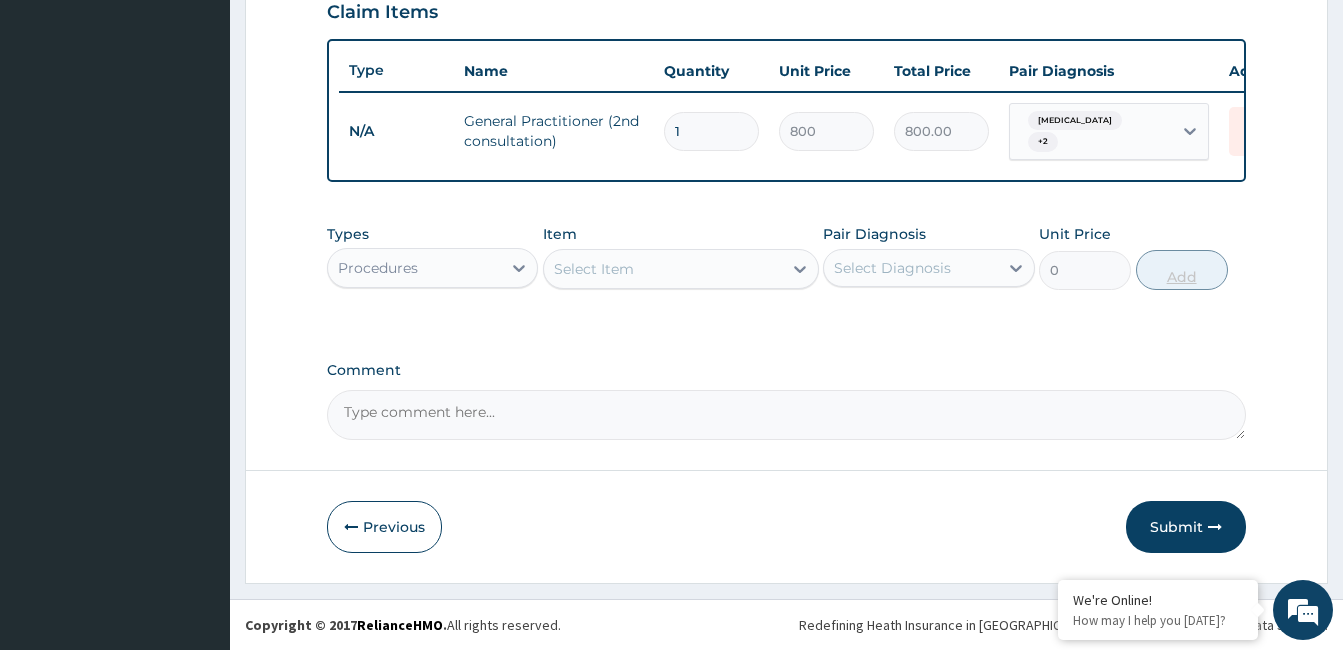 scroll, scrollTop: 712, scrollLeft: 0, axis: vertical 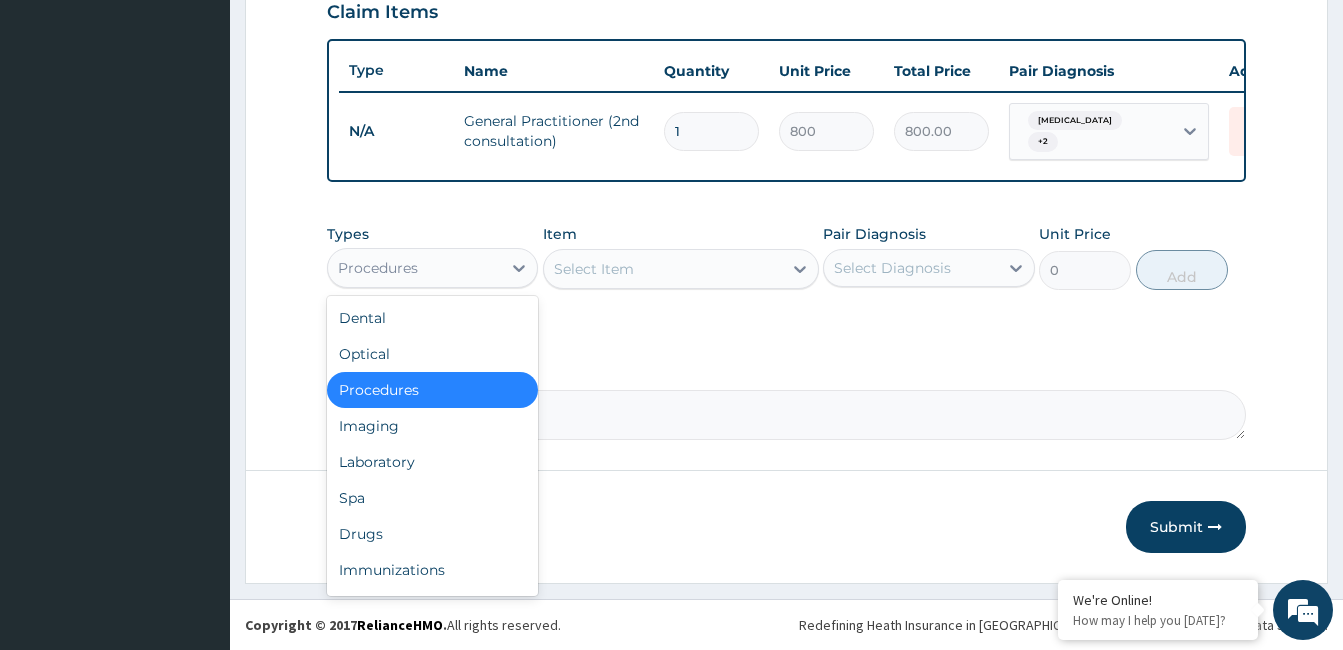 click on "Procedures" at bounding box center [414, 268] 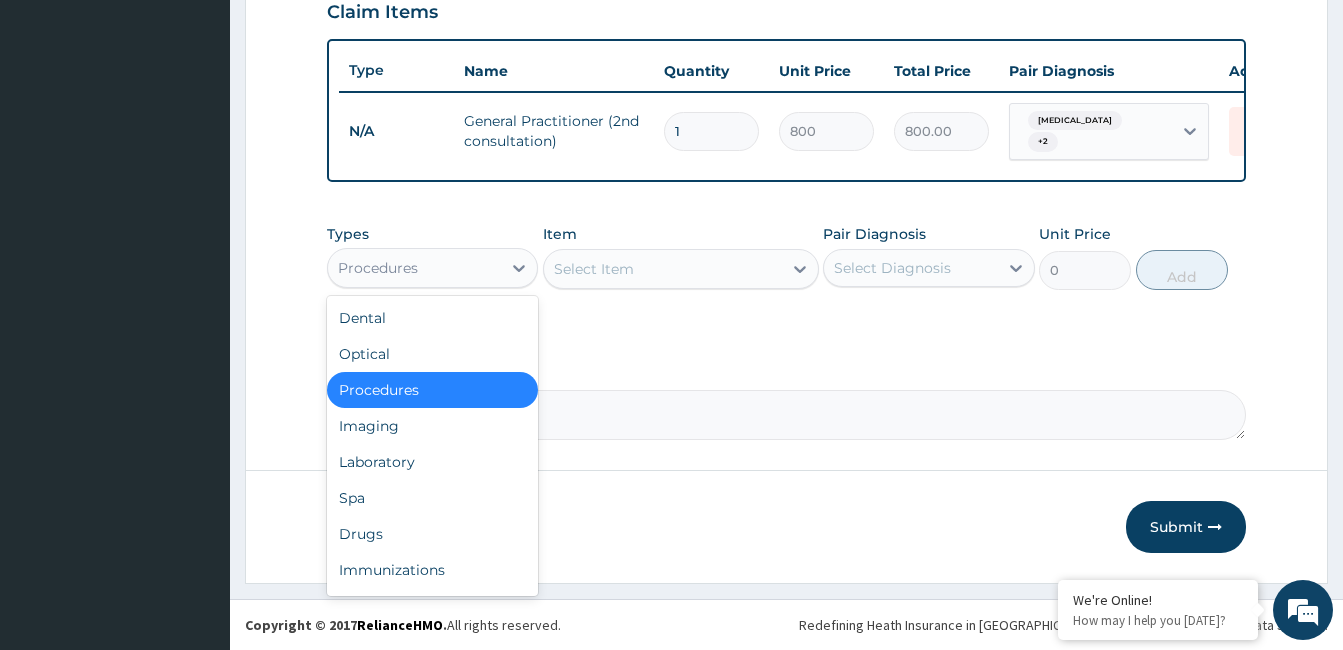 click on "Procedures" at bounding box center [432, 390] 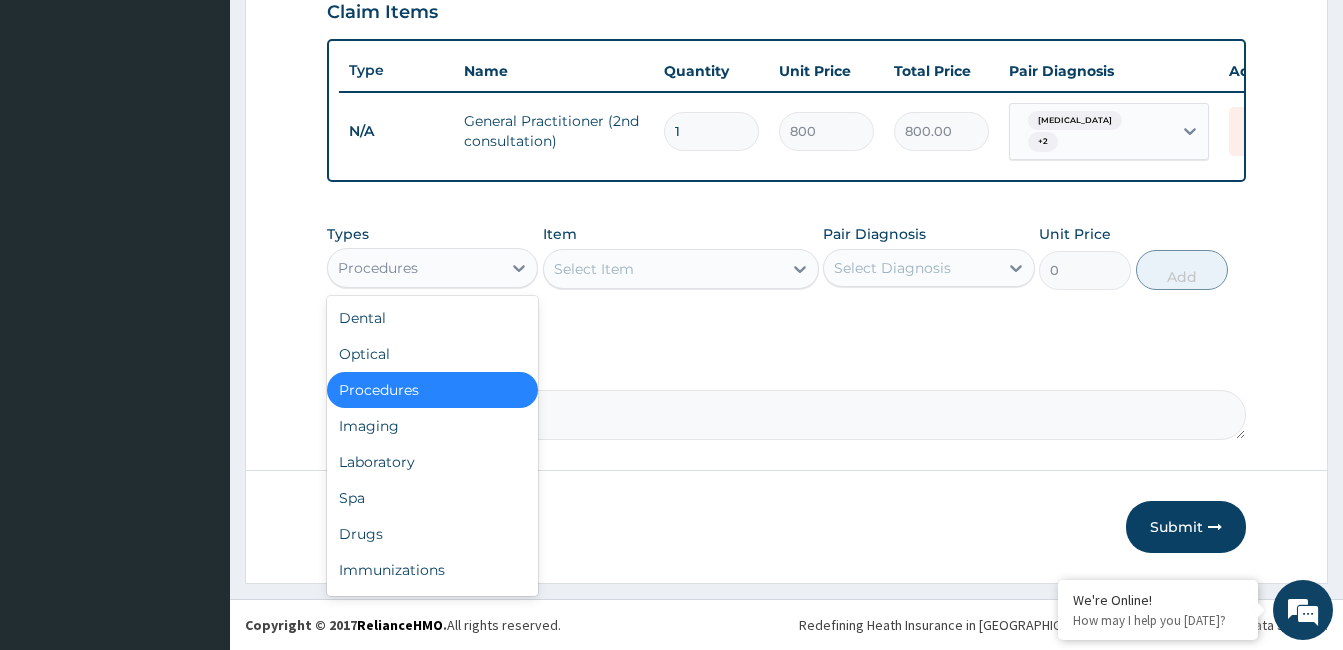 click on "Procedures" at bounding box center (414, 268) 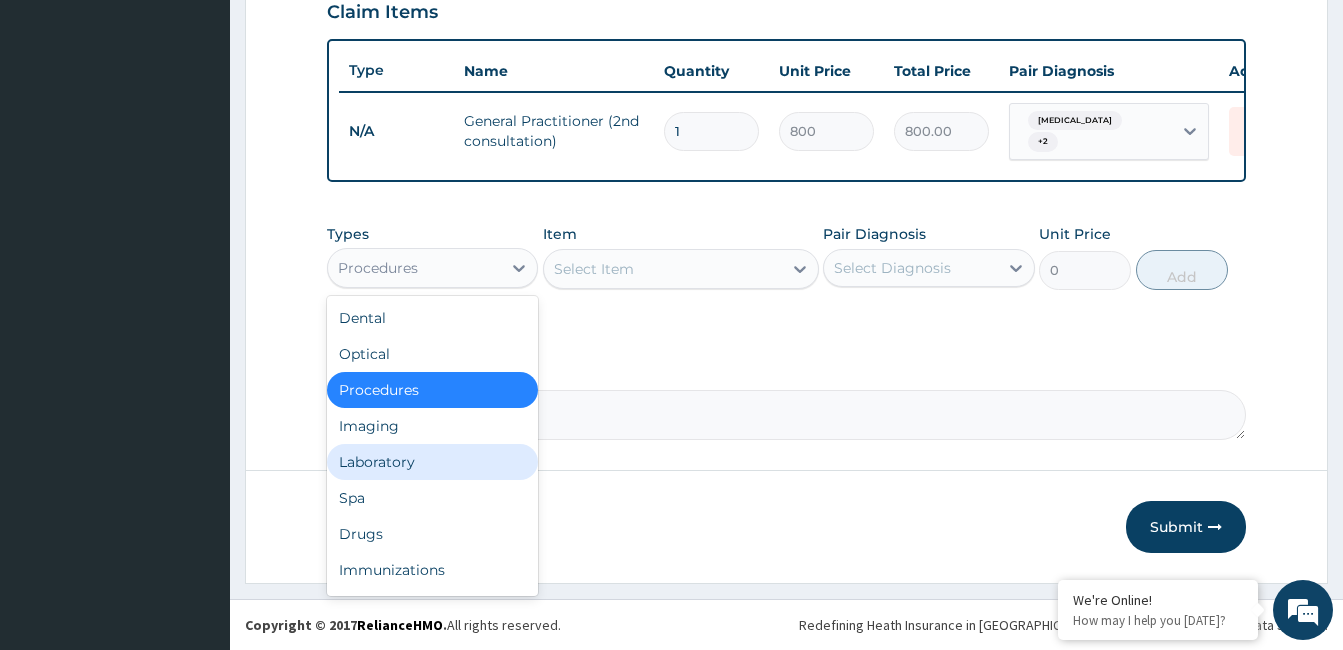 click on "Laboratory" at bounding box center (432, 462) 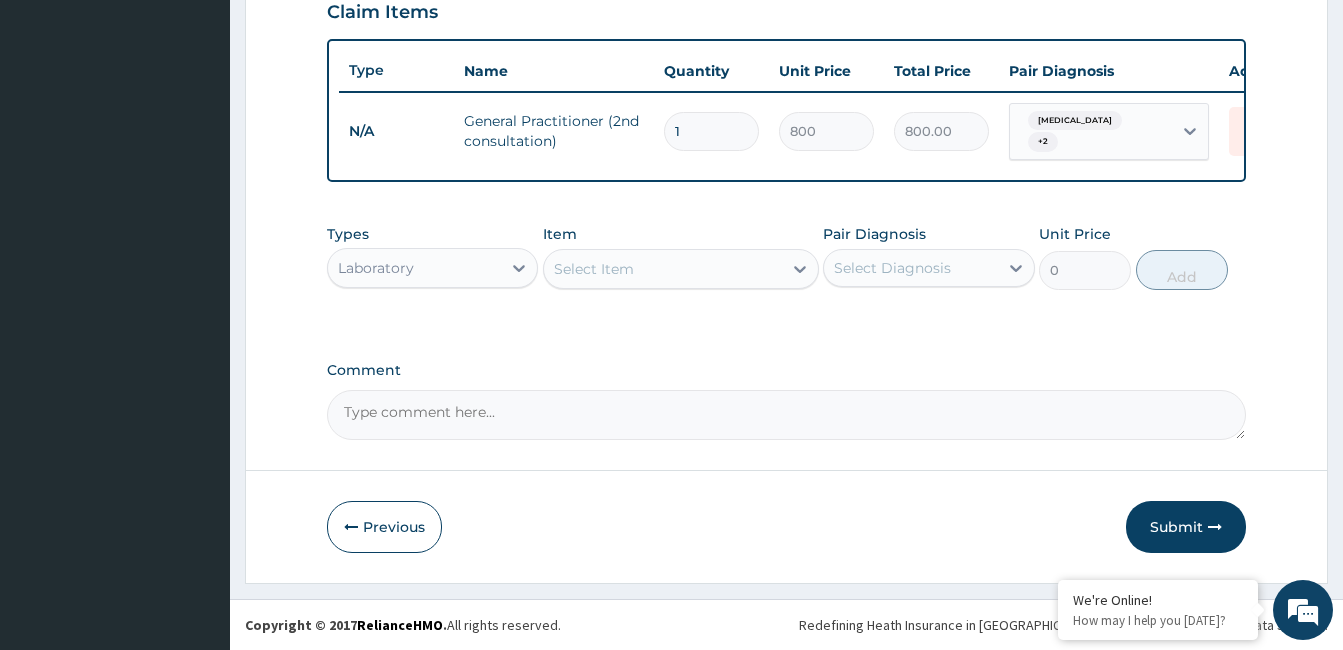 click on "Select Item" at bounding box center [663, 269] 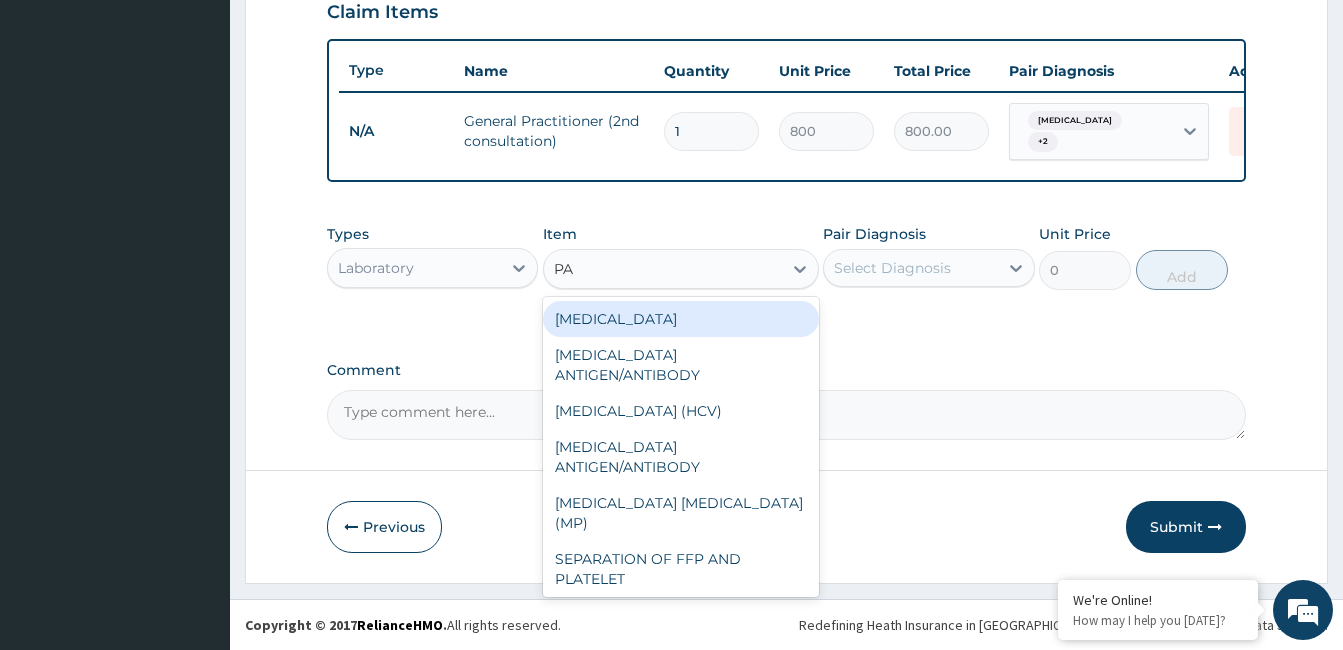 type on "P" 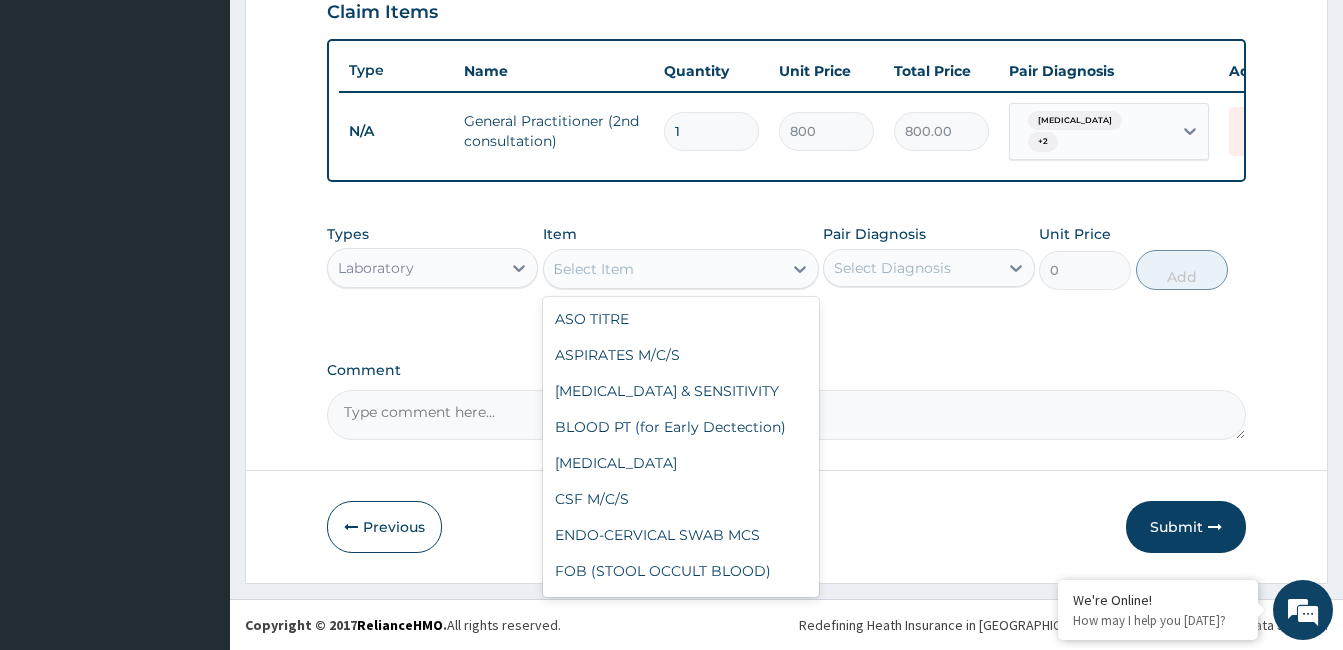 type on "PC" 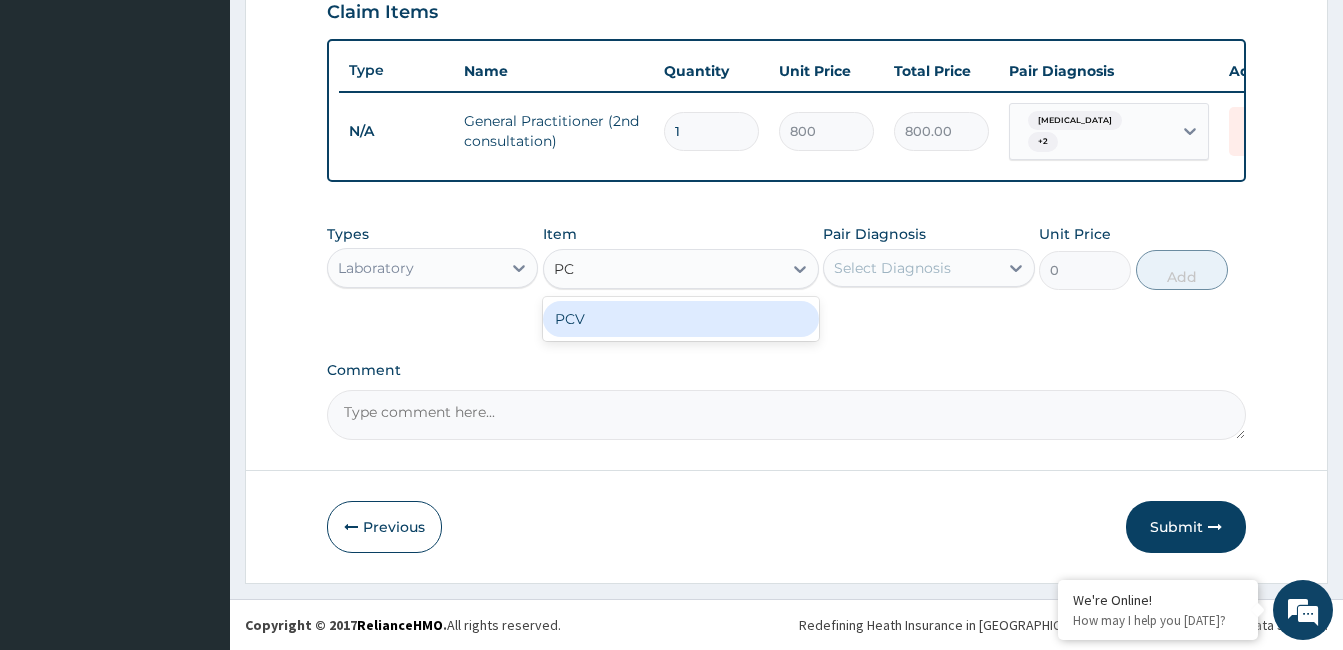 click on "PCV" at bounding box center [681, 319] 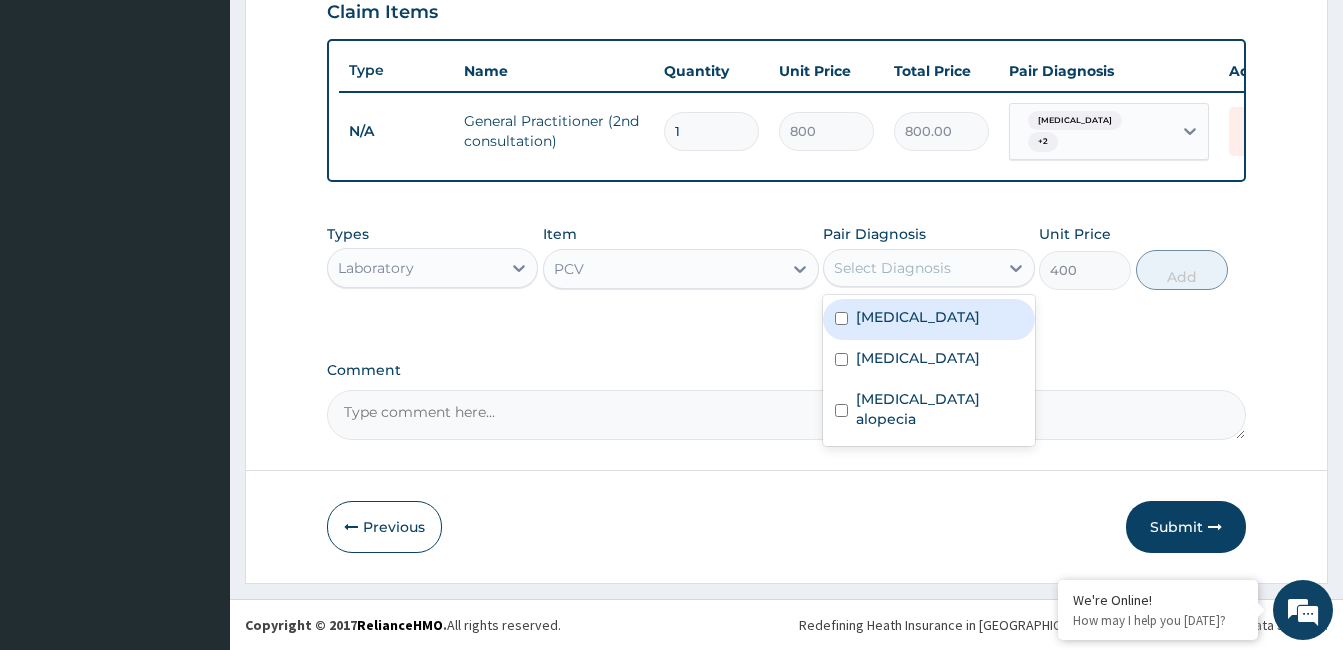 click on "Select Diagnosis" at bounding box center (892, 268) 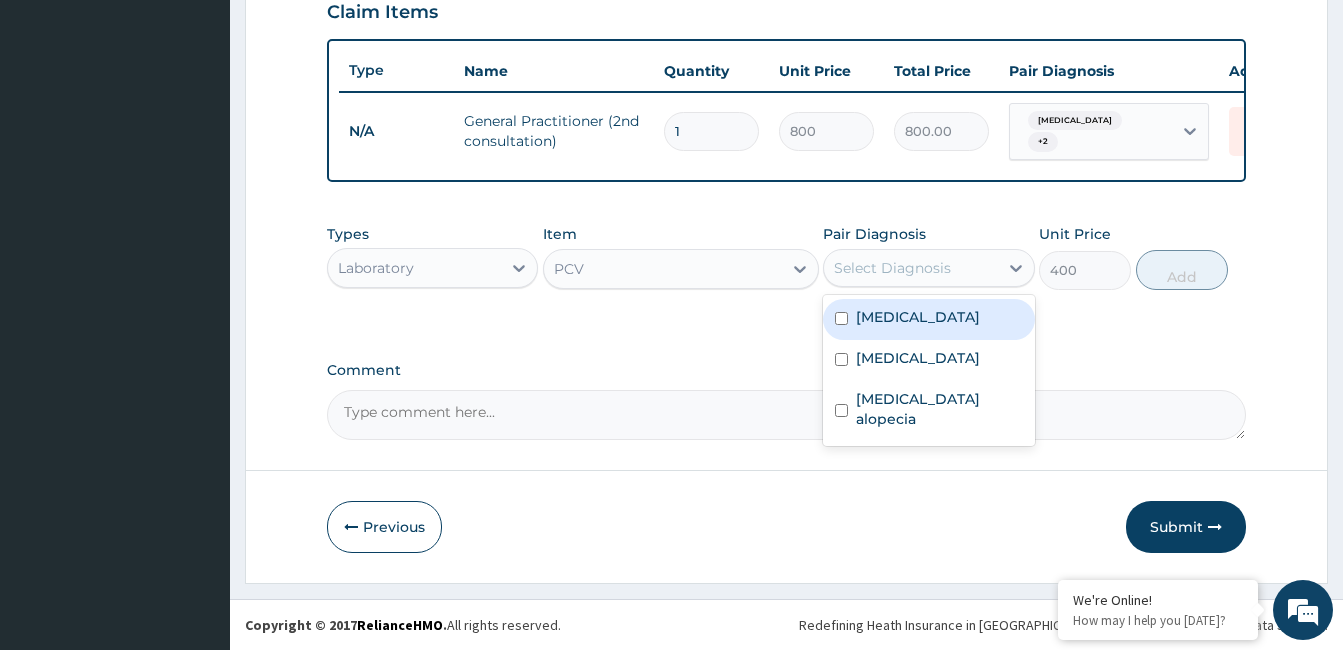 click on "Malaria" at bounding box center (918, 317) 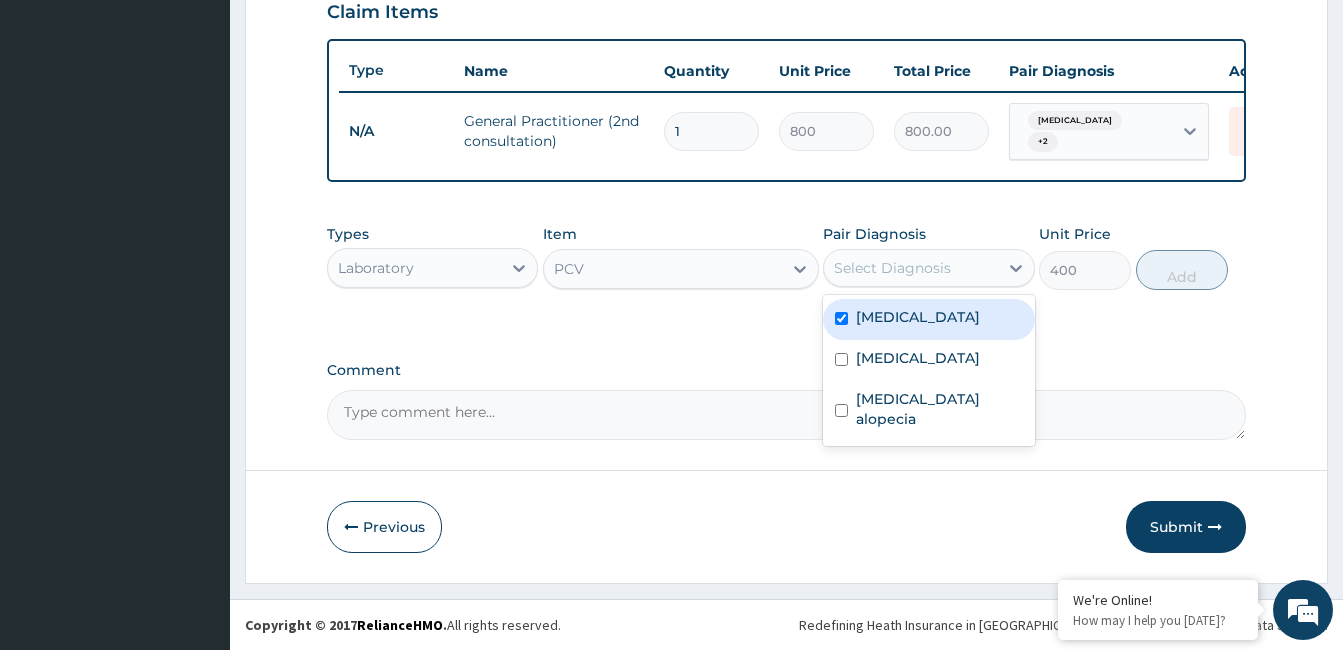 checkbox on "true" 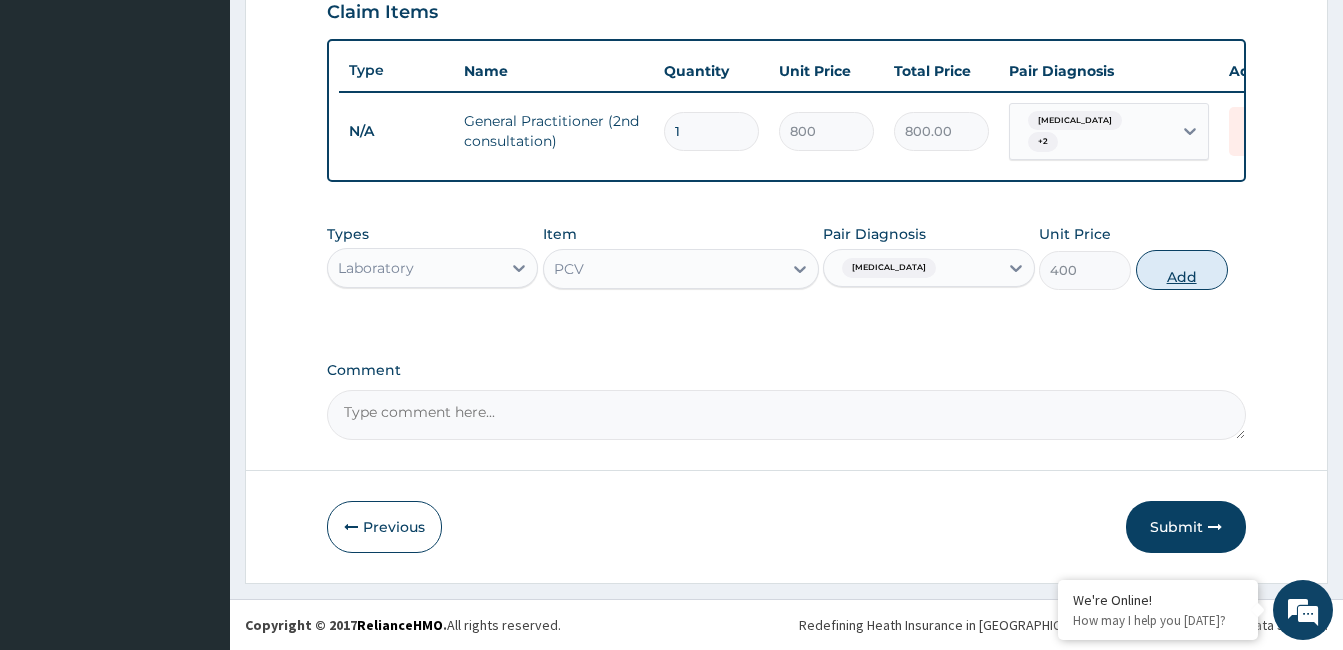 click on "Add" at bounding box center [1182, 270] 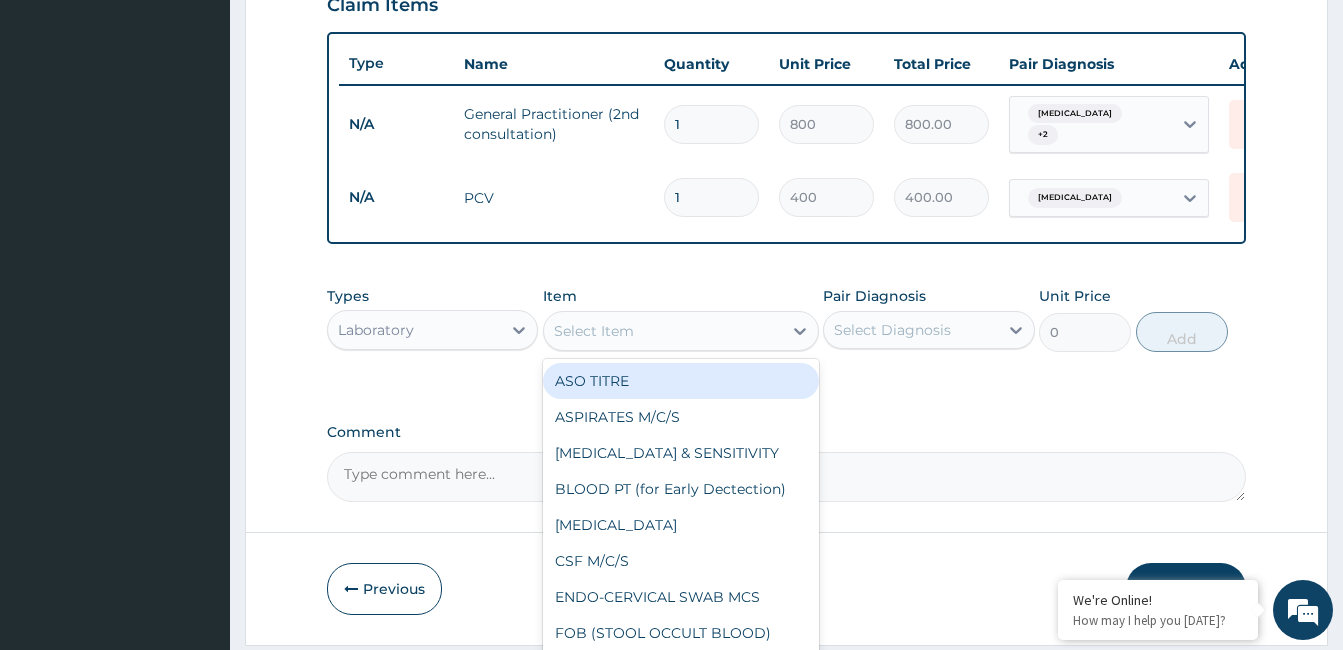 click on "Select Item" at bounding box center [663, 331] 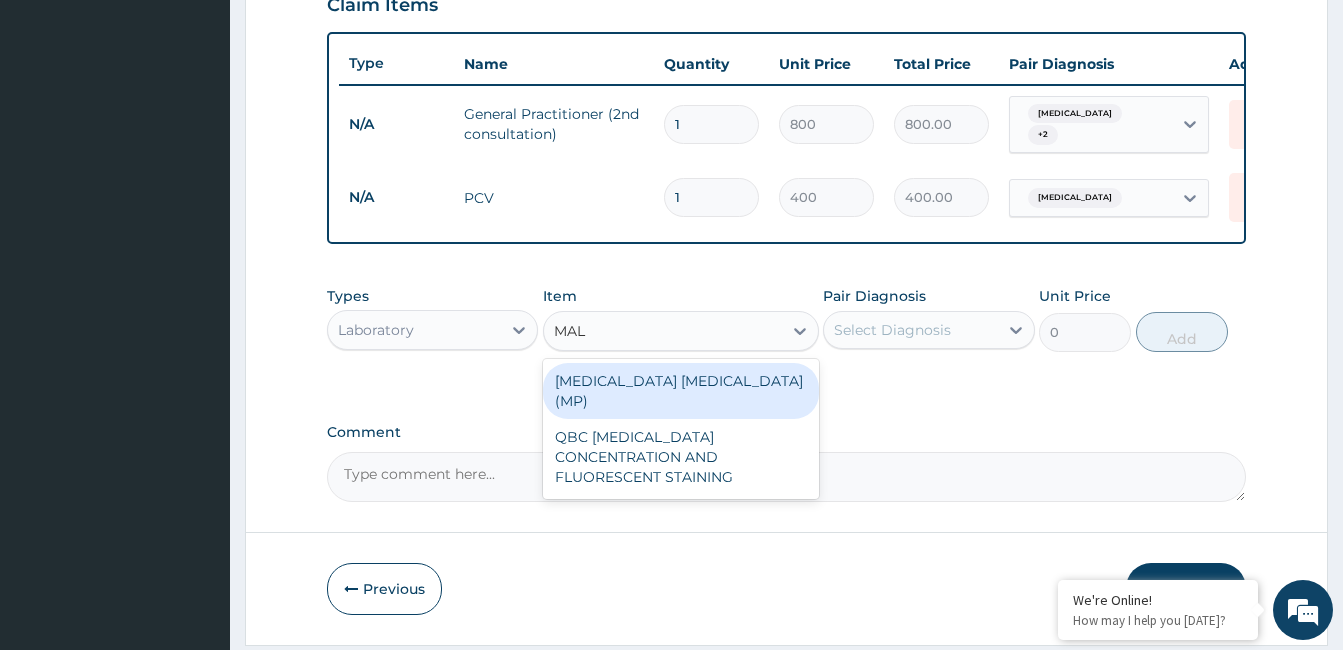type on "MALA" 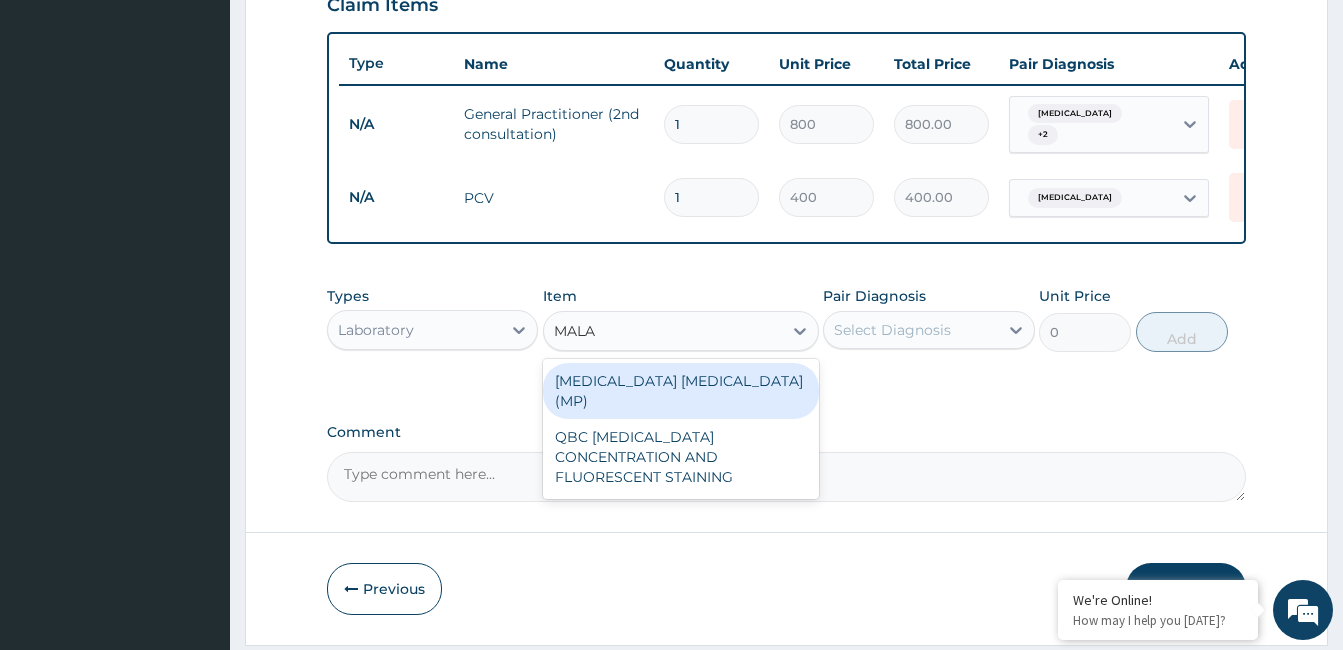 click on "MALARIA PARASITE (MP)" at bounding box center (681, 391) 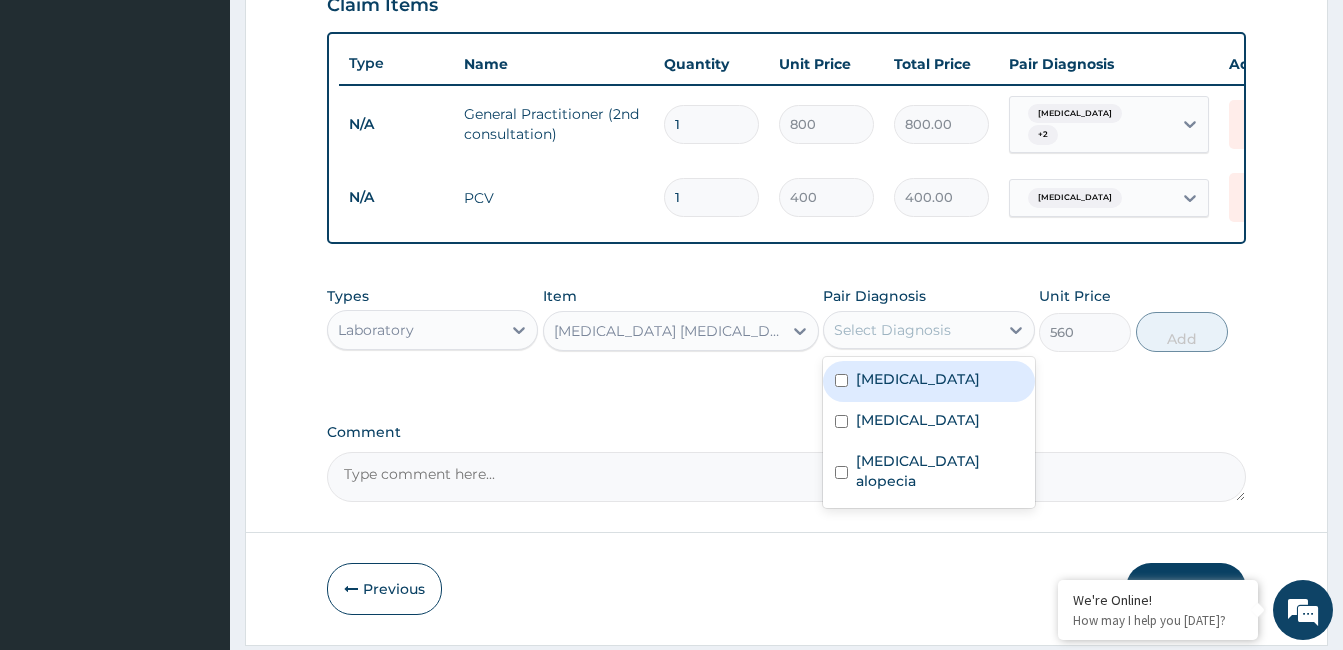click on "Select Diagnosis" at bounding box center [892, 330] 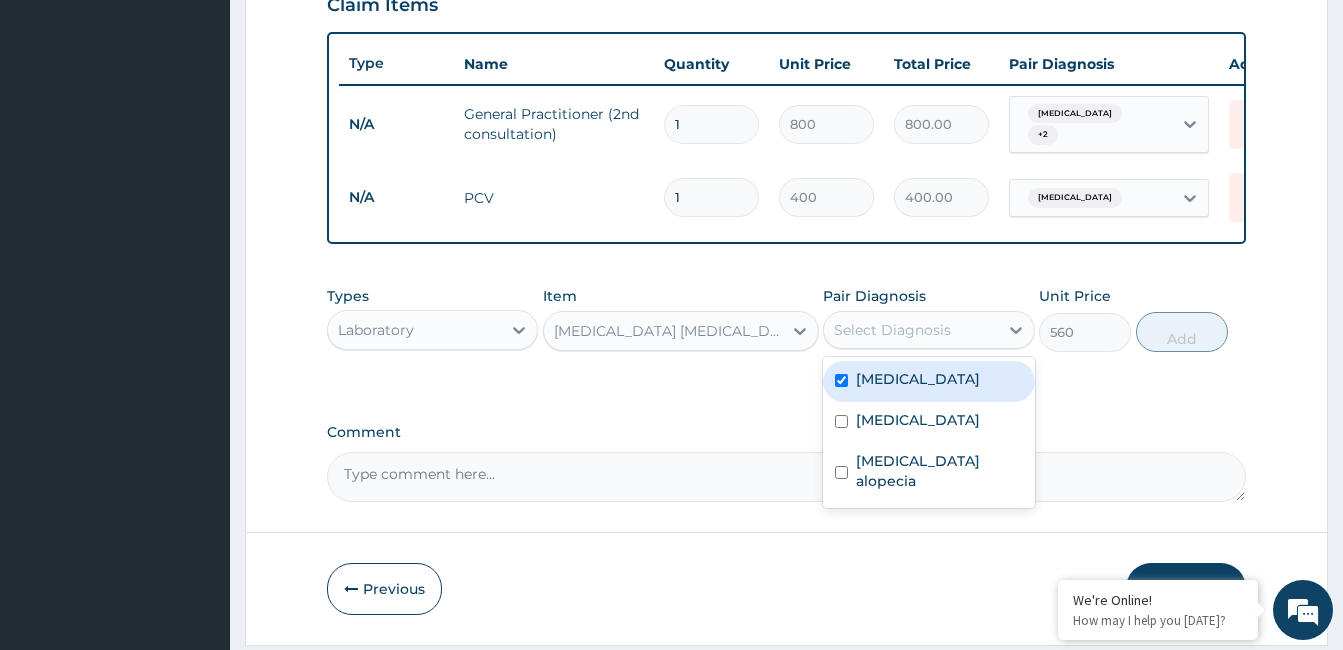 checkbox on "true" 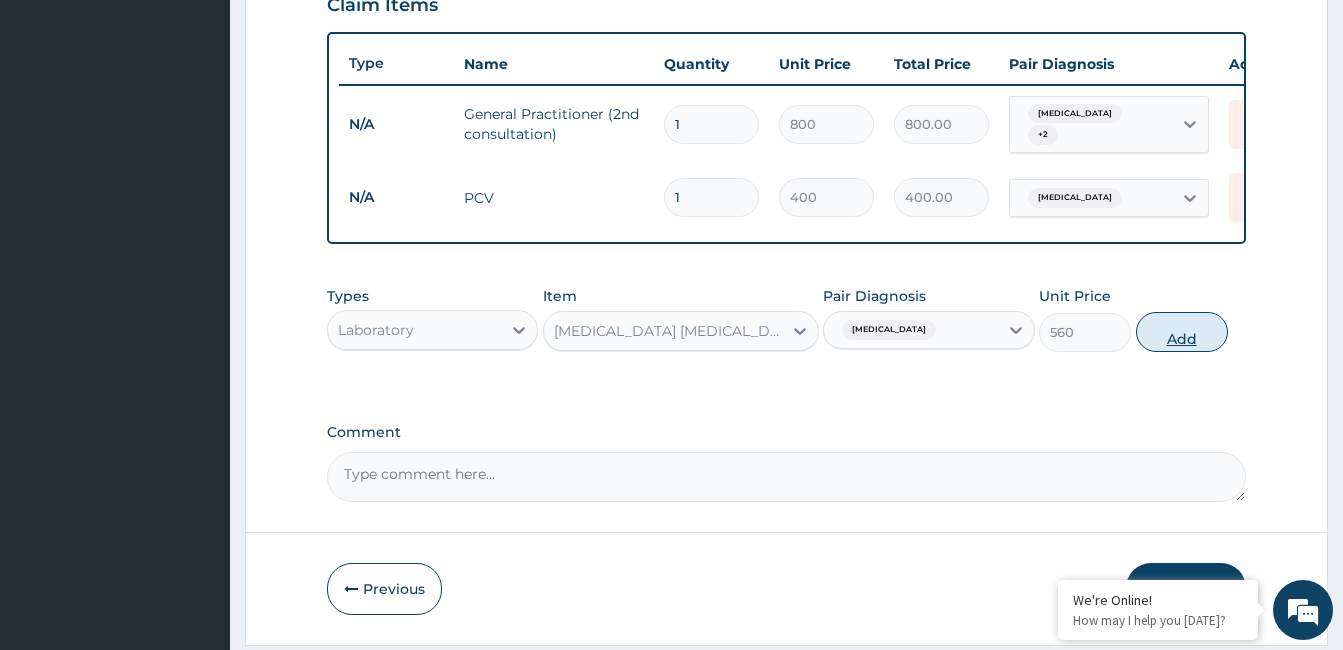click on "Add" at bounding box center (1182, 332) 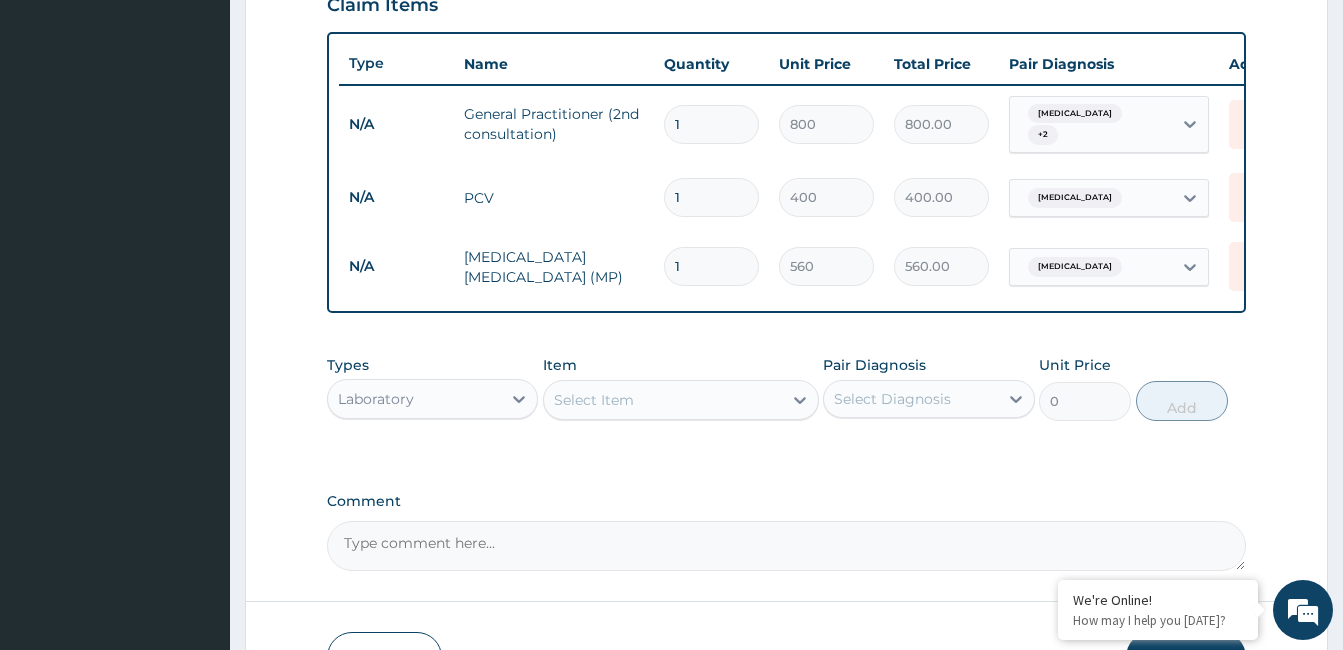 click on "Select Item" at bounding box center (663, 400) 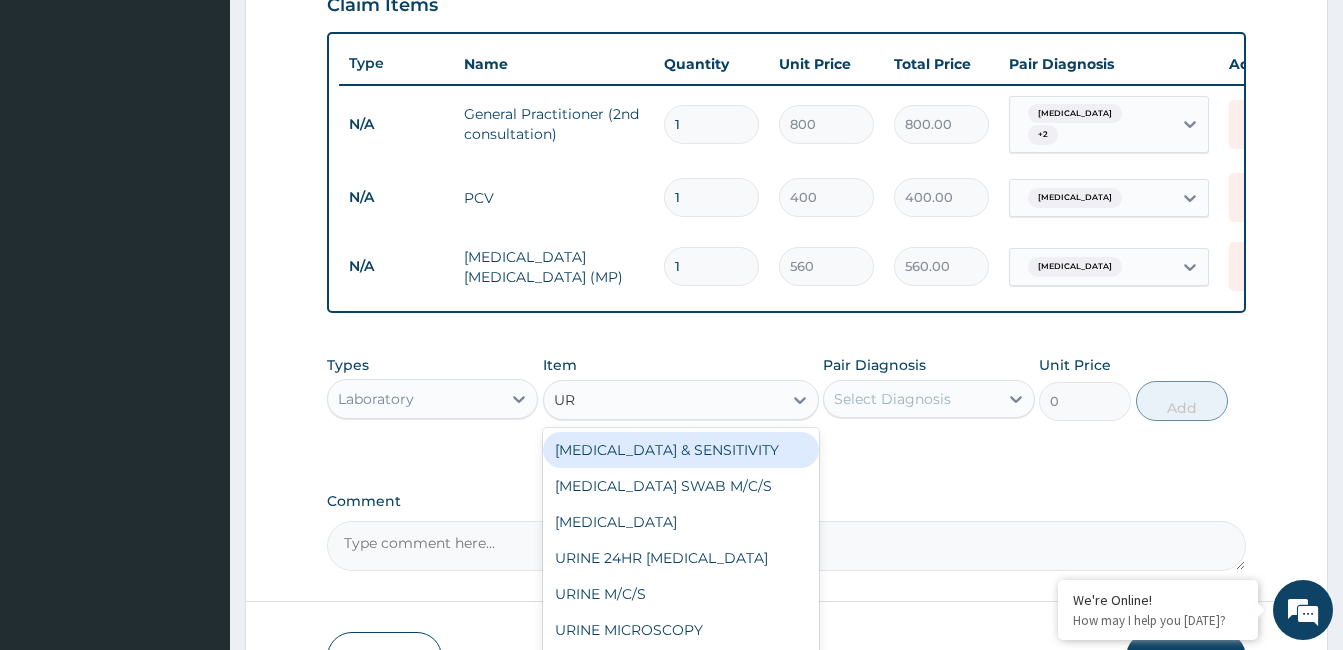 type on "URI" 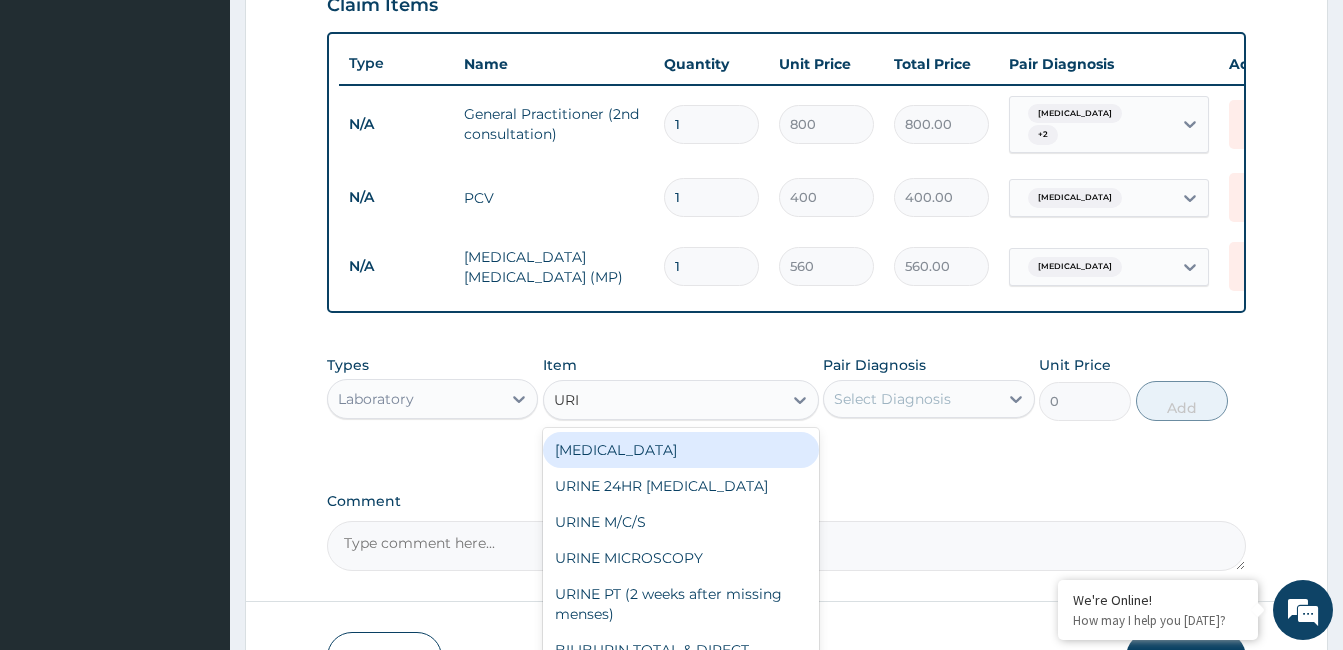 click on "URINALYSIS" at bounding box center [681, 450] 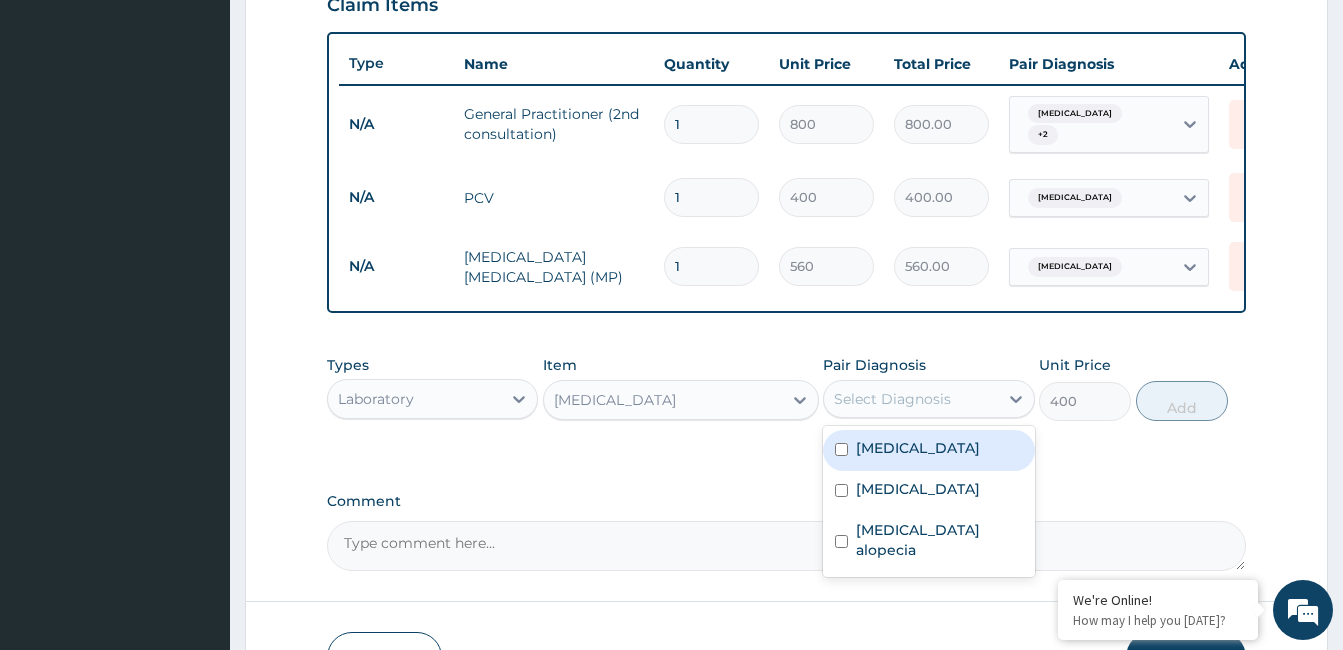 click on "Select Diagnosis" at bounding box center (910, 399) 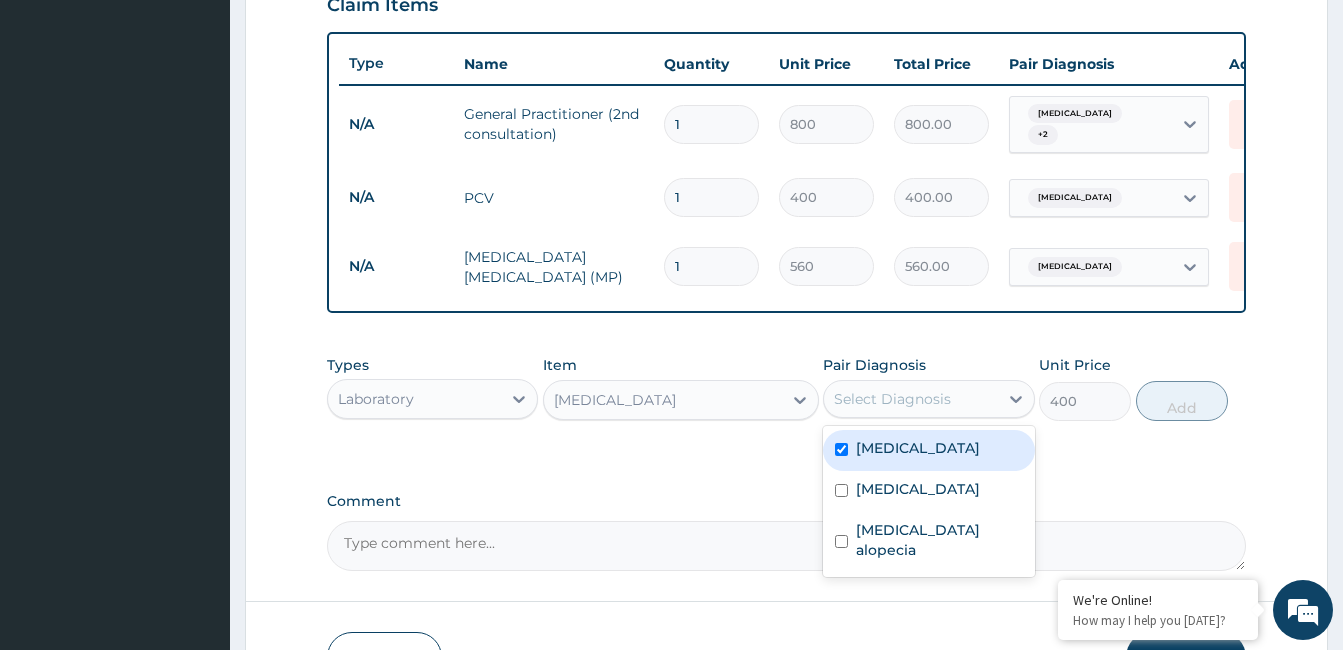checkbox on "true" 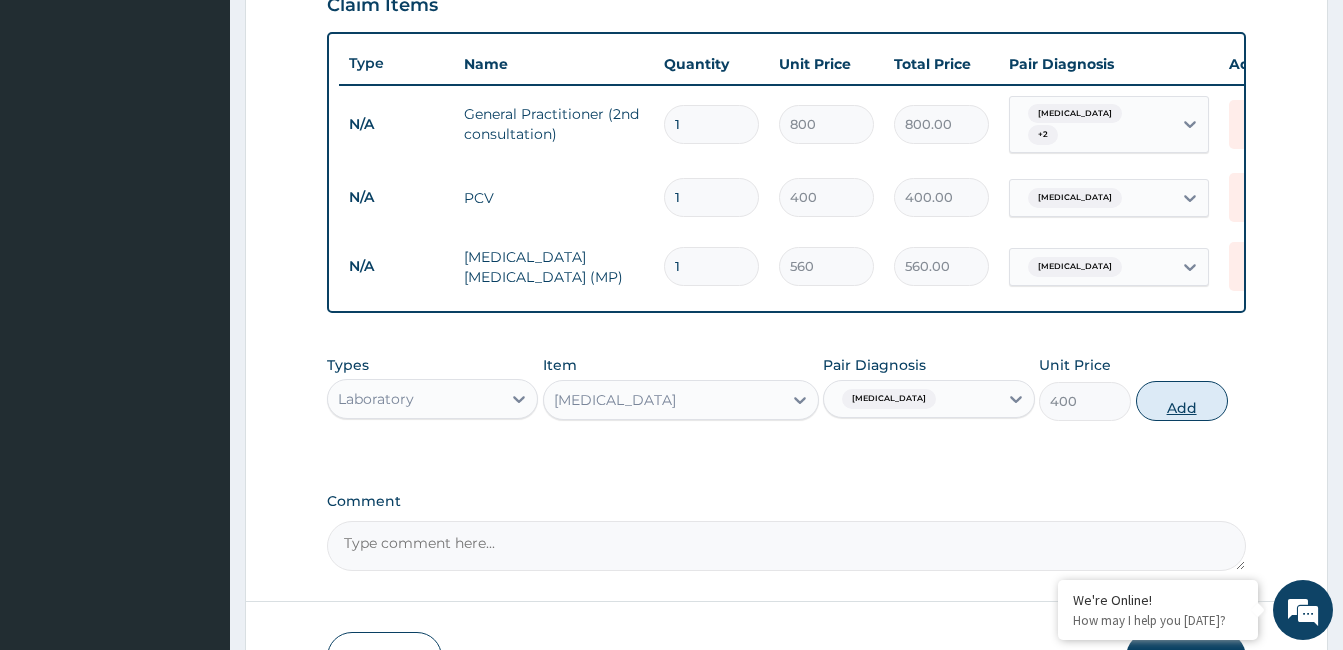 click on "Add" at bounding box center (1182, 401) 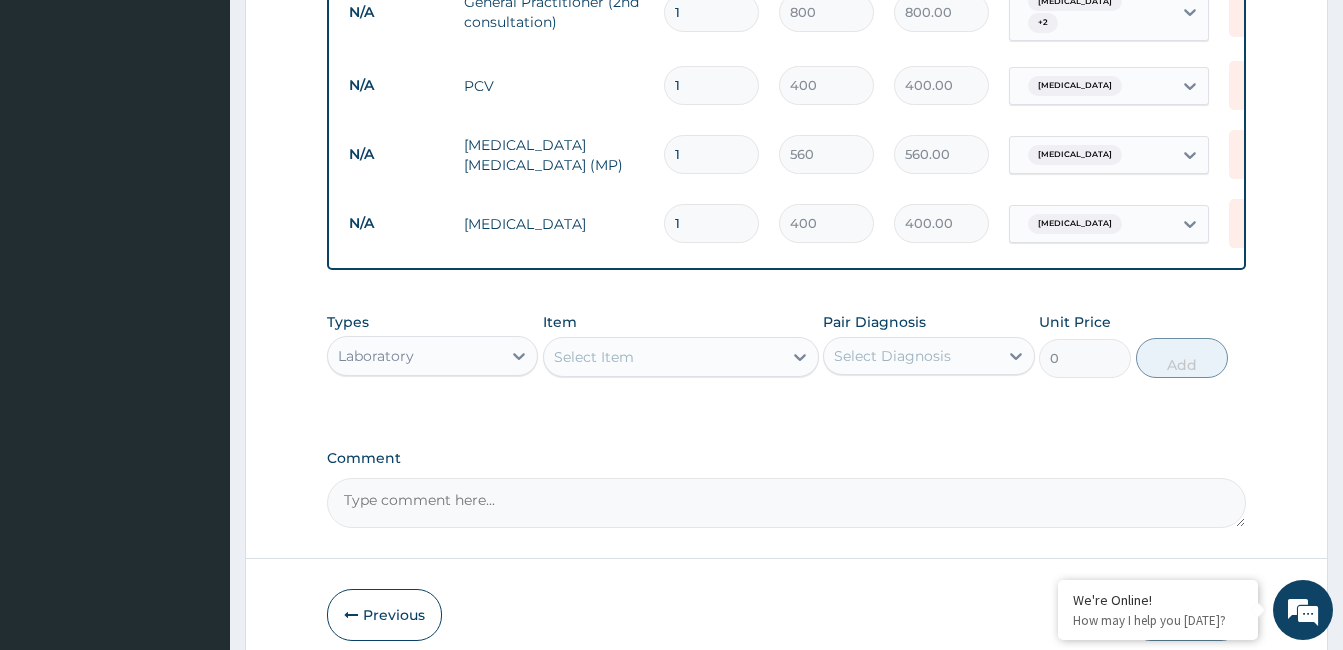 scroll, scrollTop: 829, scrollLeft: 0, axis: vertical 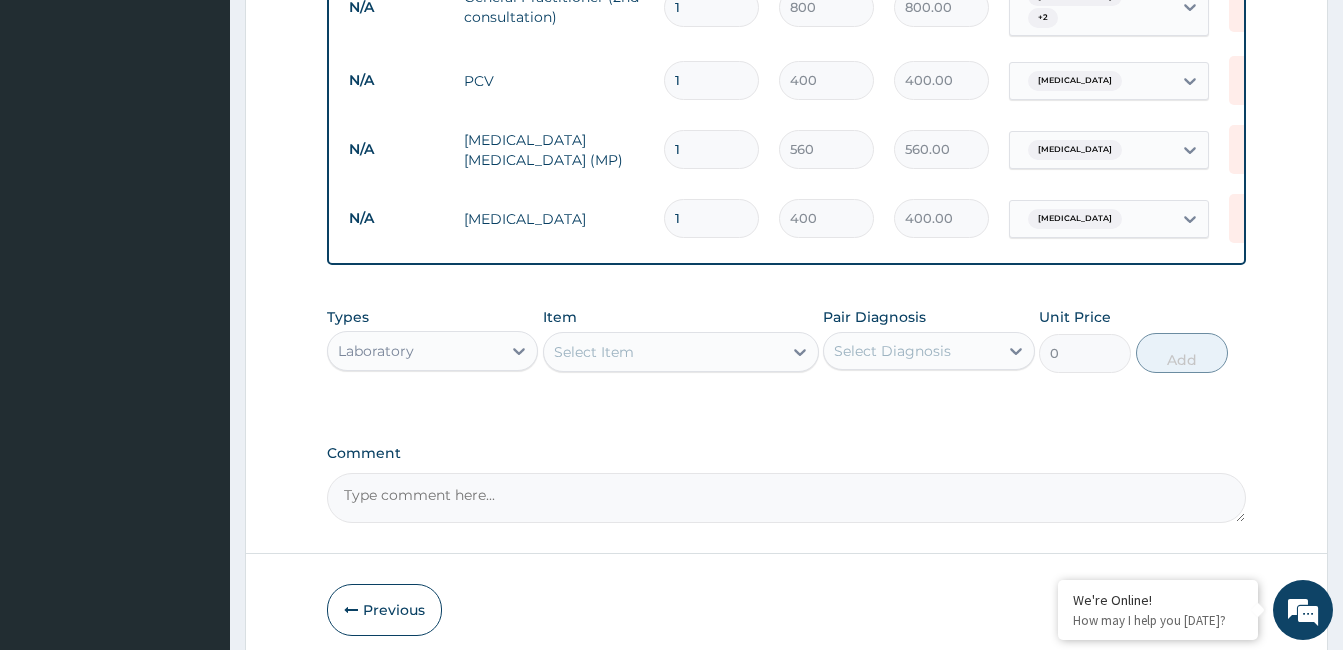 click on "Laboratory" at bounding box center (414, 351) 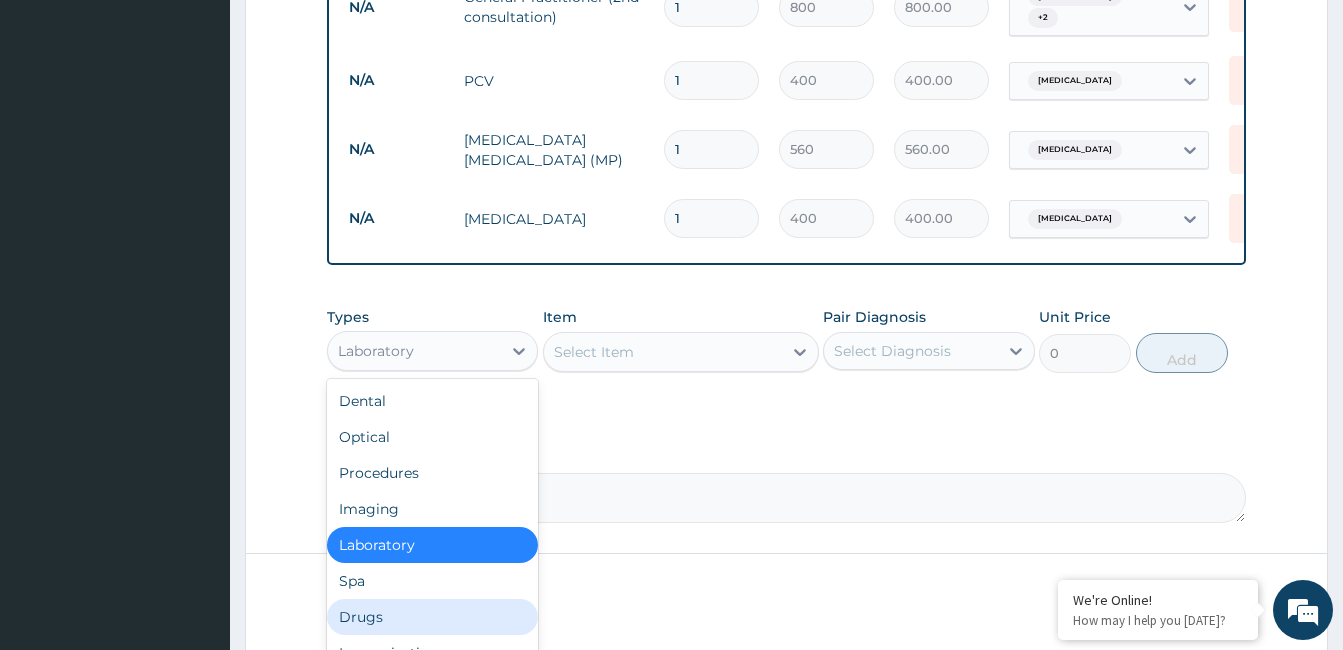 click on "Drugs" at bounding box center (432, 617) 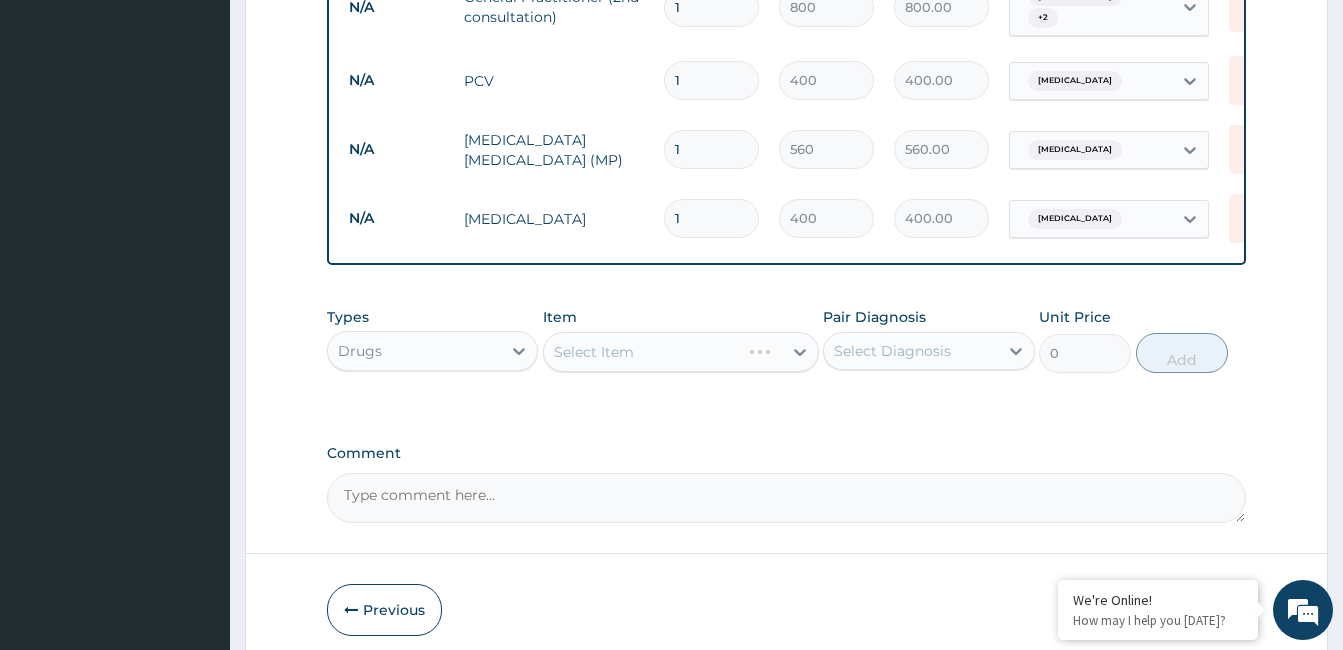 click on "Select Item" at bounding box center [681, 352] 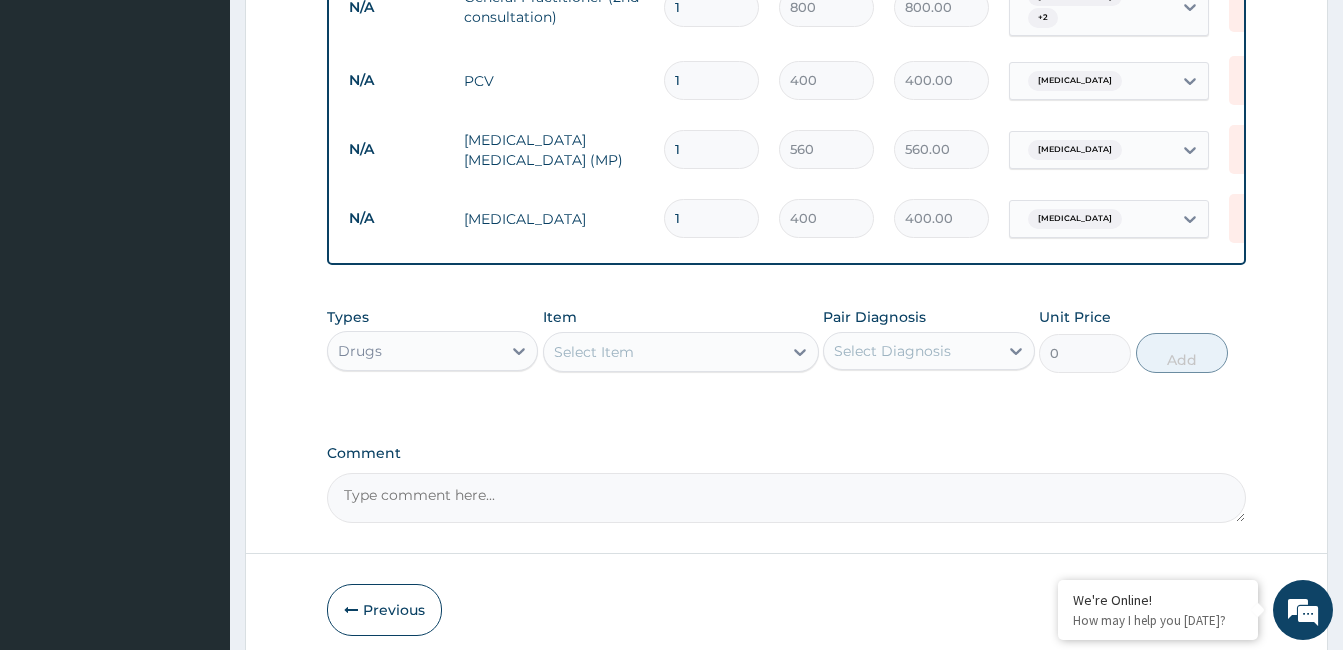 click on "Select Item" at bounding box center (663, 352) 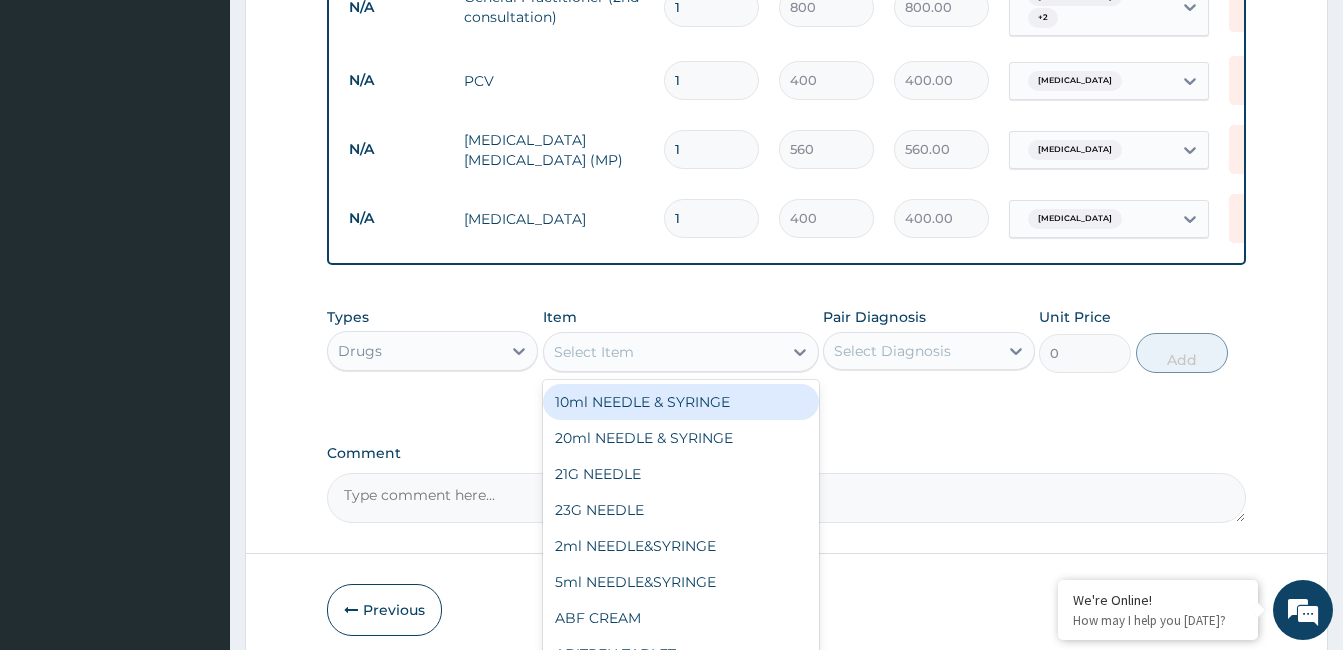 type on "L" 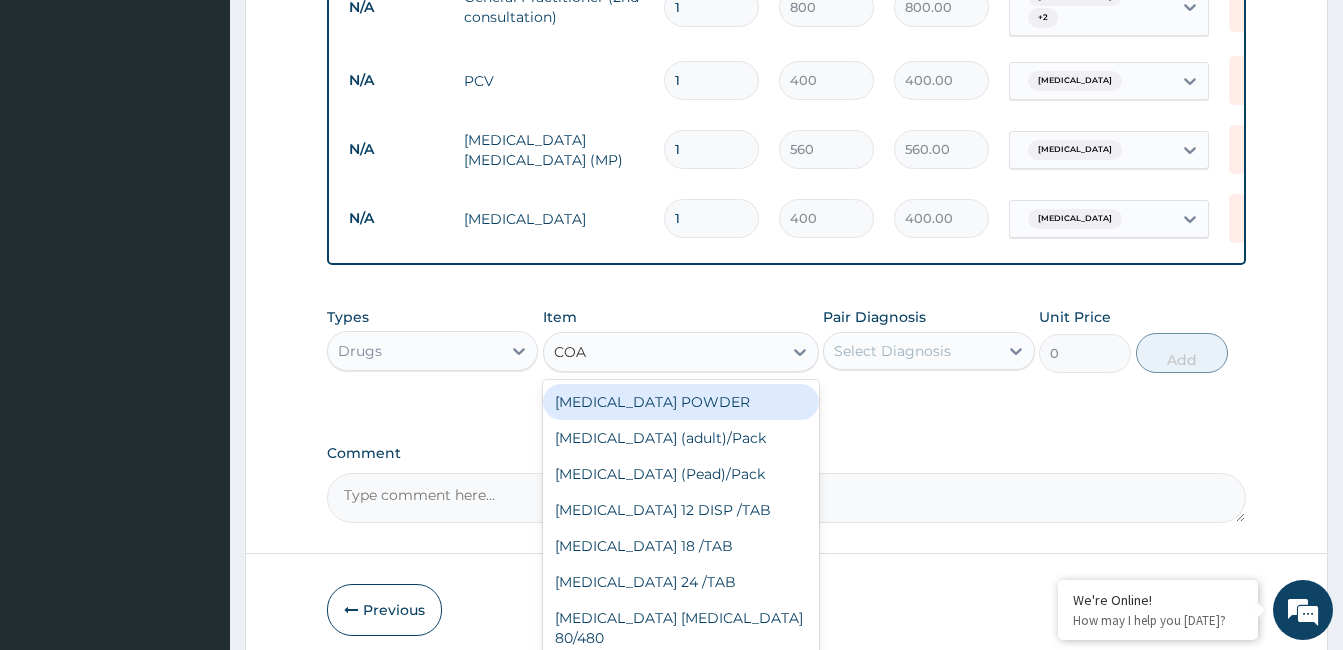 type on "COAR" 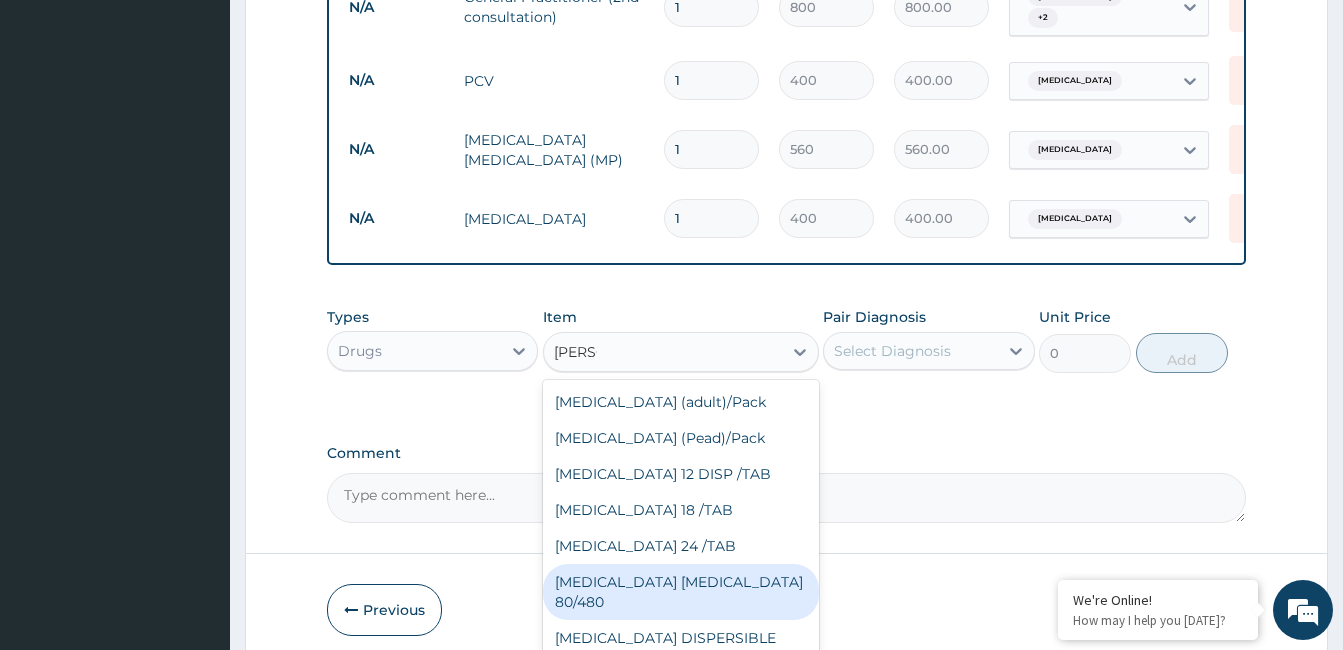 click on "COARTEM D TAB 80/480" at bounding box center [681, 592] 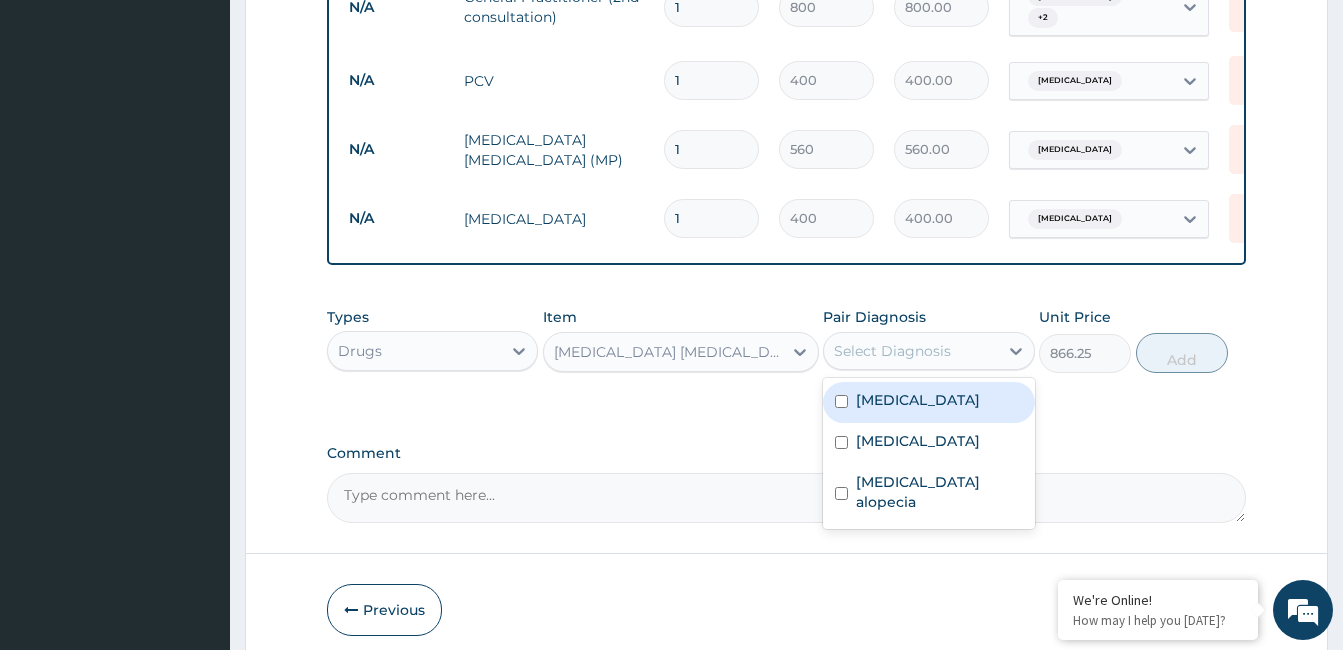 click on "Select Diagnosis" at bounding box center [910, 351] 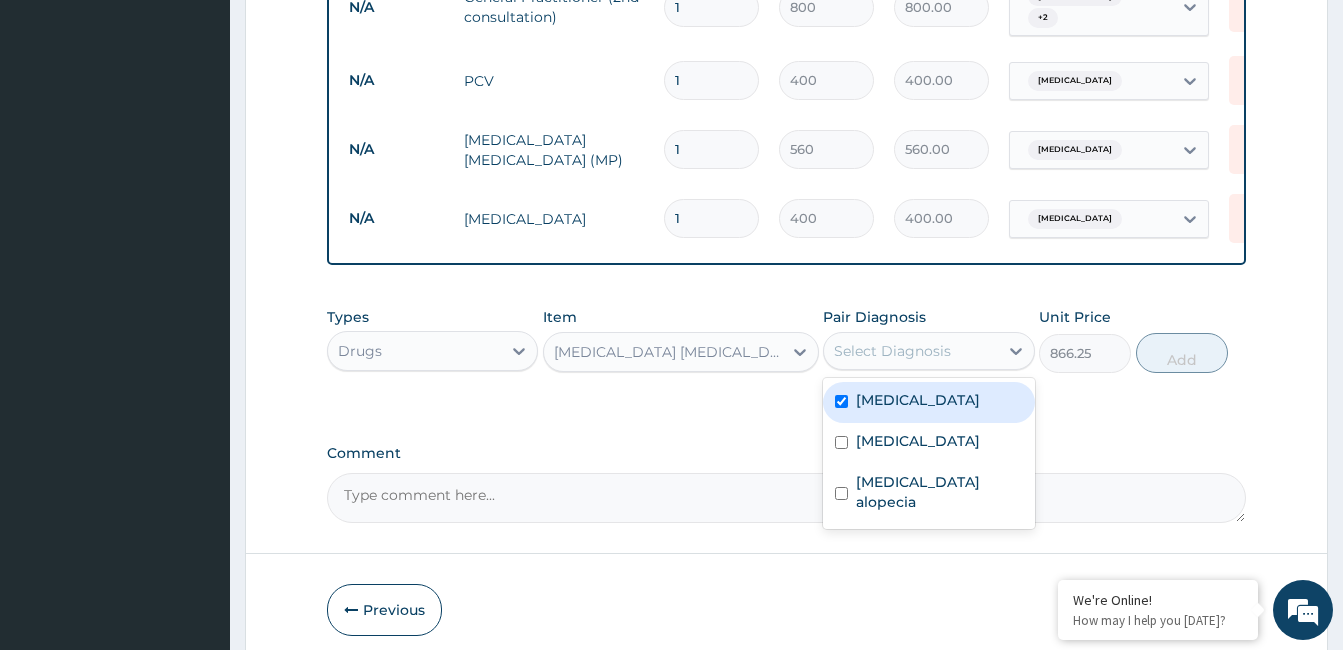 checkbox on "true" 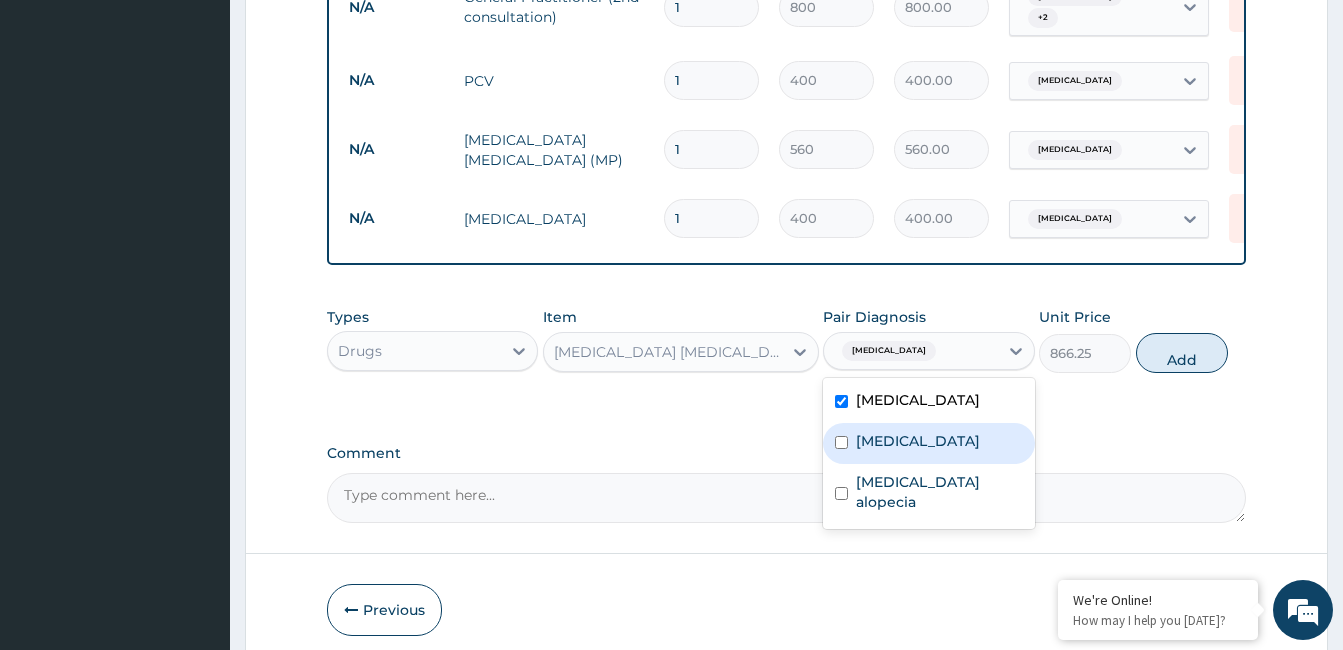 click on "Anemia" at bounding box center [918, 441] 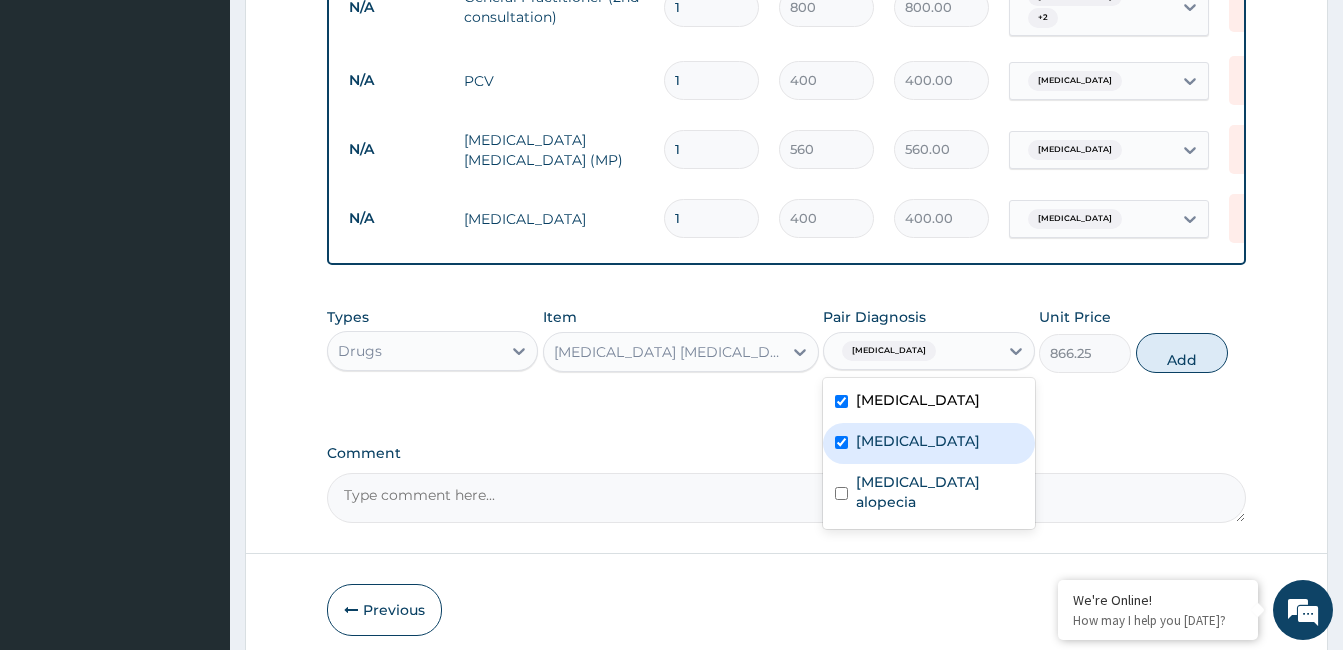 checkbox on "true" 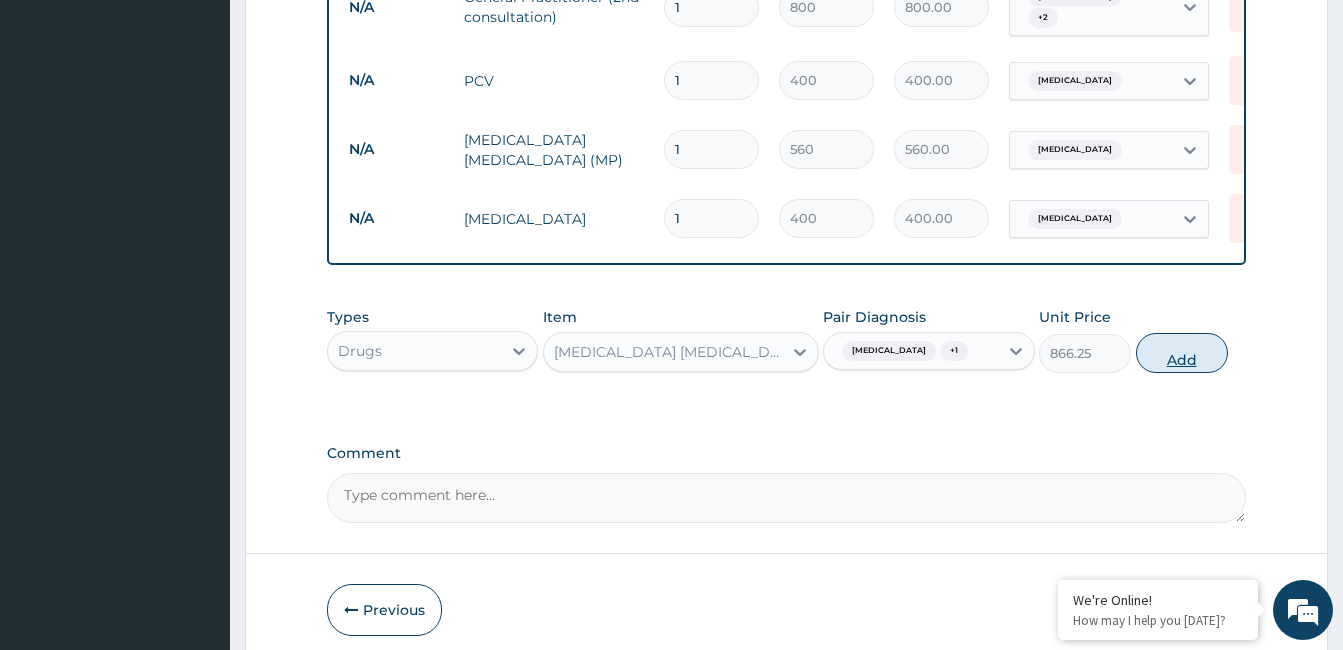click on "Add" at bounding box center (1182, 353) 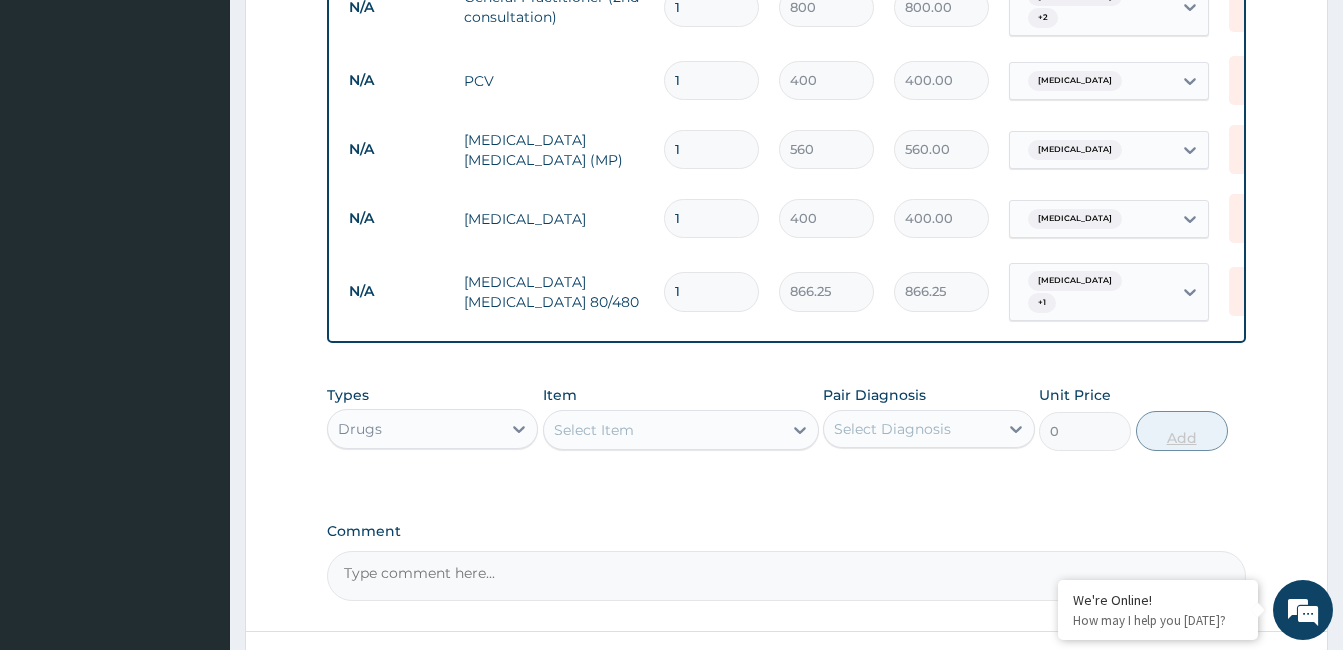 type 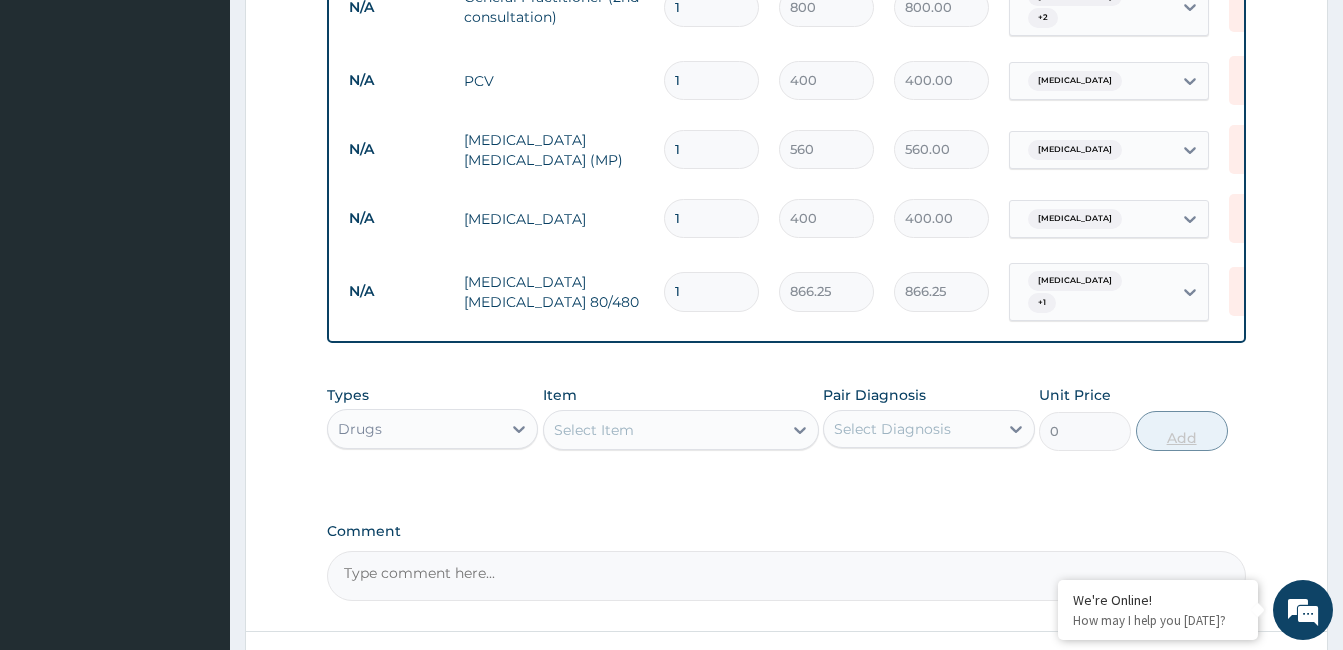 type on "0.00" 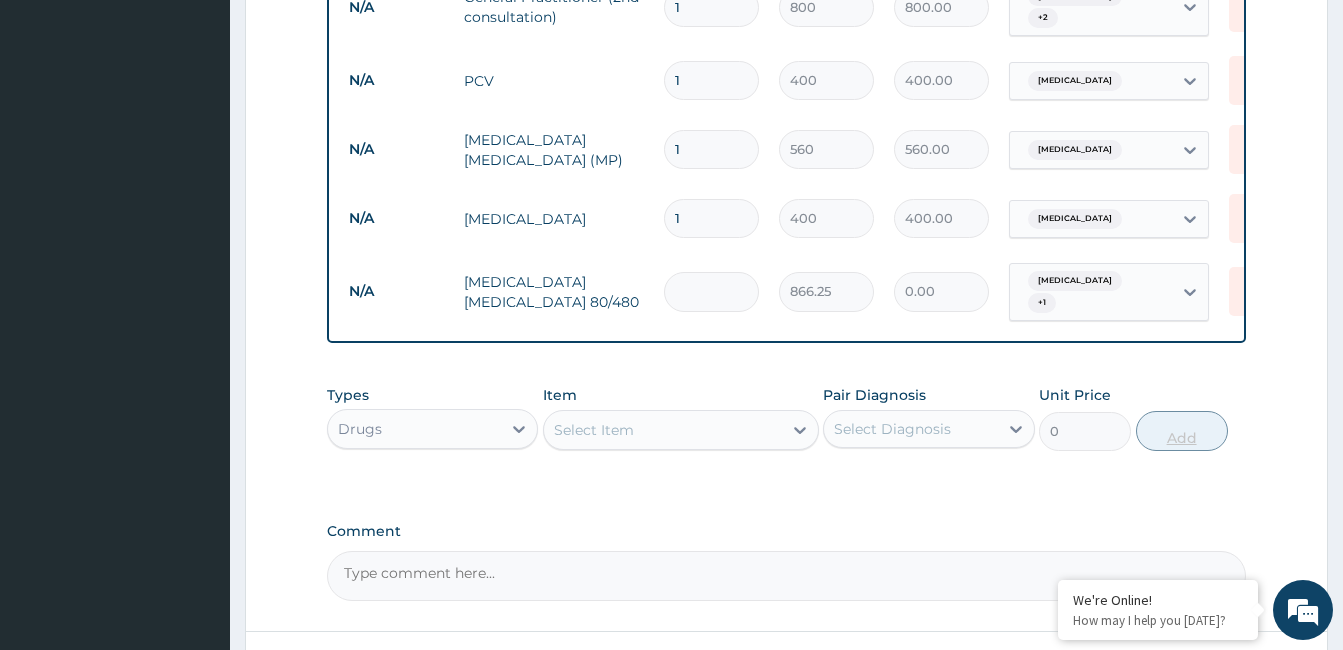 type on "6" 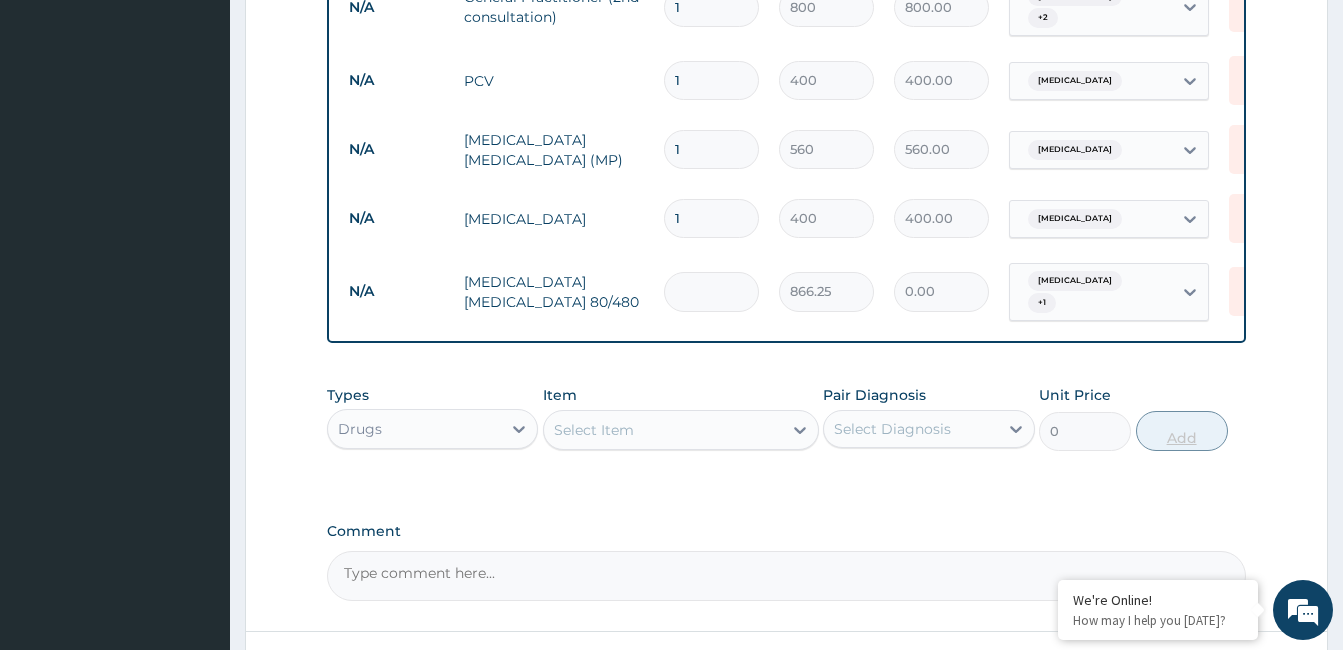type on "5197.50" 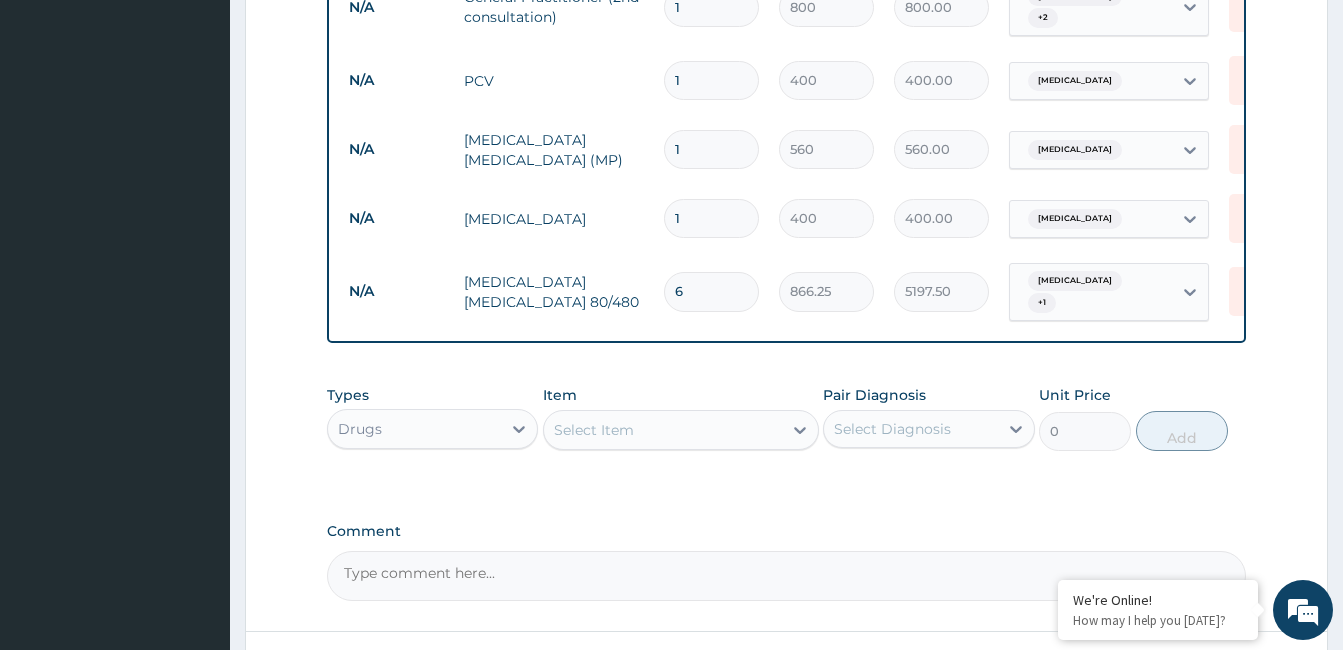 type on "6" 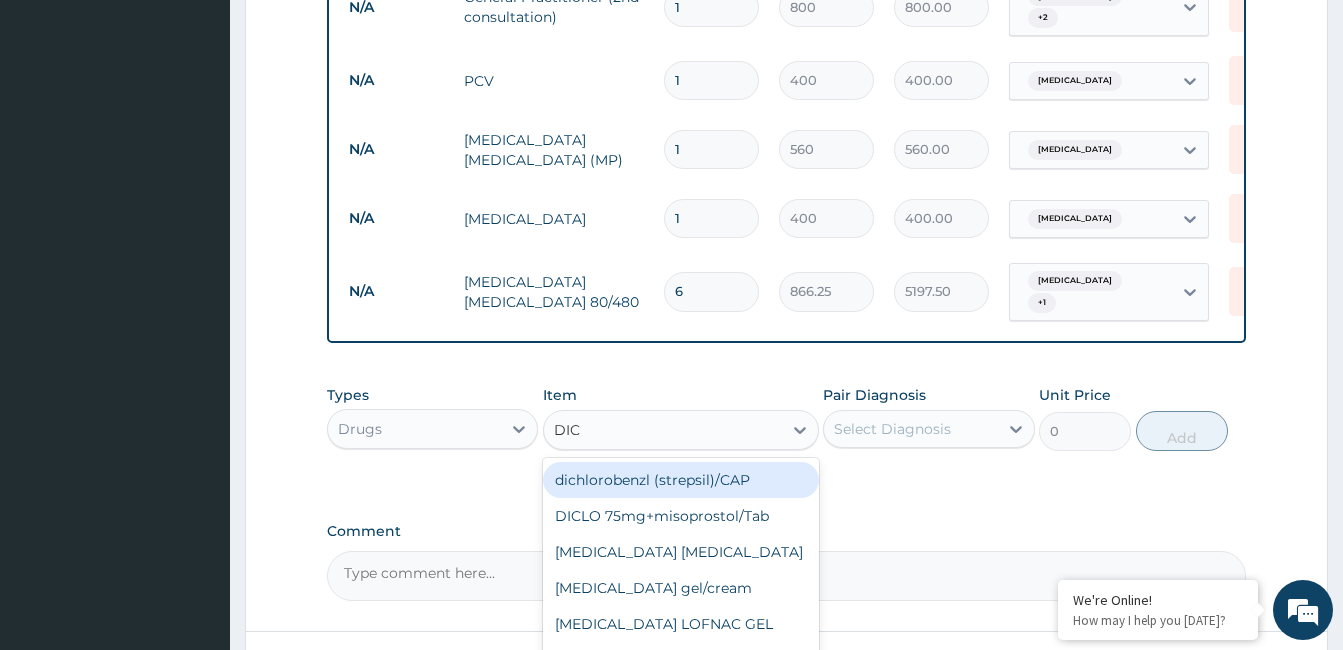 type on "DICL" 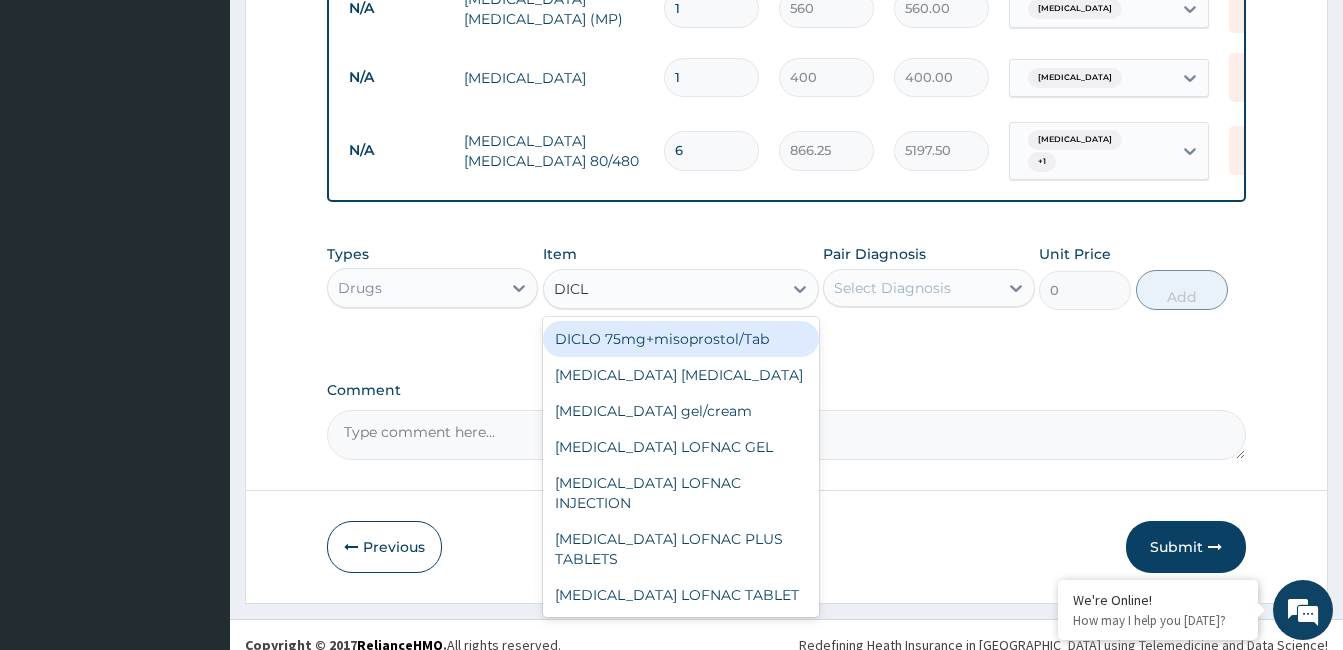 scroll, scrollTop: 986, scrollLeft: 0, axis: vertical 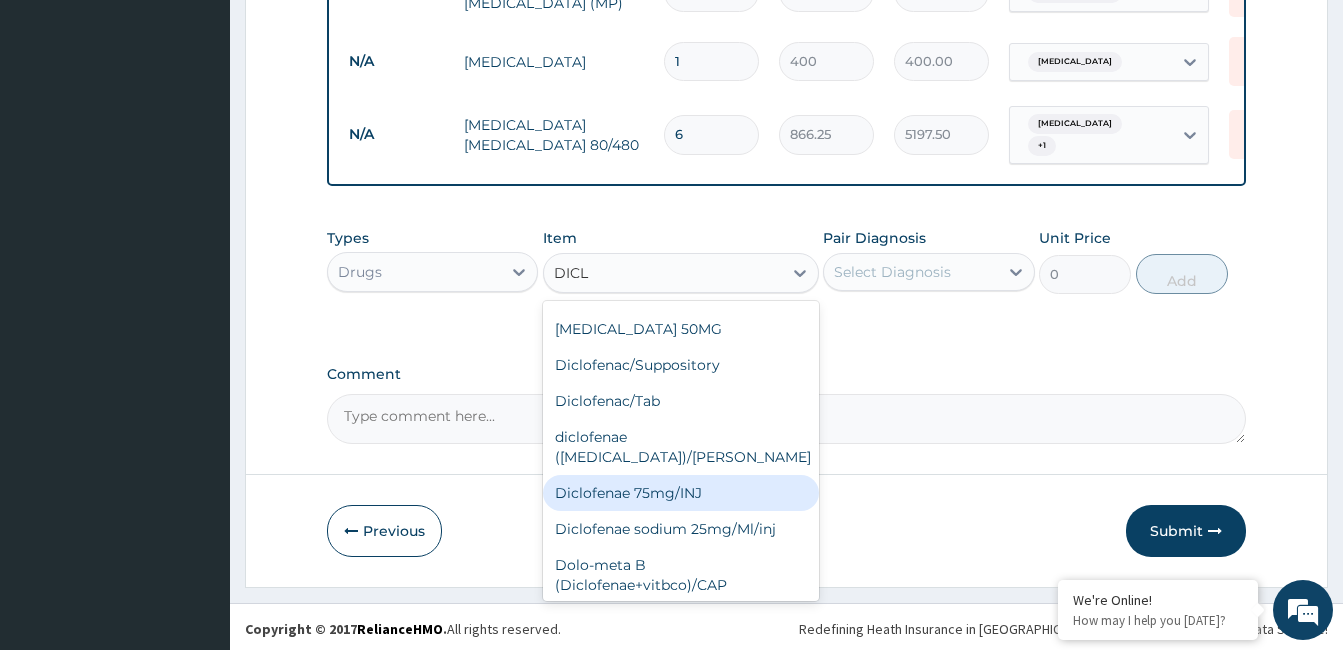 click on "Diclofenae 75mg/INJ" at bounding box center [681, 493] 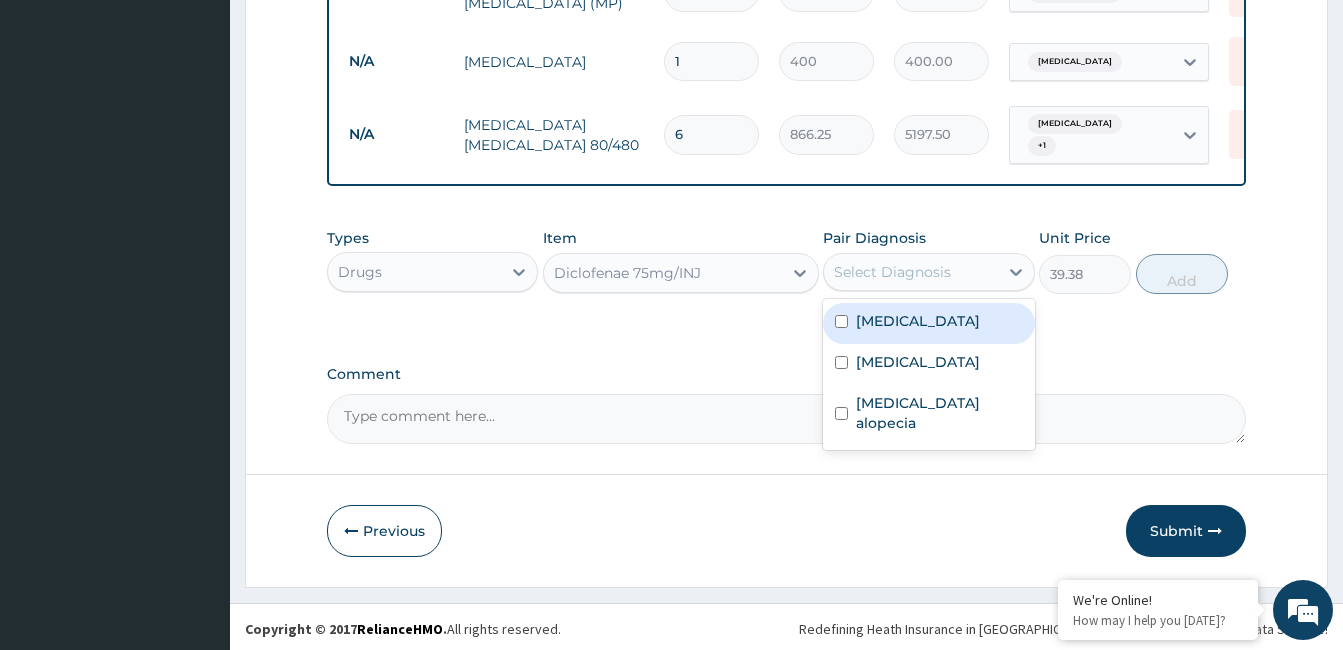click on "Select Diagnosis" at bounding box center (892, 272) 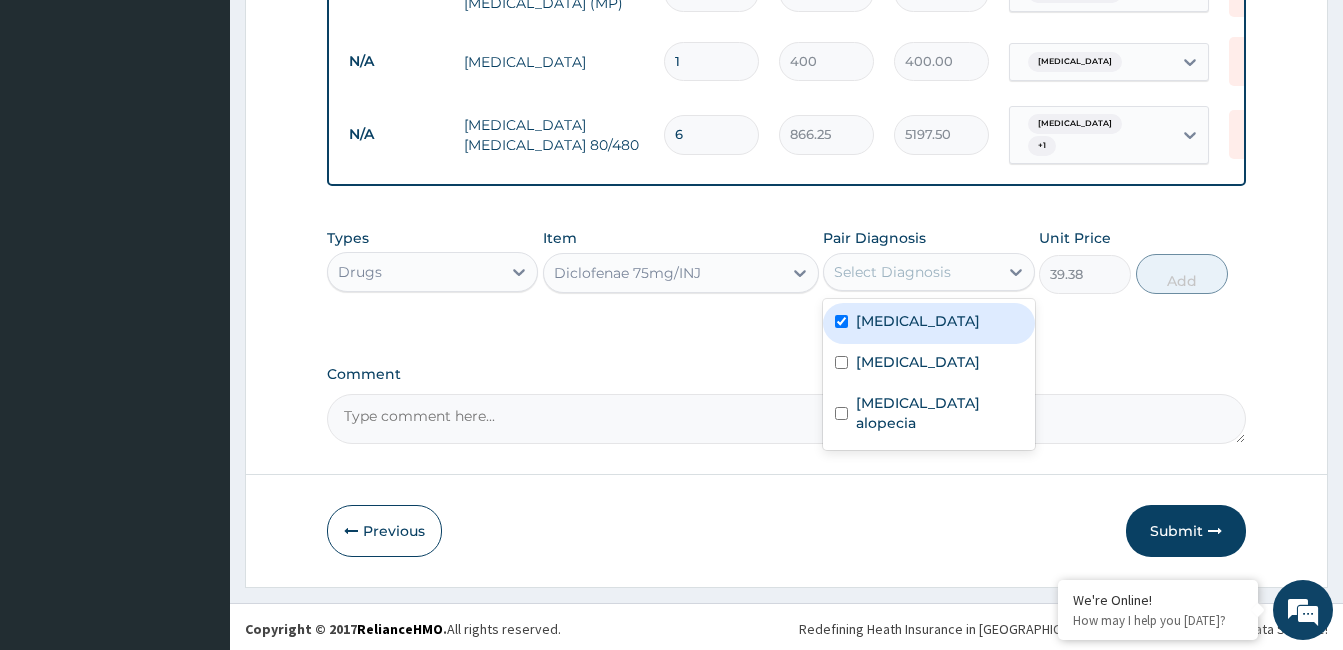 checkbox on "true" 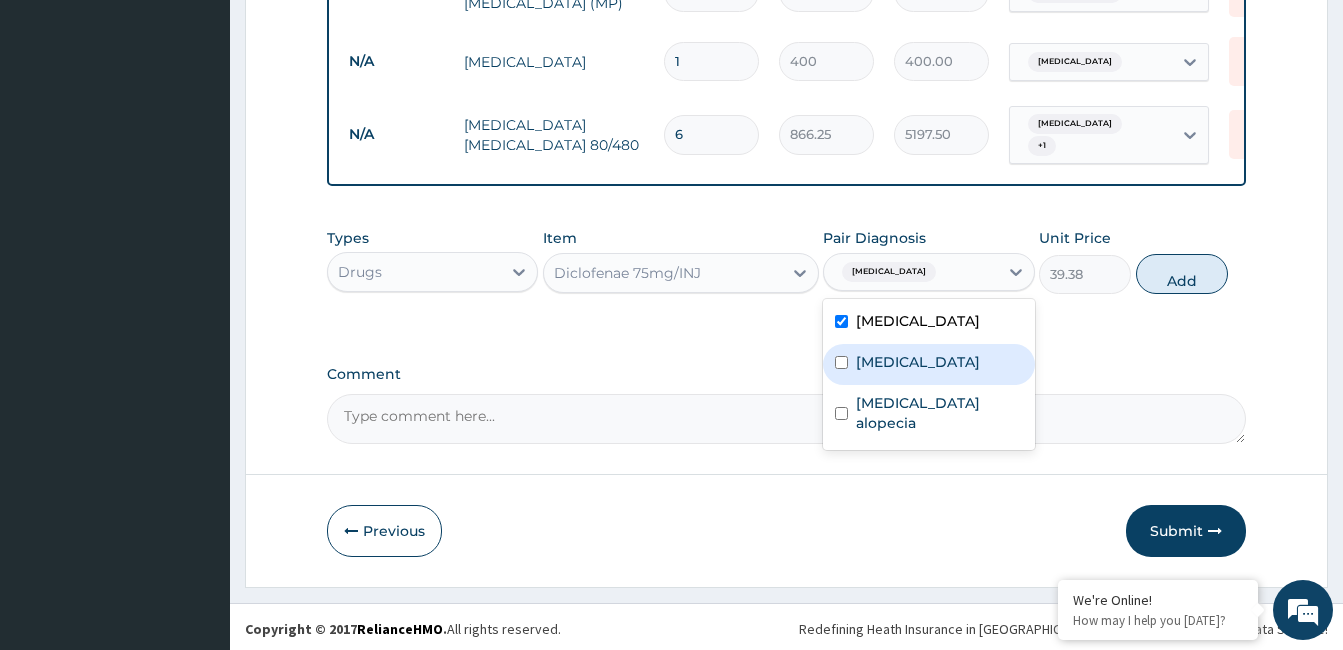click on "Anemia" at bounding box center (918, 362) 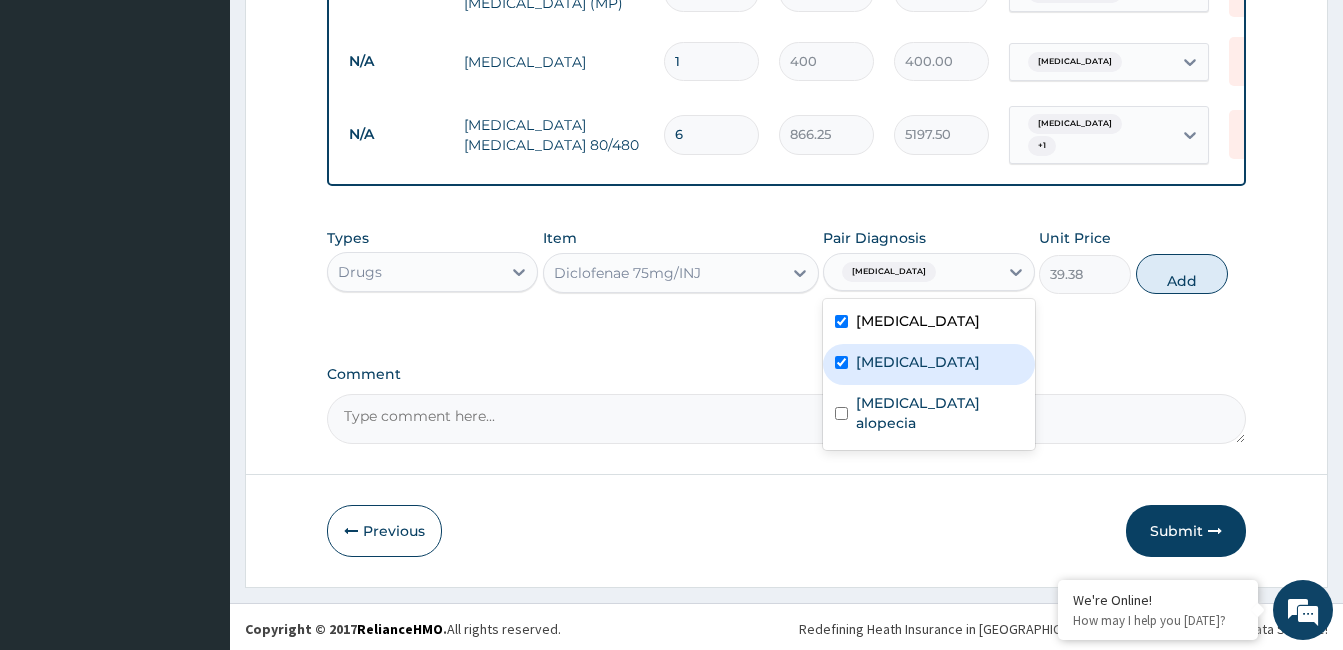 checkbox on "true" 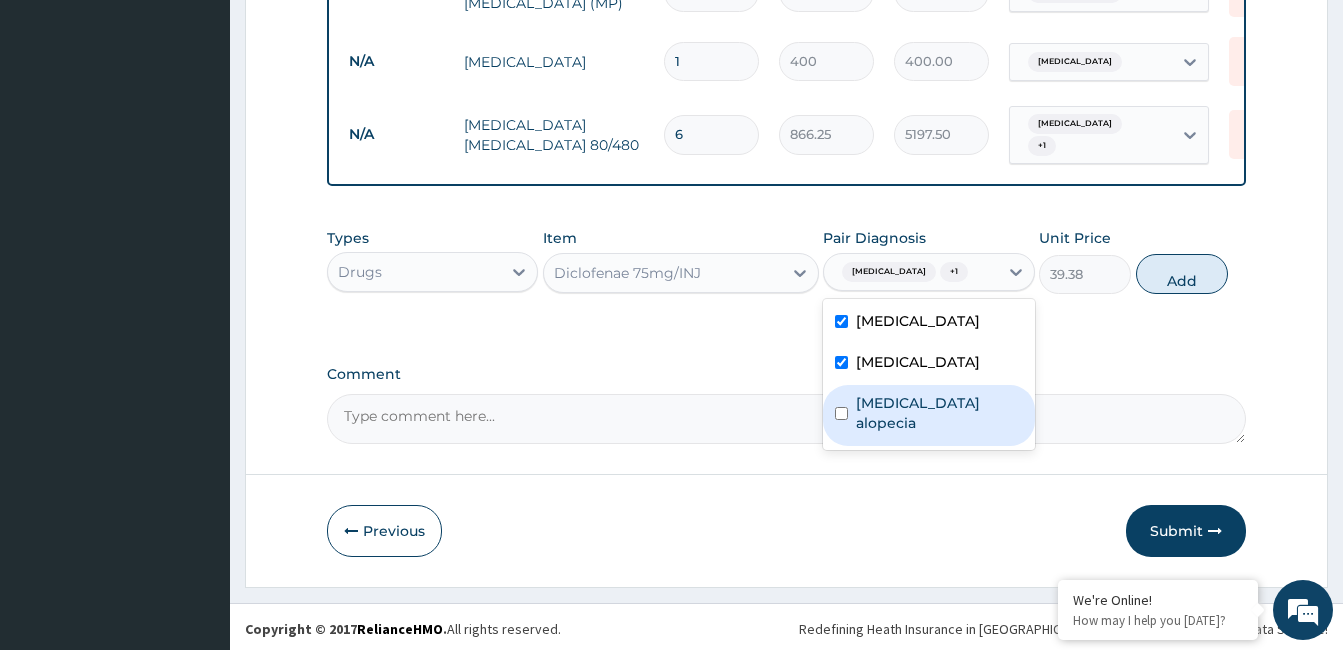 click on "Postpartum alopecia" at bounding box center [928, 415] 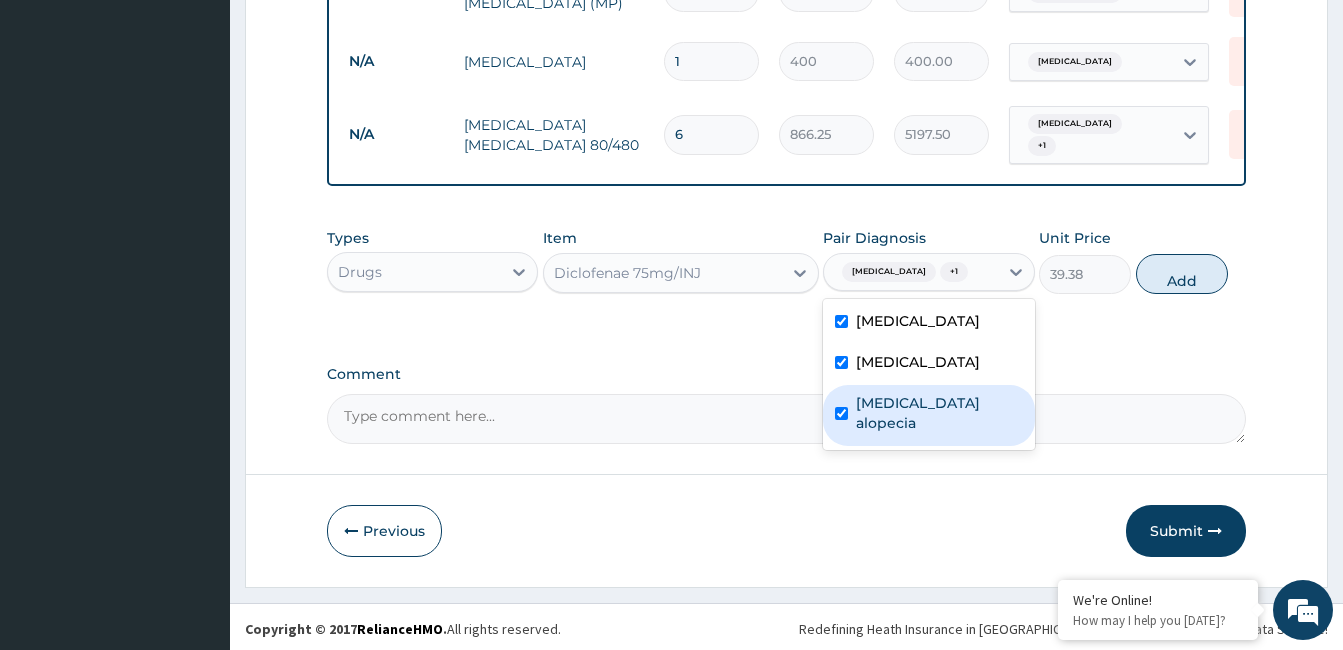 checkbox on "true" 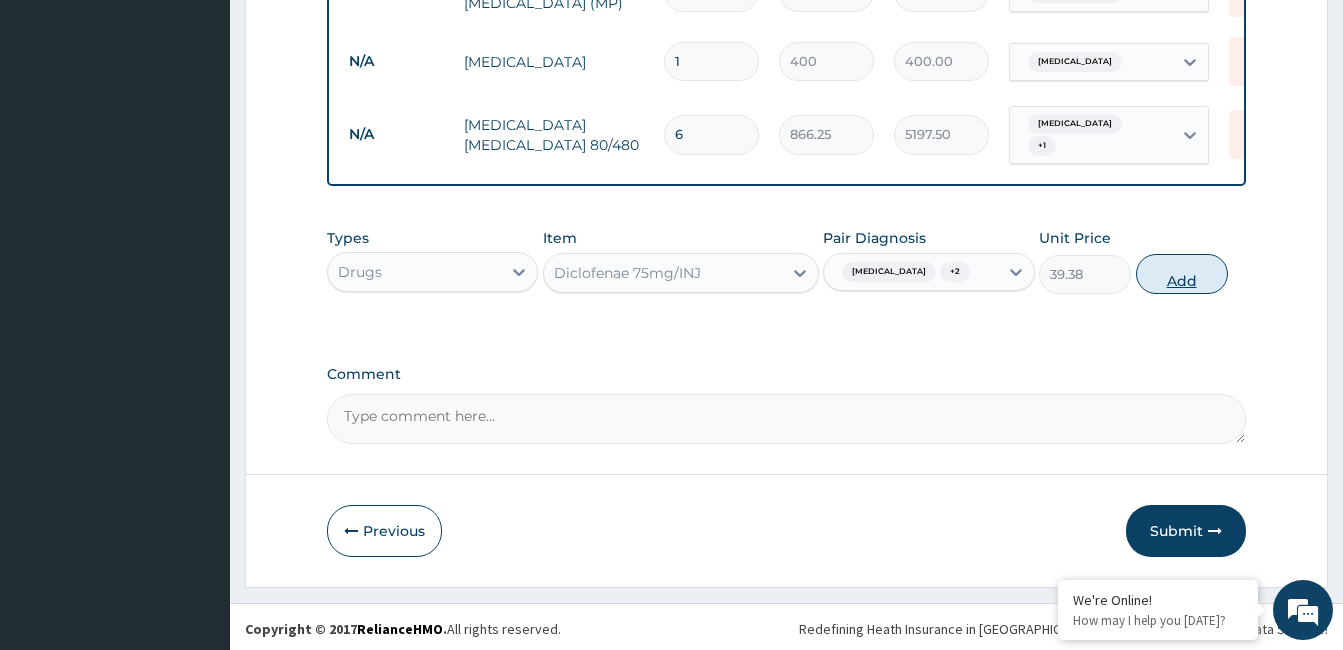 click on "Add" at bounding box center [1182, 274] 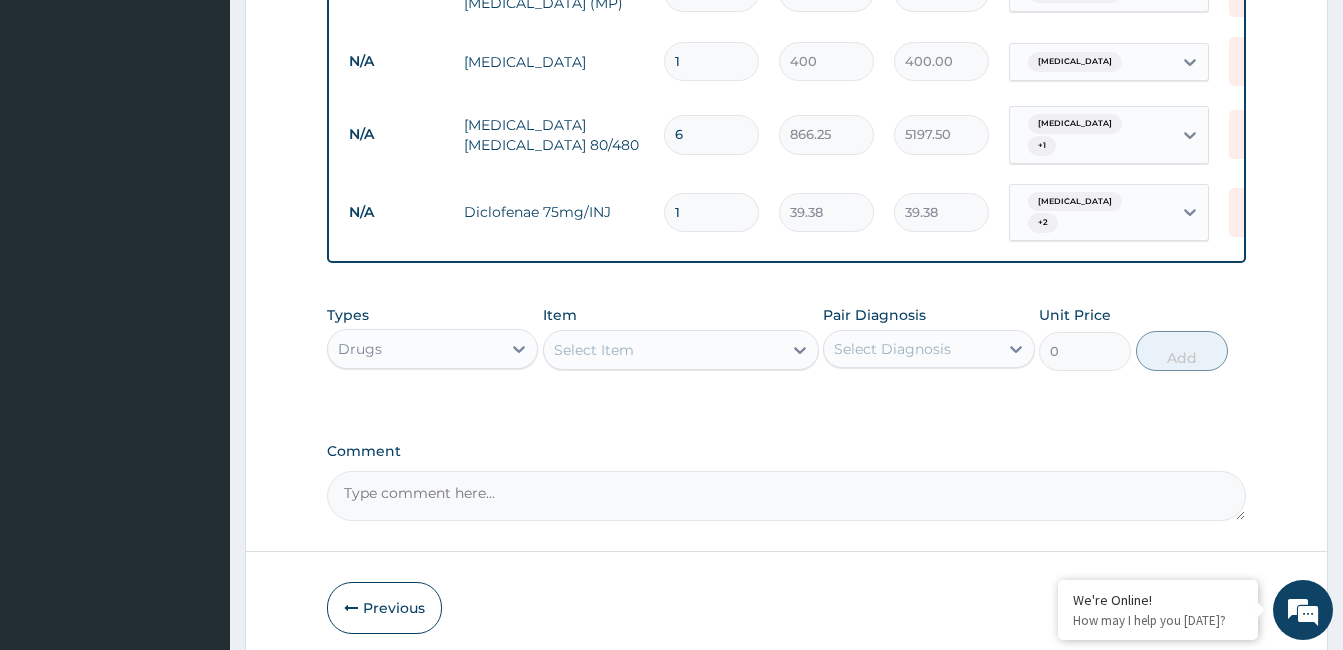 click on "Select Item" at bounding box center (663, 350) 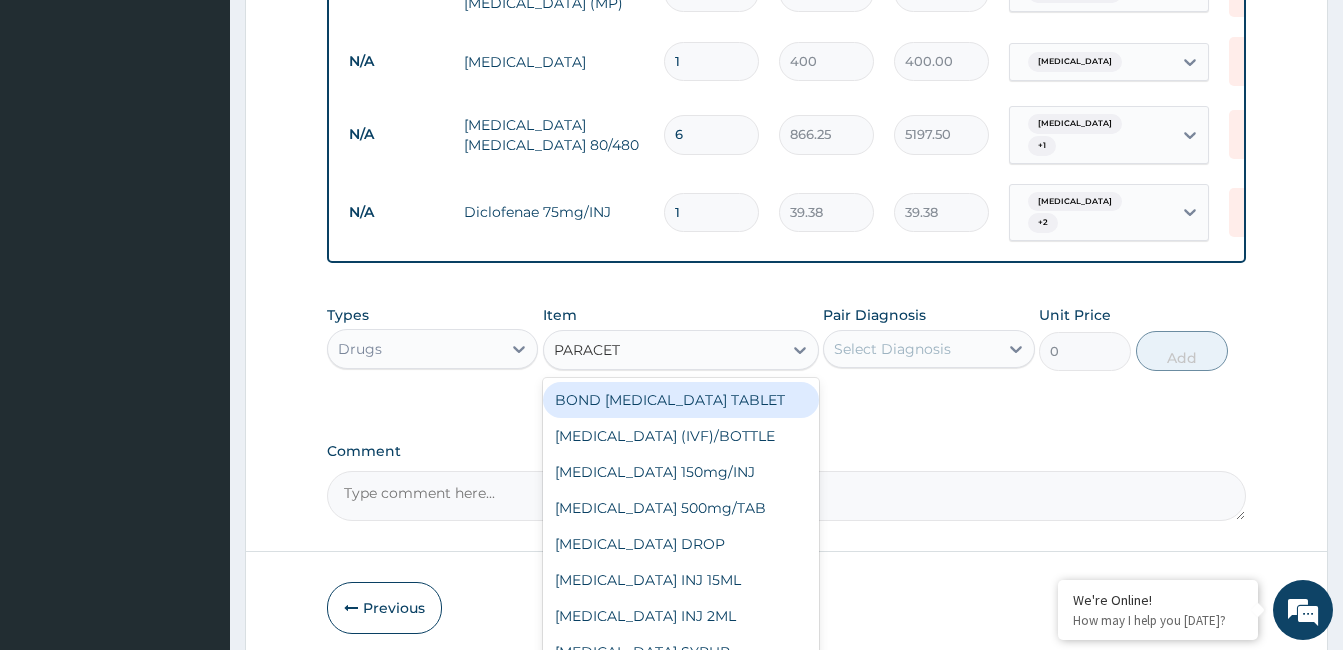 type on "PARACETA" 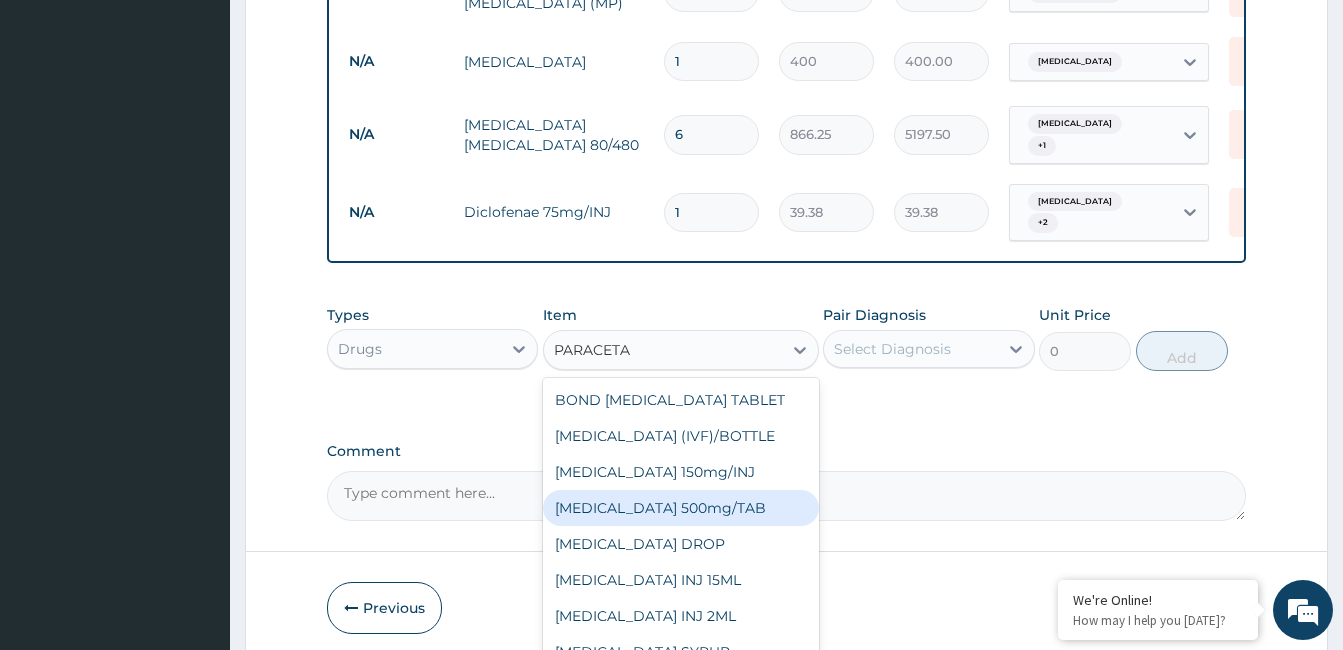 click on "PARACETAMOL 500mg/TAB" at bounding box center [681, 508] 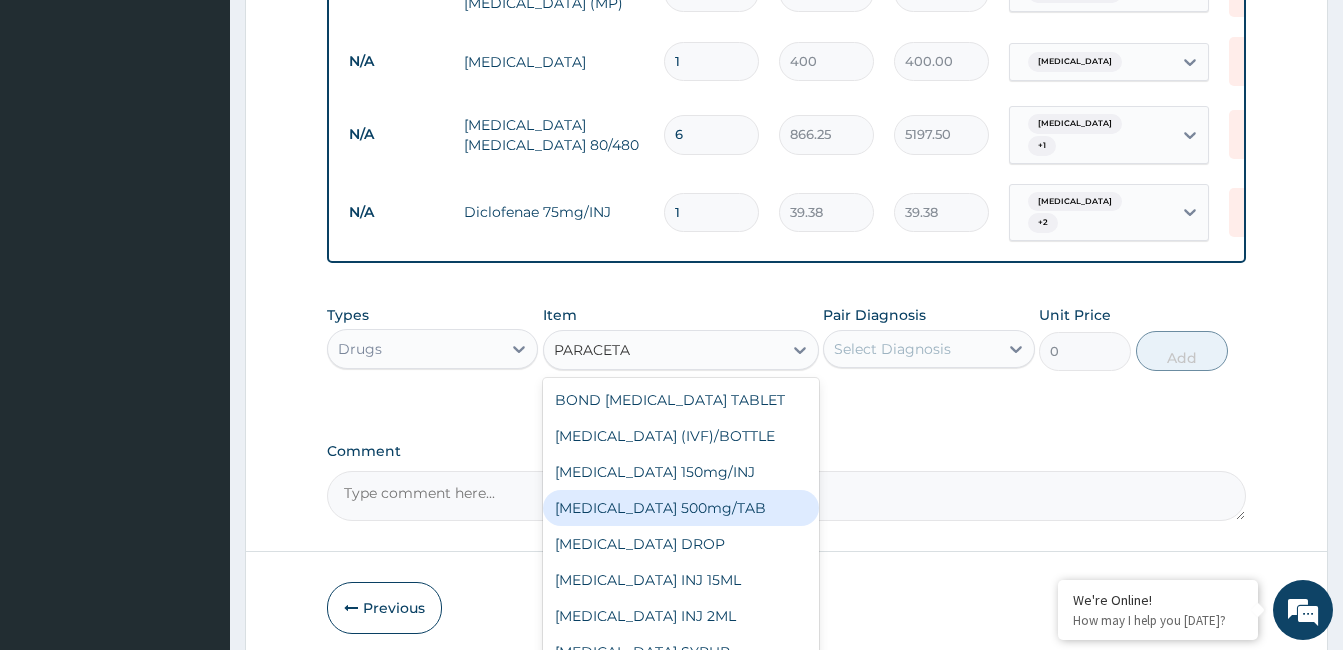 type 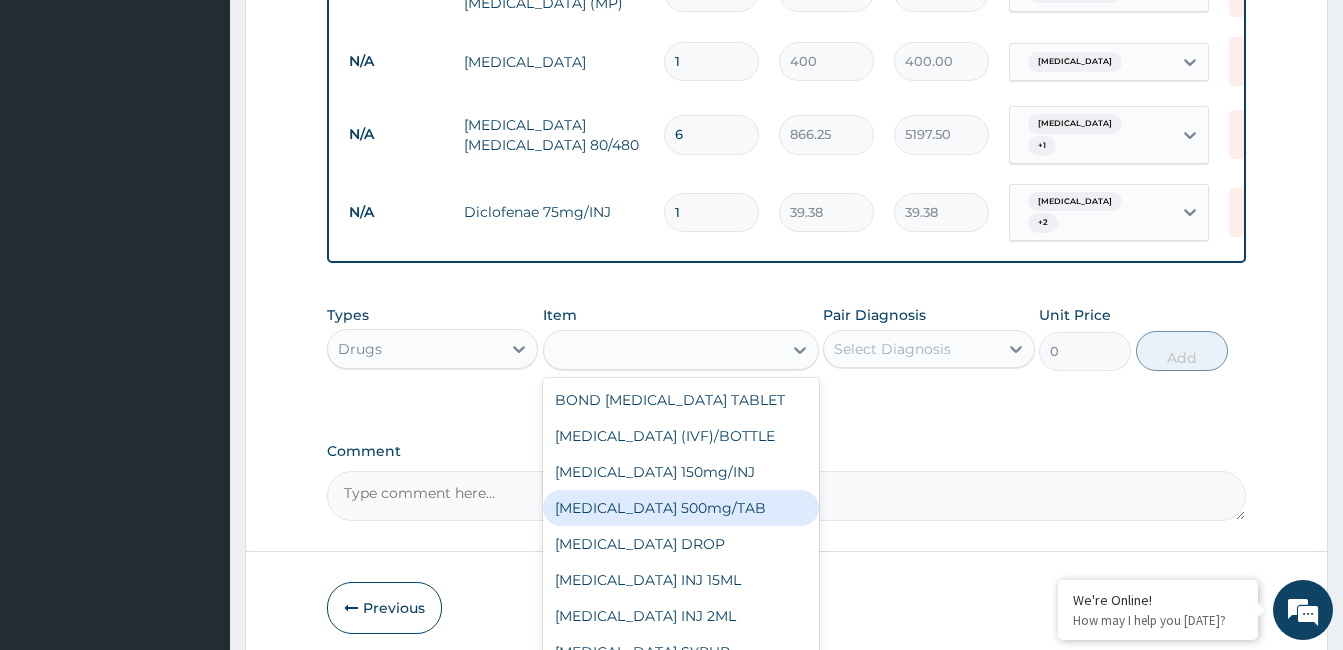 type on "5.25" 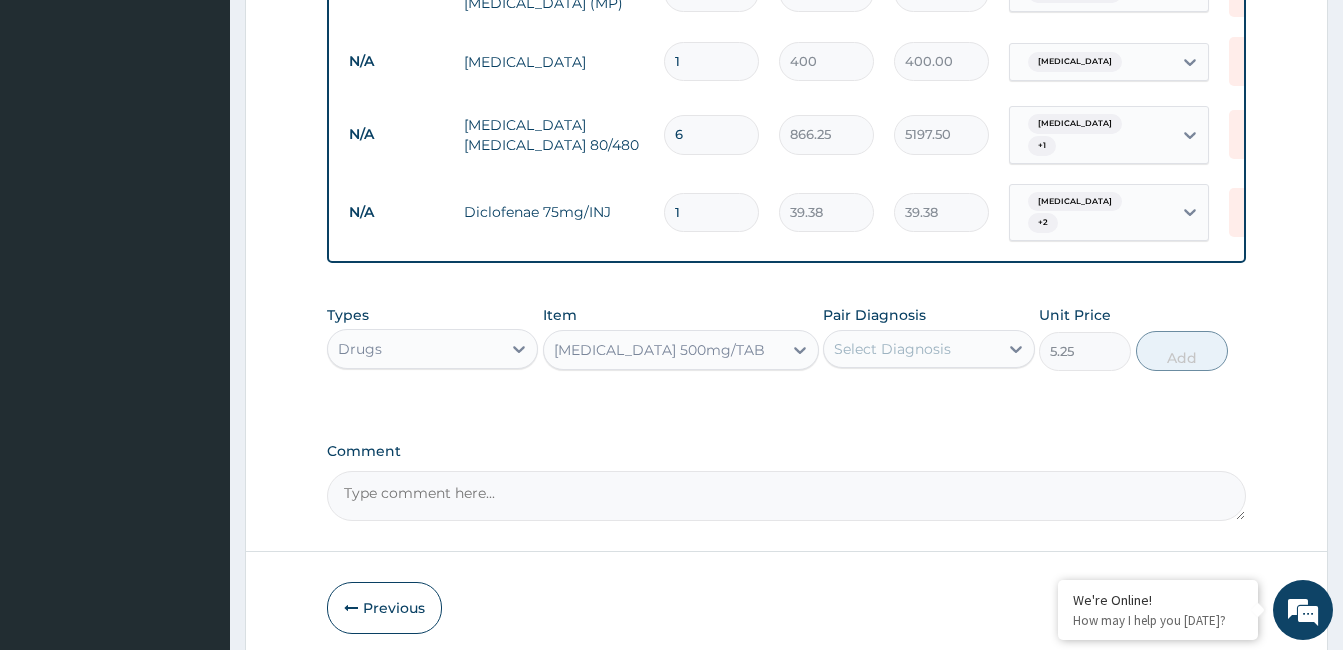 click on "Select Diagnosis" at bounding box center (910, 349) 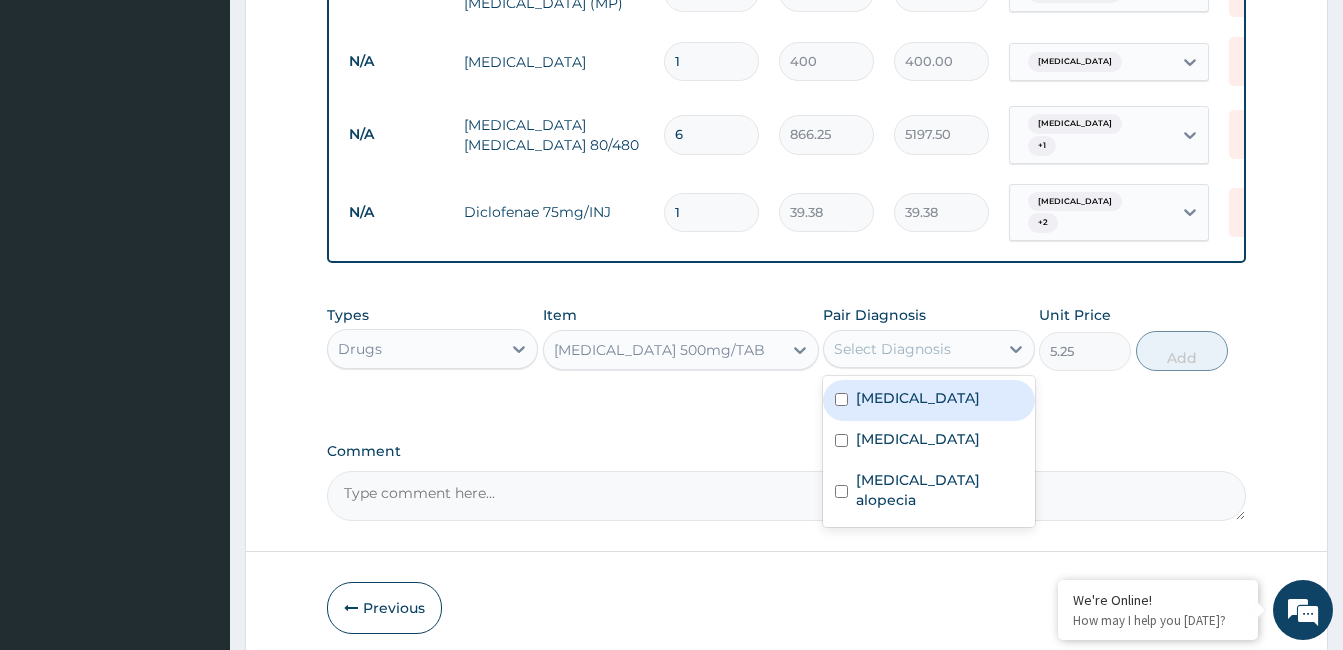 click on "Malaria" at bounding box center [928, 400] 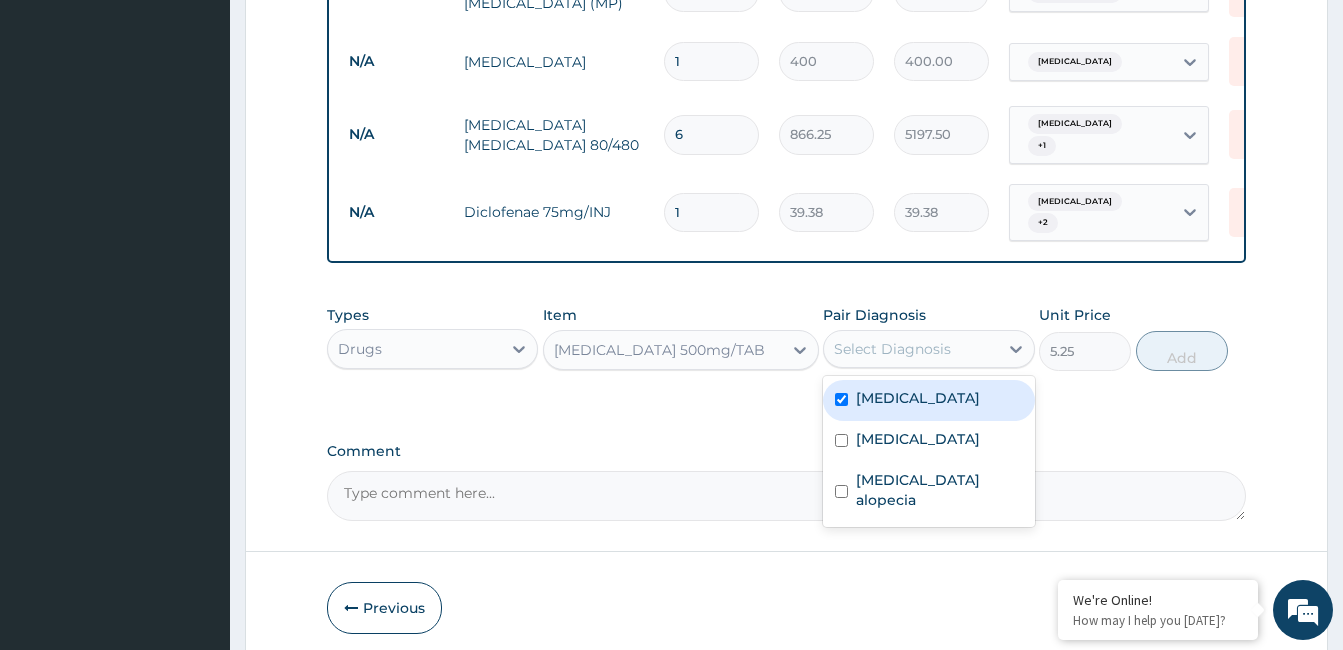 checkbox on "true" 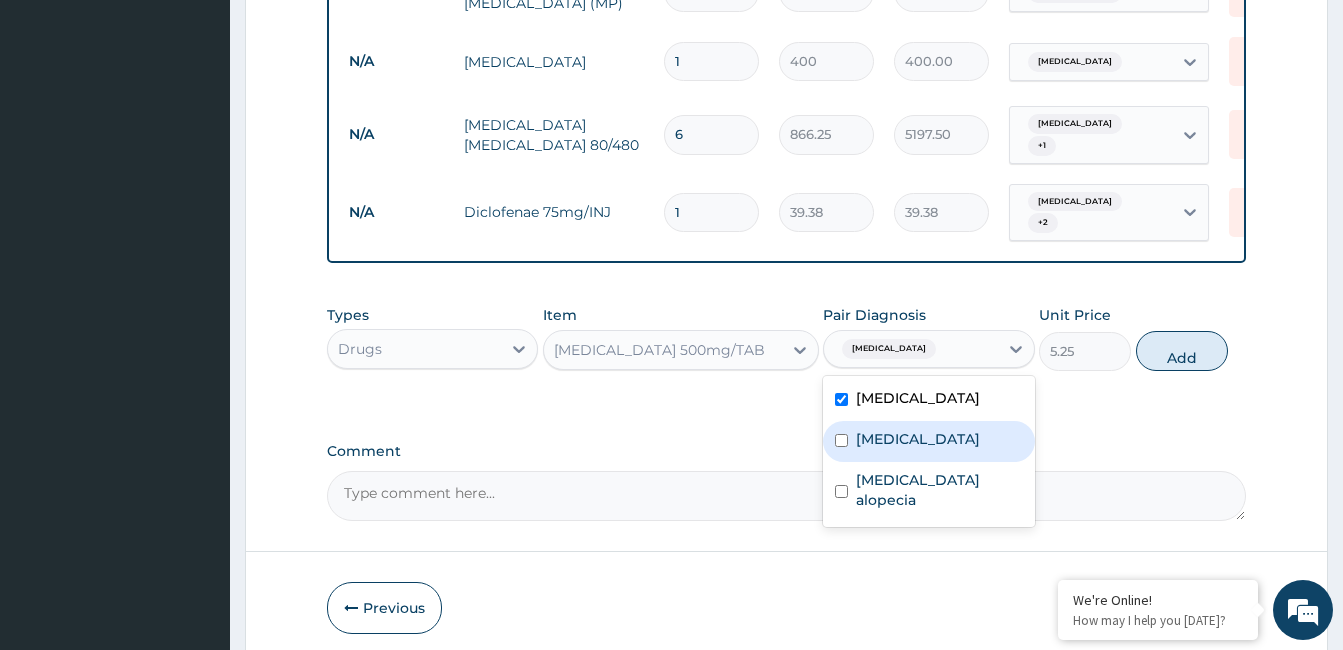 click on "Anemia" at bounding box center [928, 441] 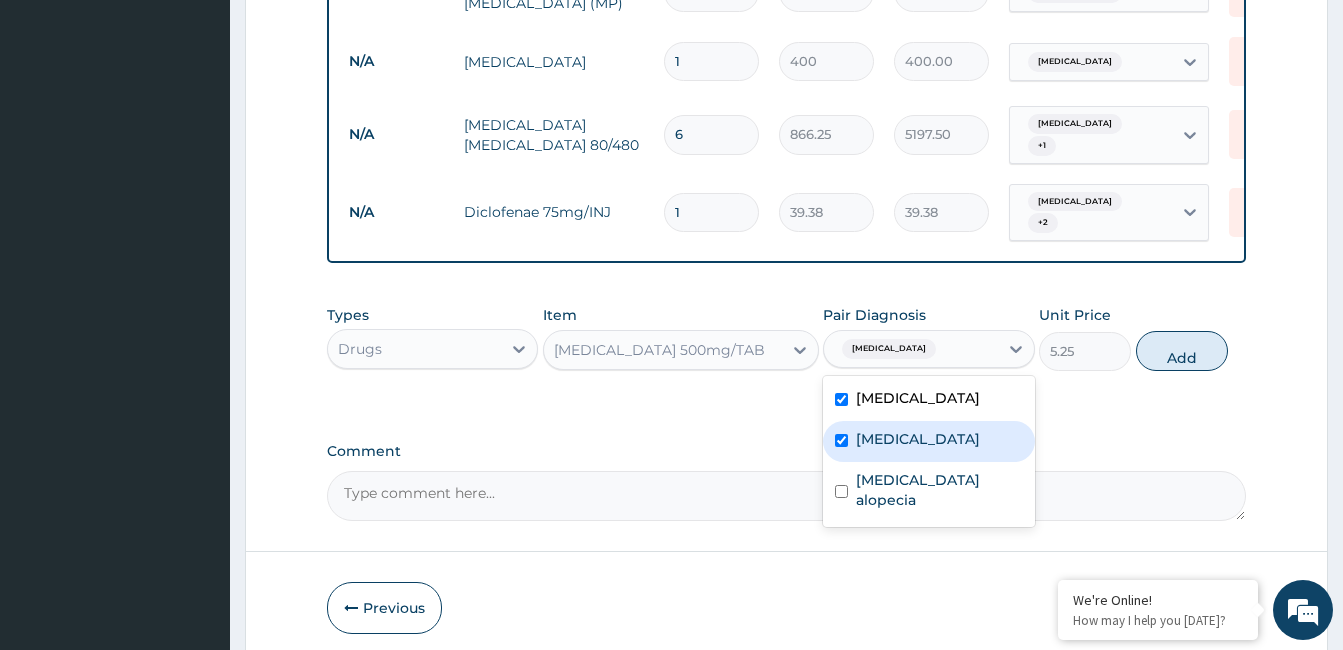 checkbox on "true" 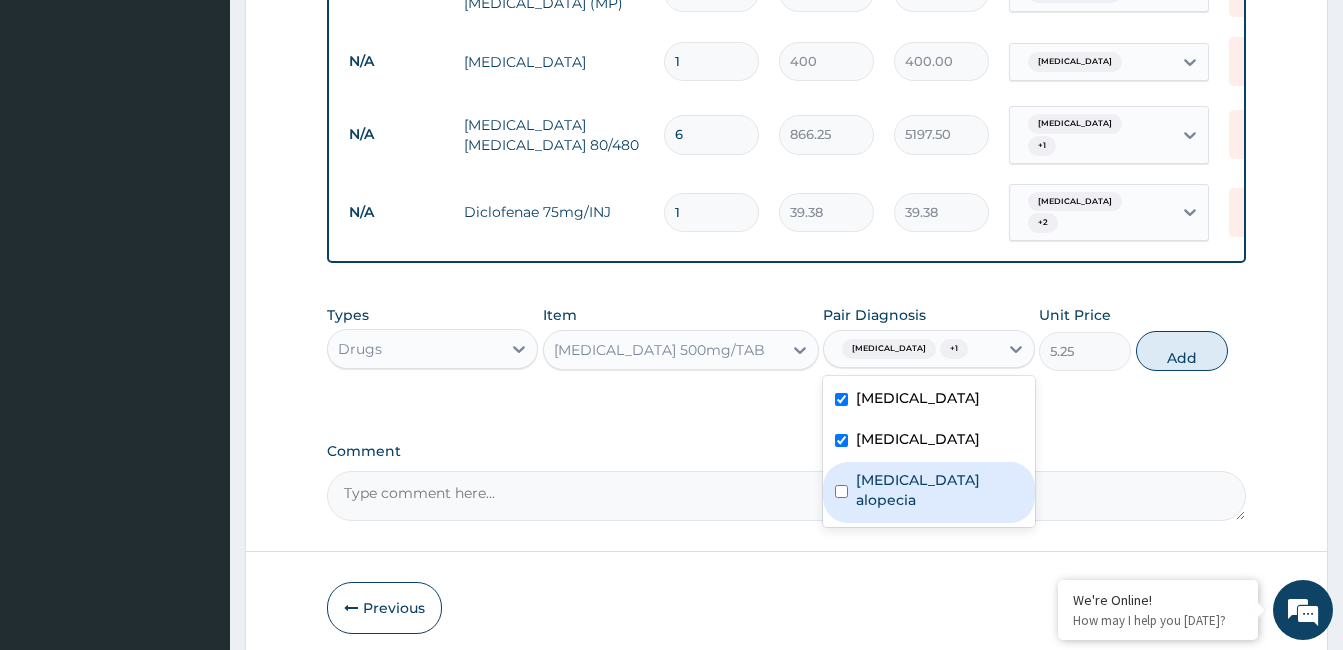 click on "Postpartum alopecia" at bounding box center (939, 490) 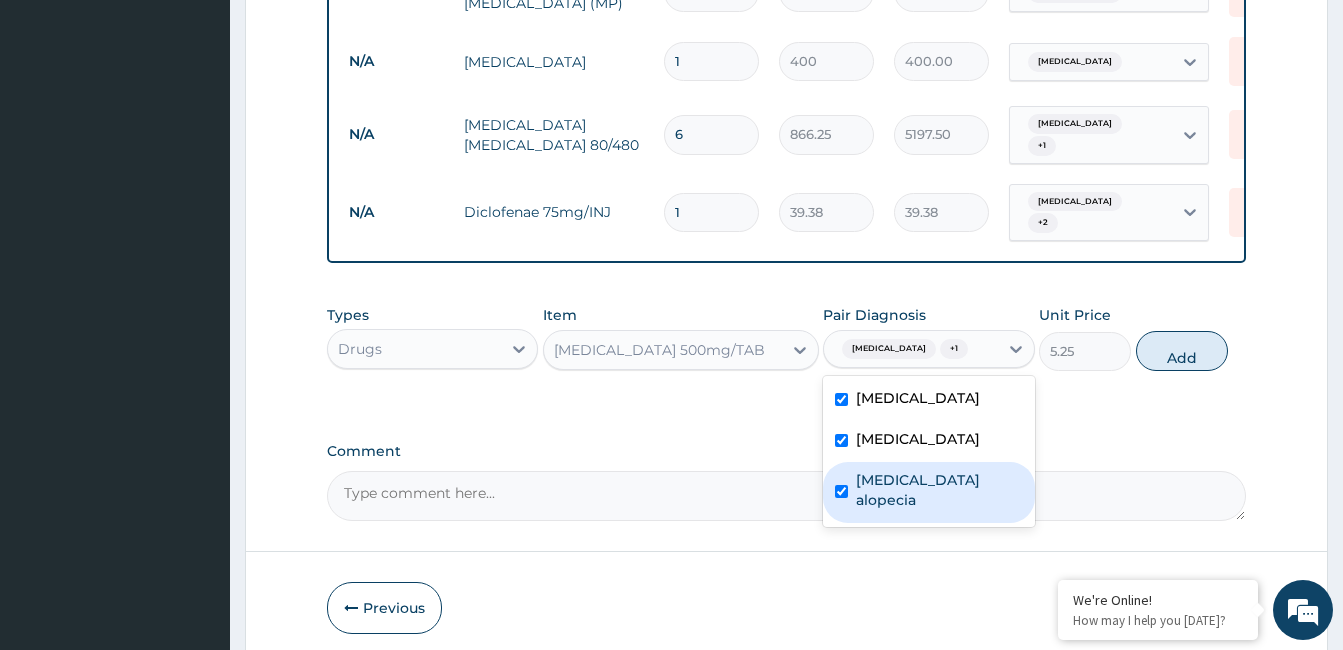 checkbox on "true" 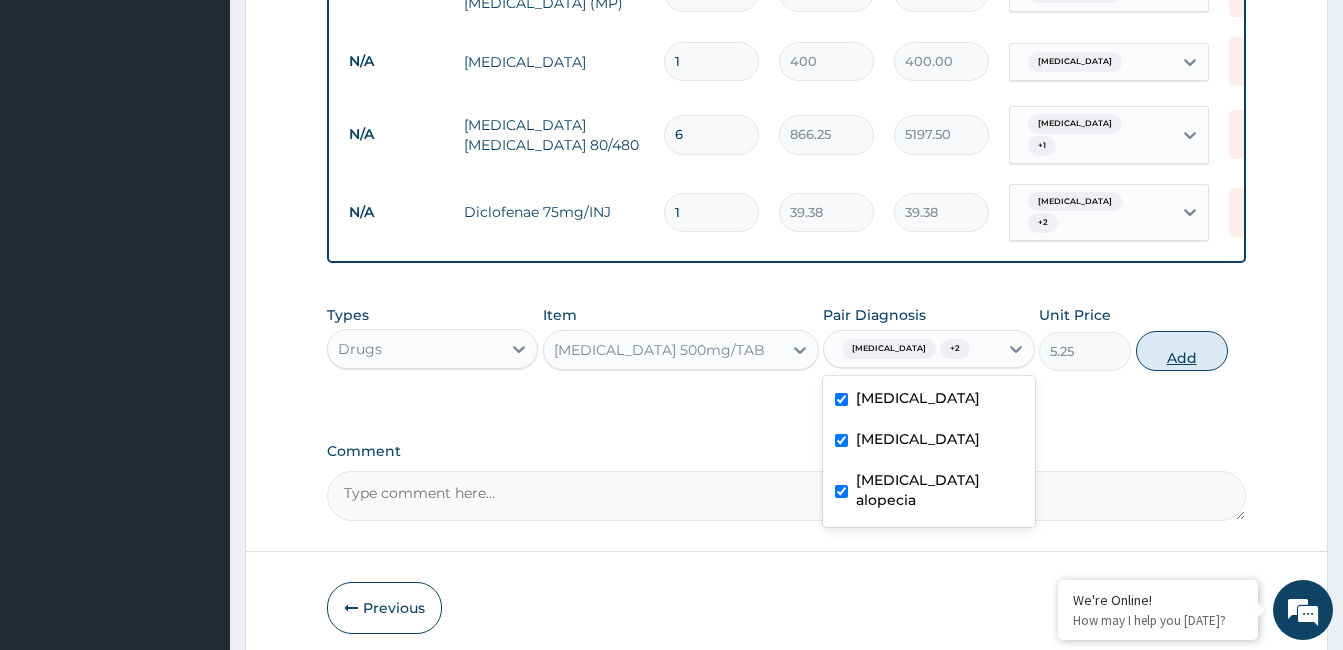 click on "Add" at bounding box center [1182, 351] 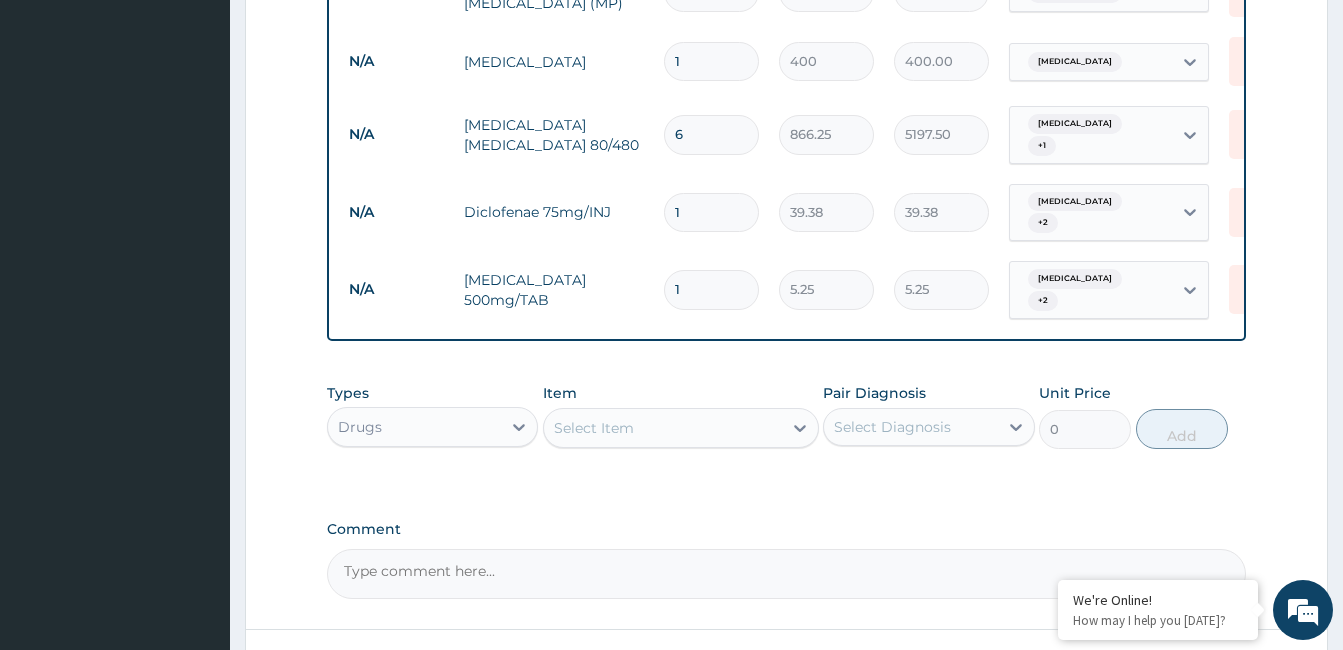type on "18" 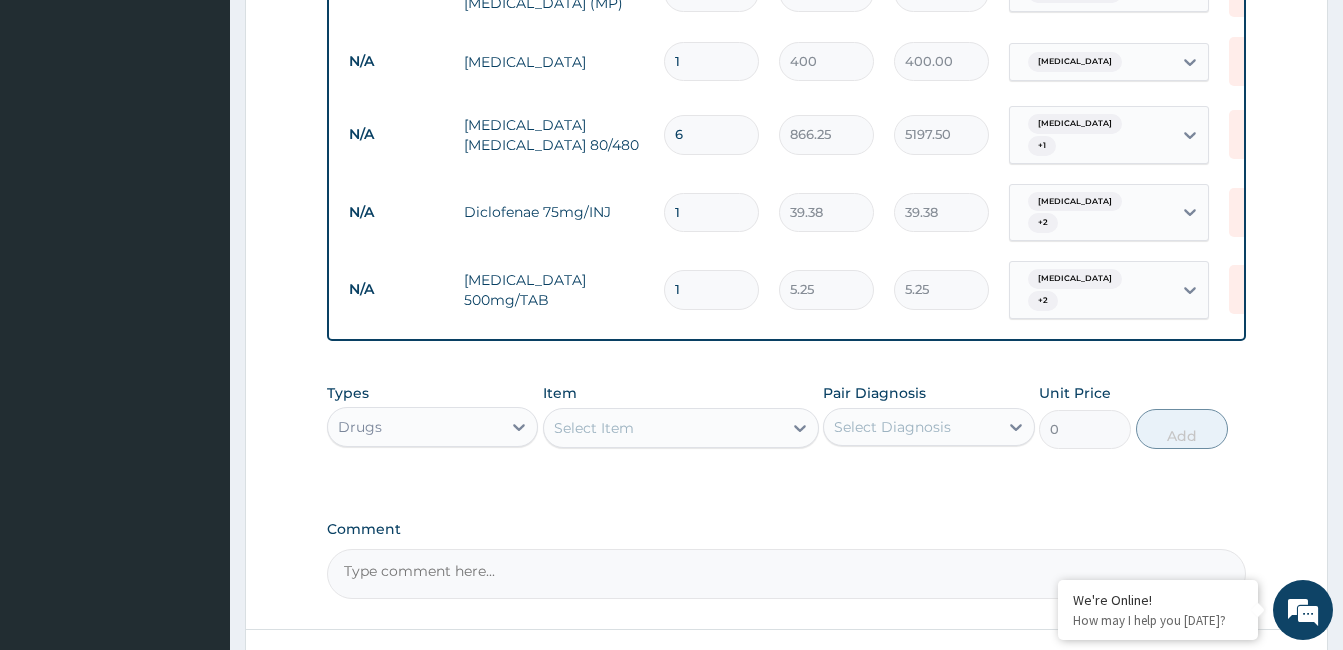 type on "94.50" 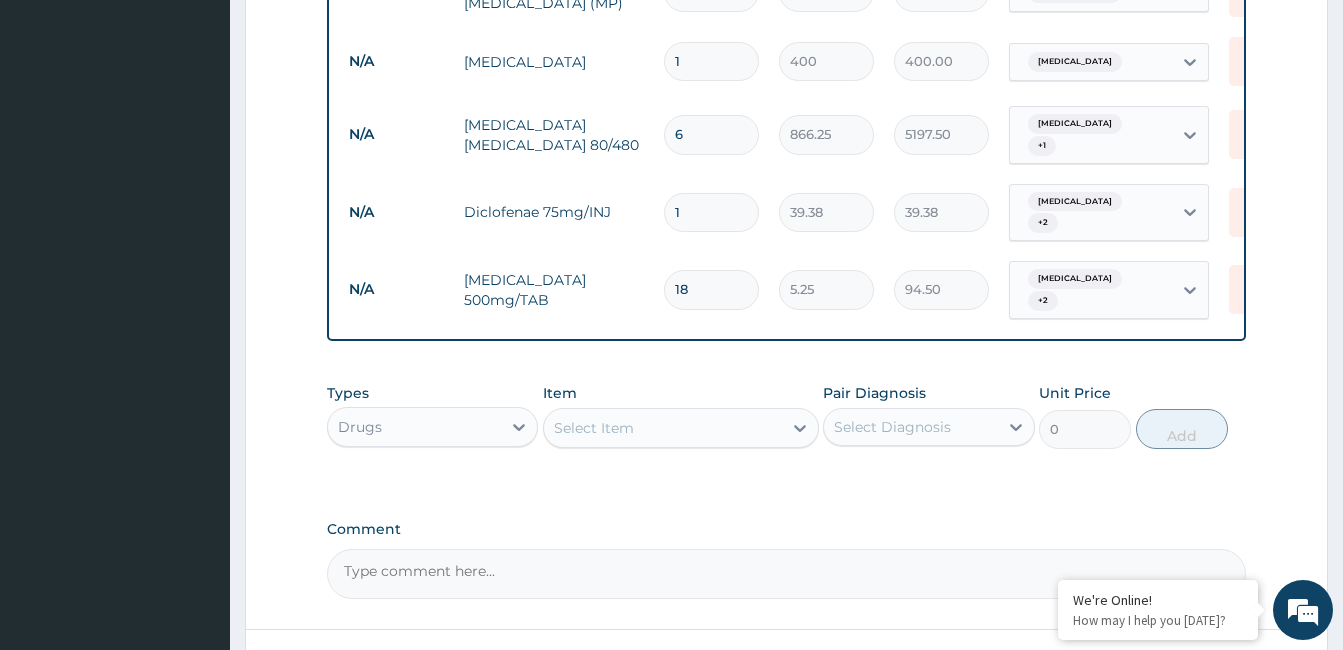 scroll, scrollTop: 1030, scrollLeft: 0, axis: vertical 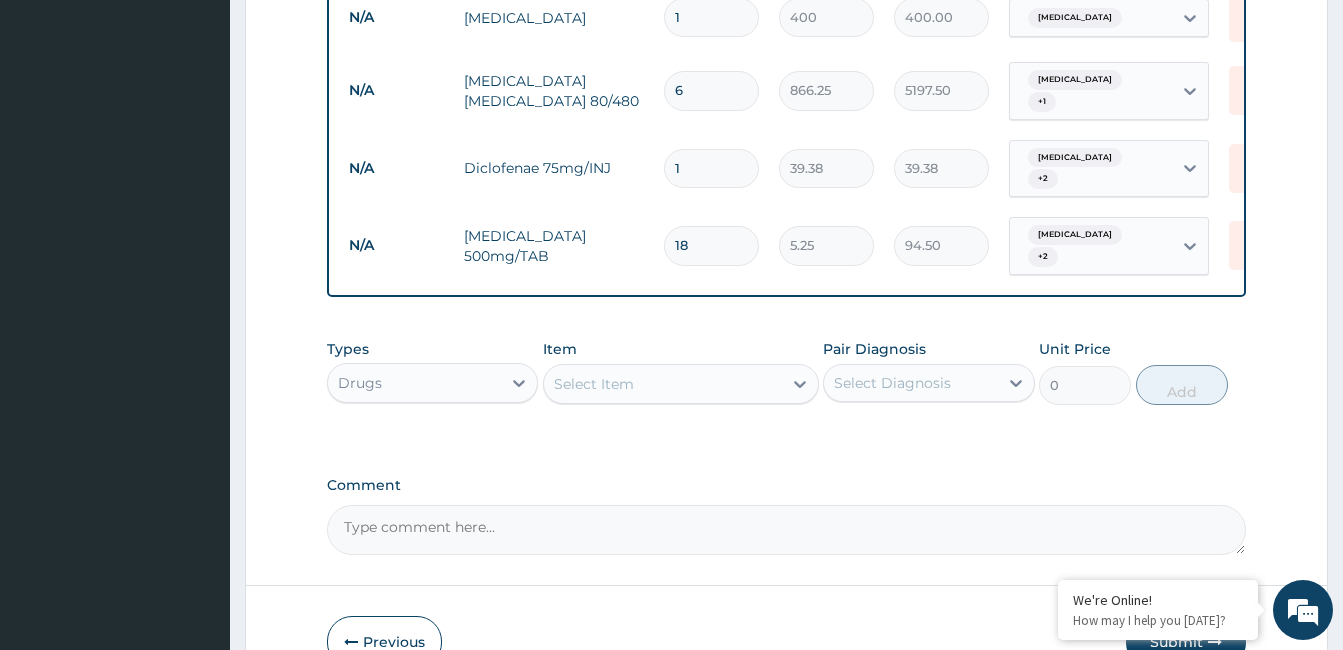type on "18" 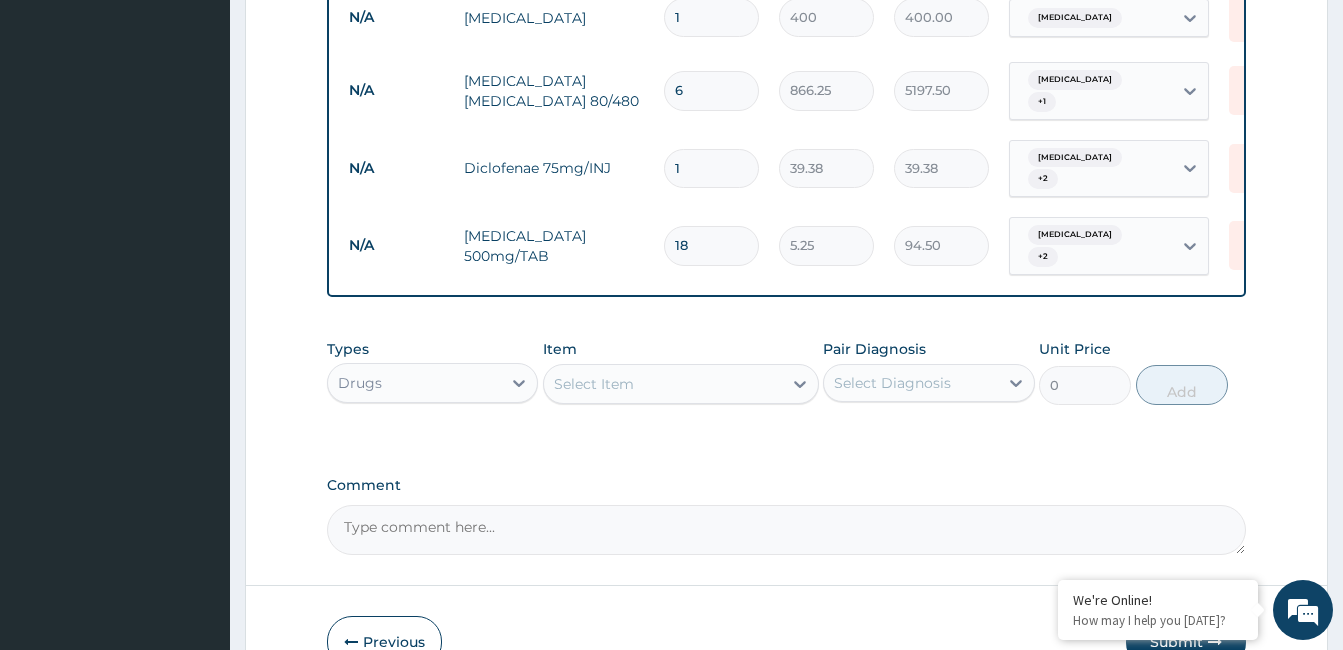 click on "Select Item" at bounding box center (681, 384) 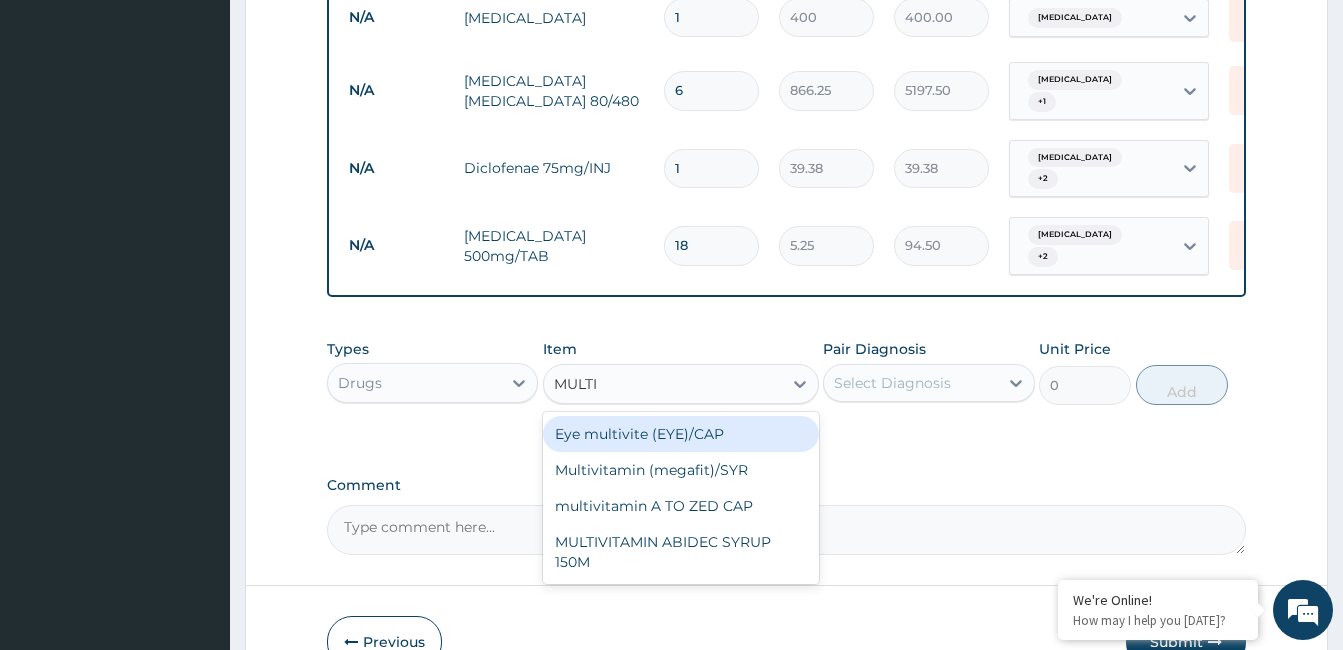 type on "MULTI" 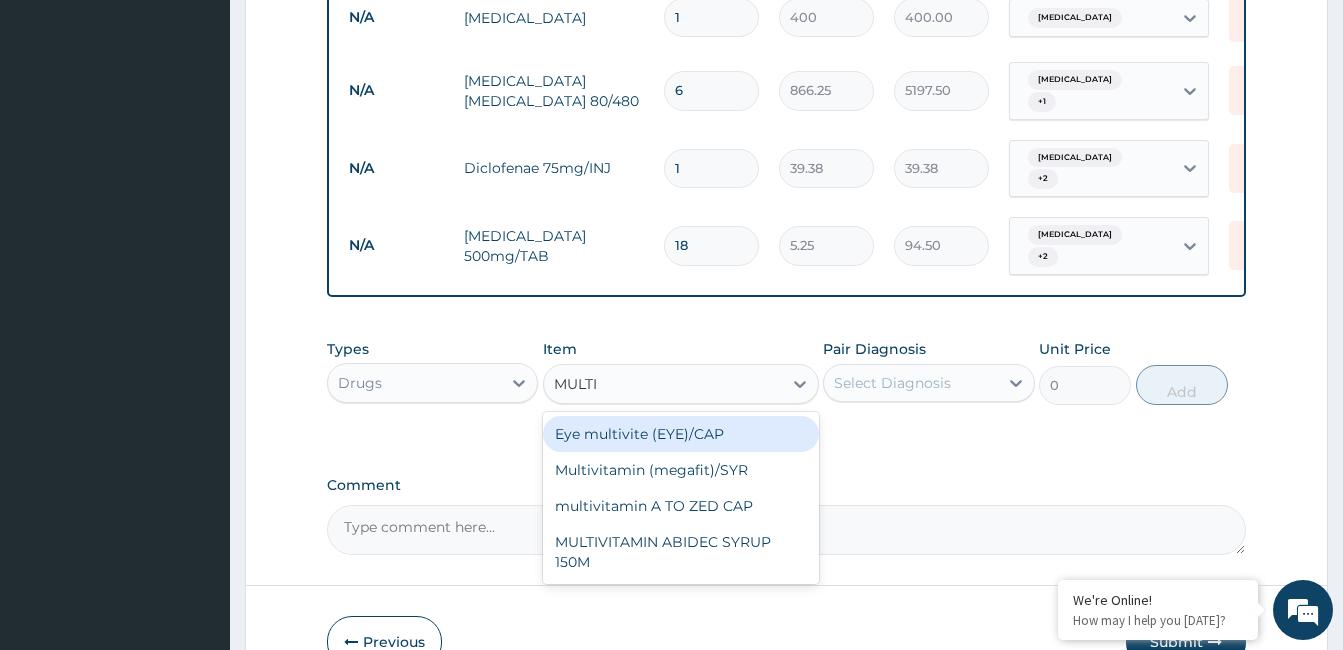 type 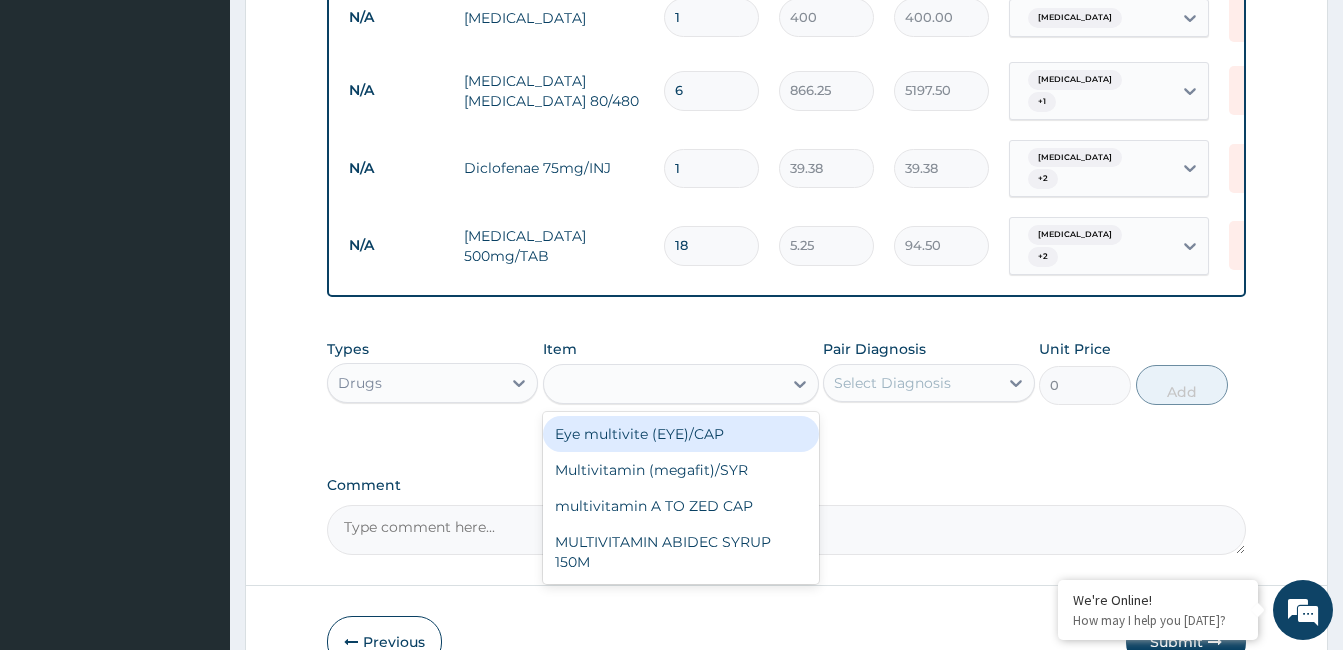 click on "Types Drugs Item option PARACETAMOL 500mg/TAB, selected. option Eye multivite (EYE)/CAP focused, 645 of 1105. 4 results available for search term MULTI. Use Up and Down to choose options, press Enter to select the currently focused option, press Escape to exit the menu, press Tab to select the option and exit the menu. MULTI Eye multivite (EYE)/CAP Multivitamin (megafit)/SYR multivitamin A TO ZED CAP MULTIVITAMIN ABIDEC SYRUP 150M Pair Diagnosis Select Diagnosis Unit Price 0 Add" at bounding box center (786, 387) 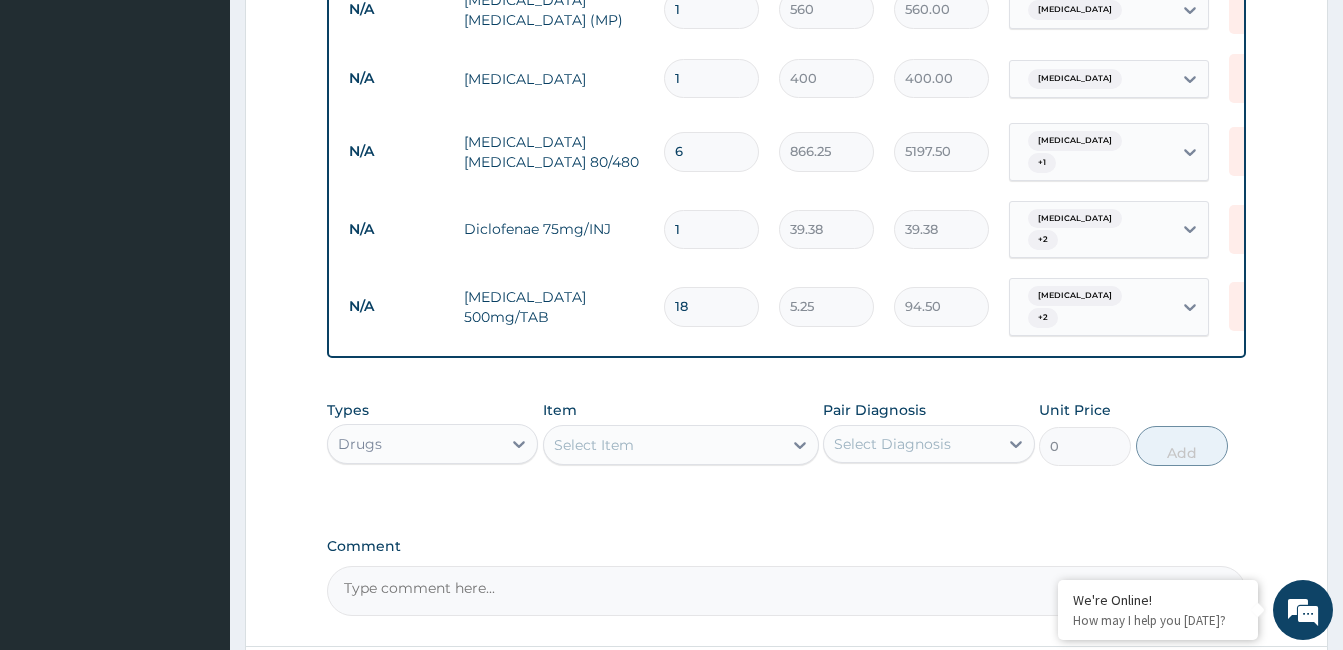 scroll, scrollTop: 1126, scrollLeft: 0, axis: vertical 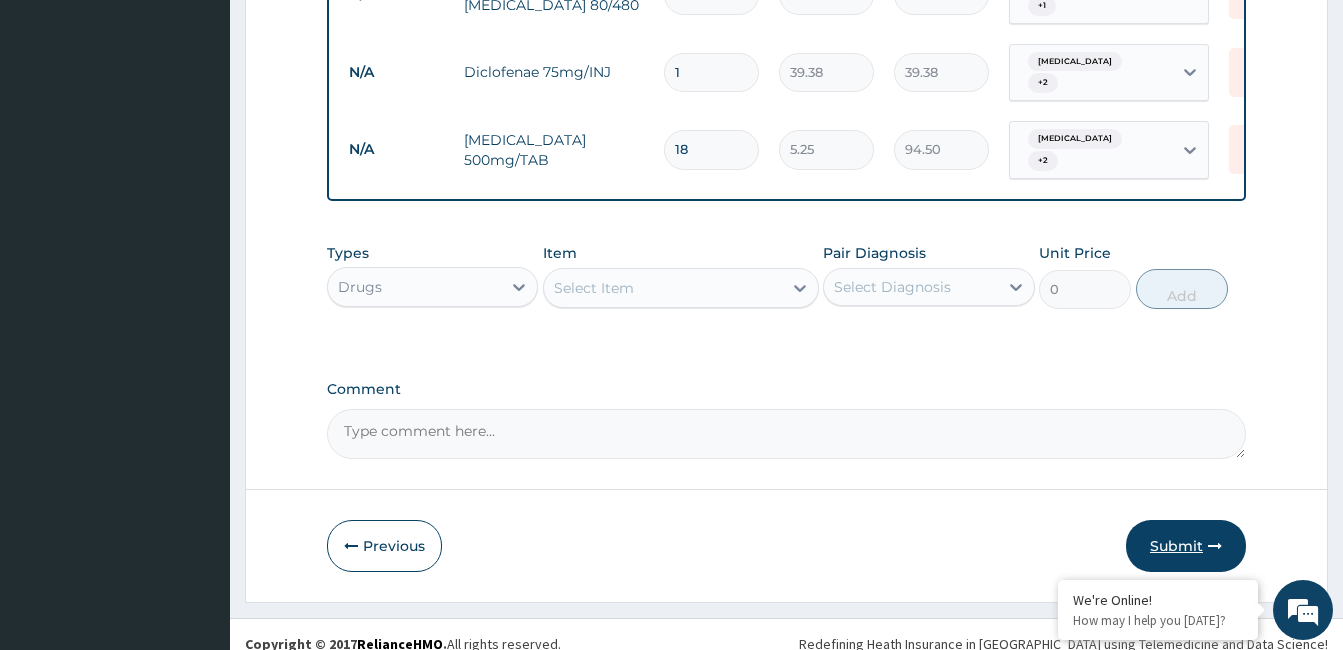 click on "Submit" at bounding box center [1186, 546] 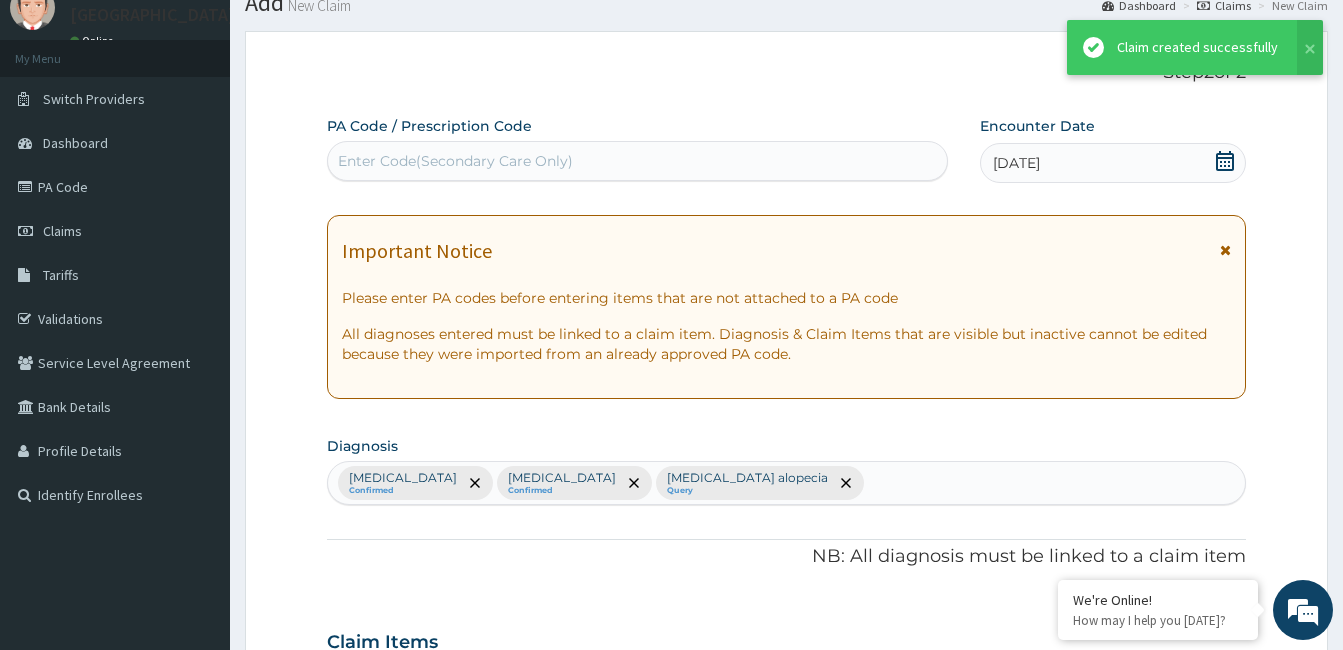 scroll, scrollTop: 1126, scrollLeft: 0, axis: vertical 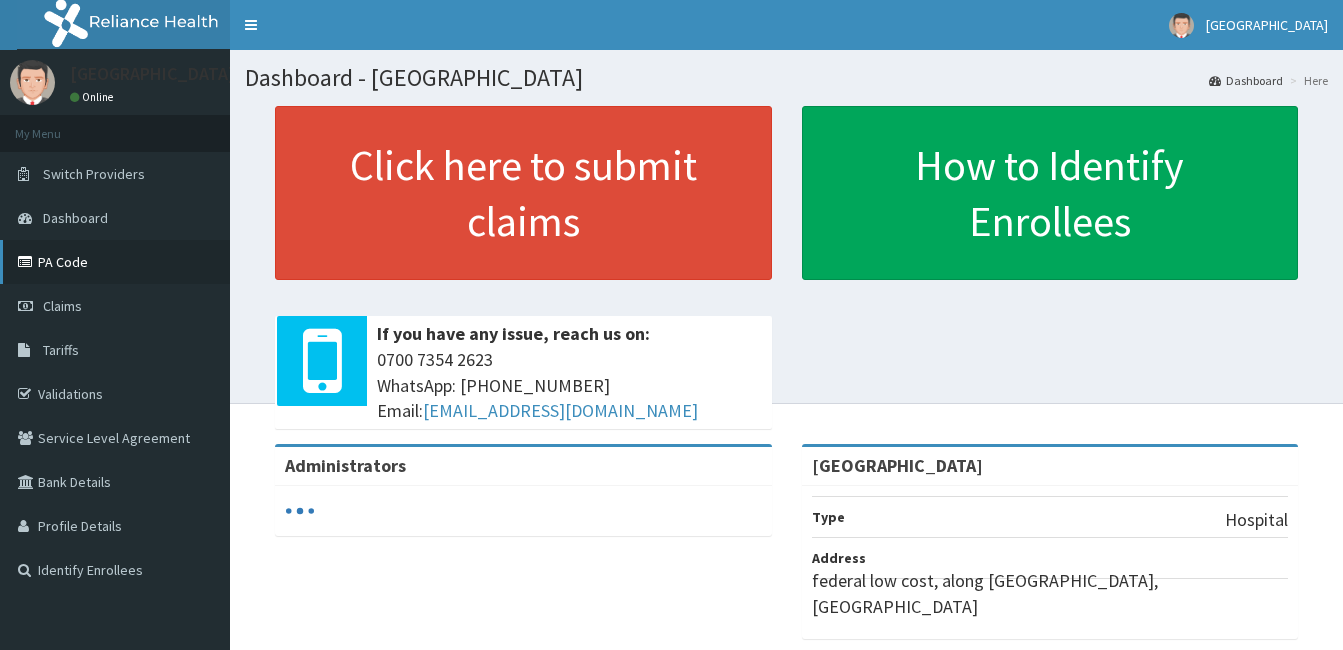 click on "PA Code" at bounding box center (115, 262) 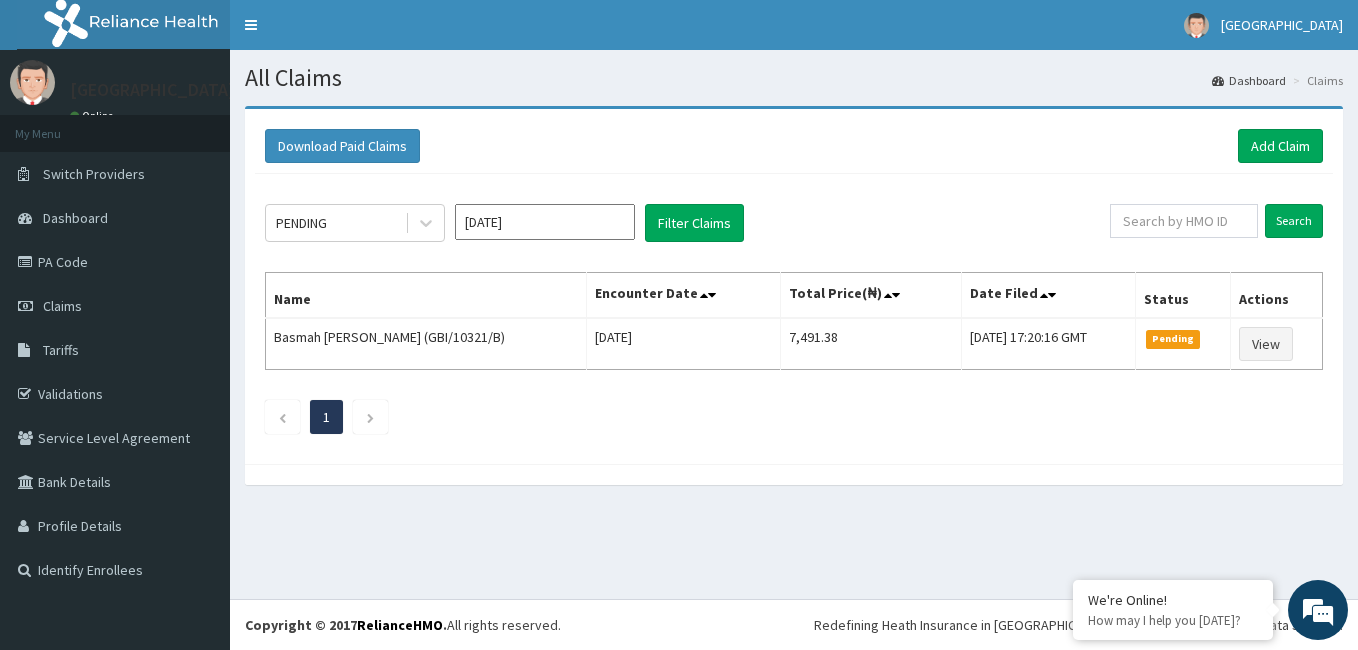 scroll, scrollTop: 0, scrollLeft: 0, axis: both 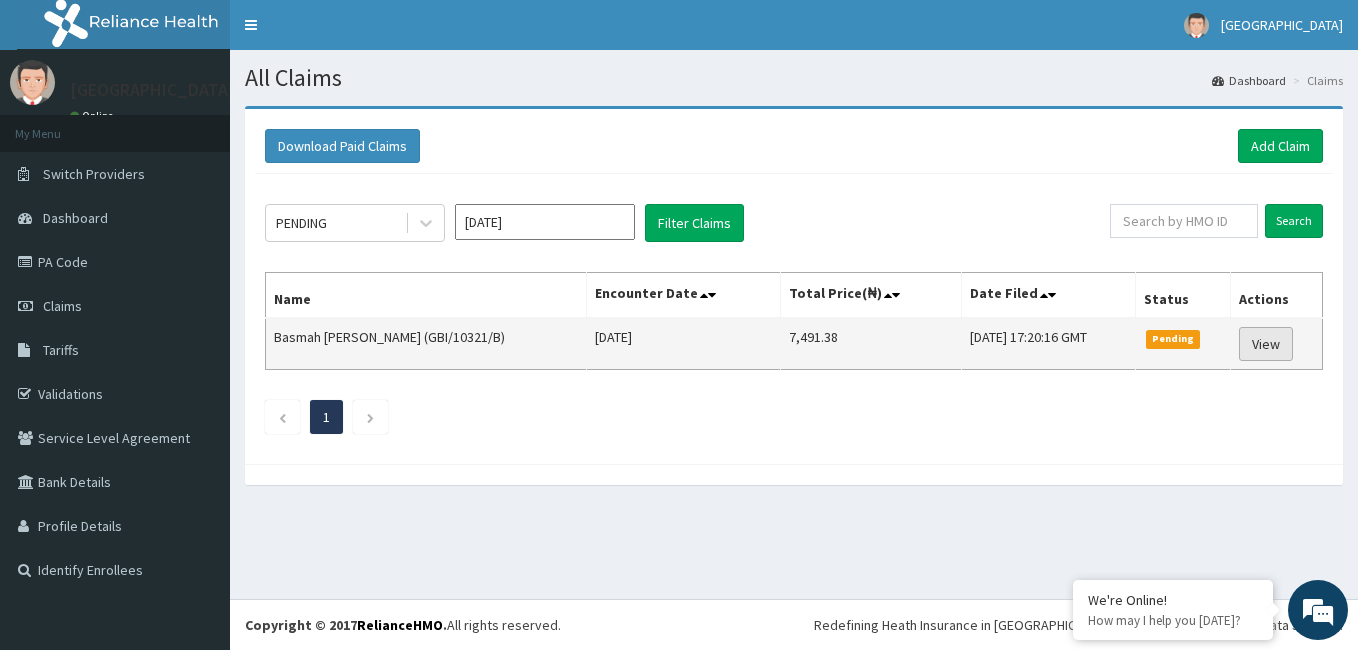 click on "View" at bounding box center (1266, 344) 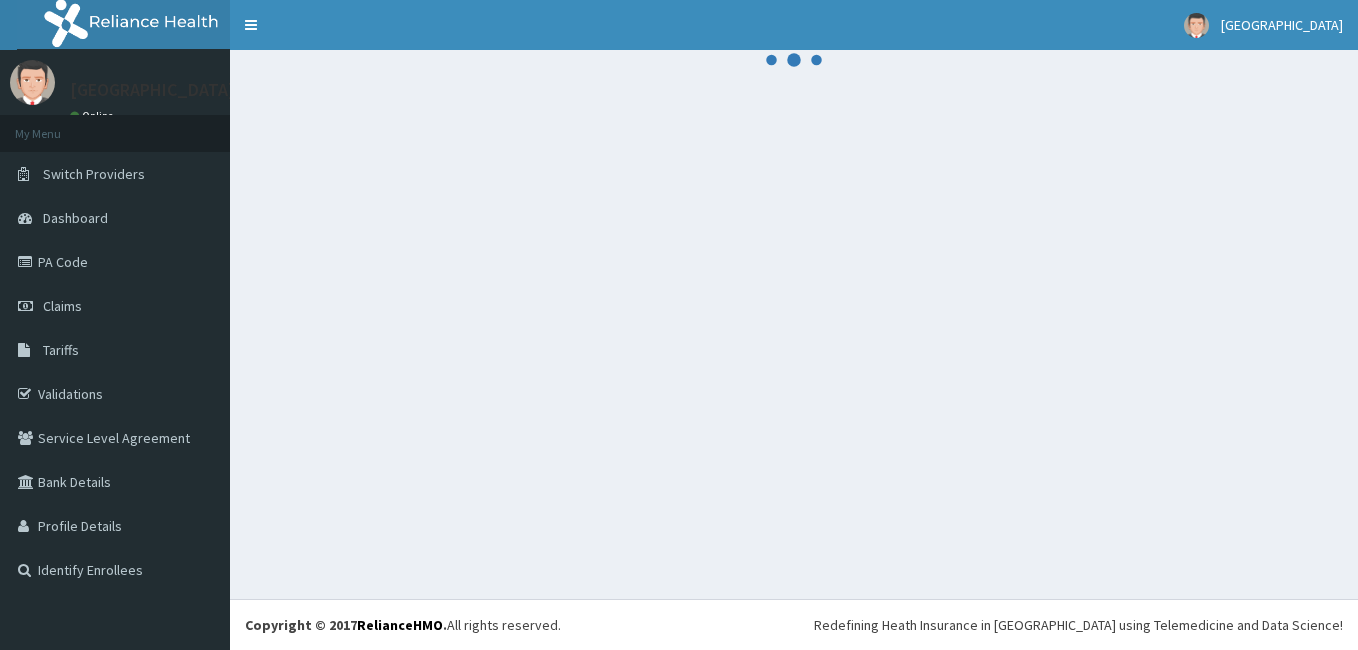 scroll, scrollTop: 0, scrollLeft: 0, axis: both 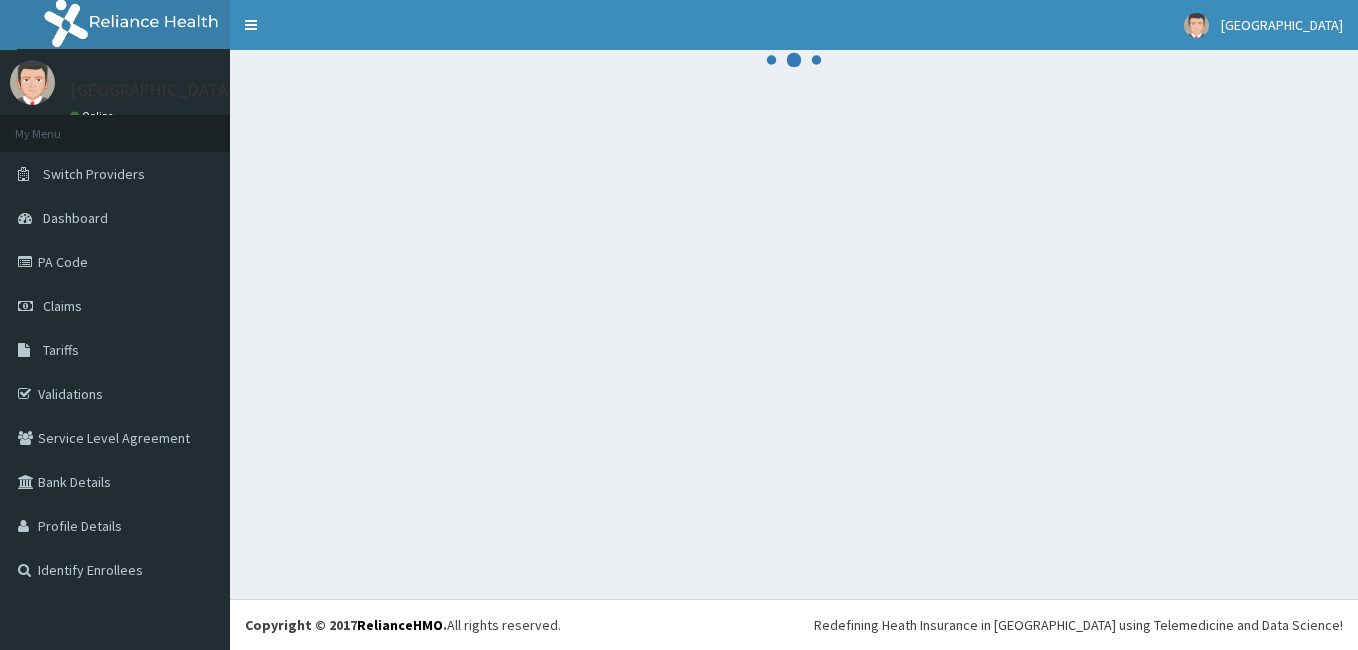 click at bounding box center [794, 324] 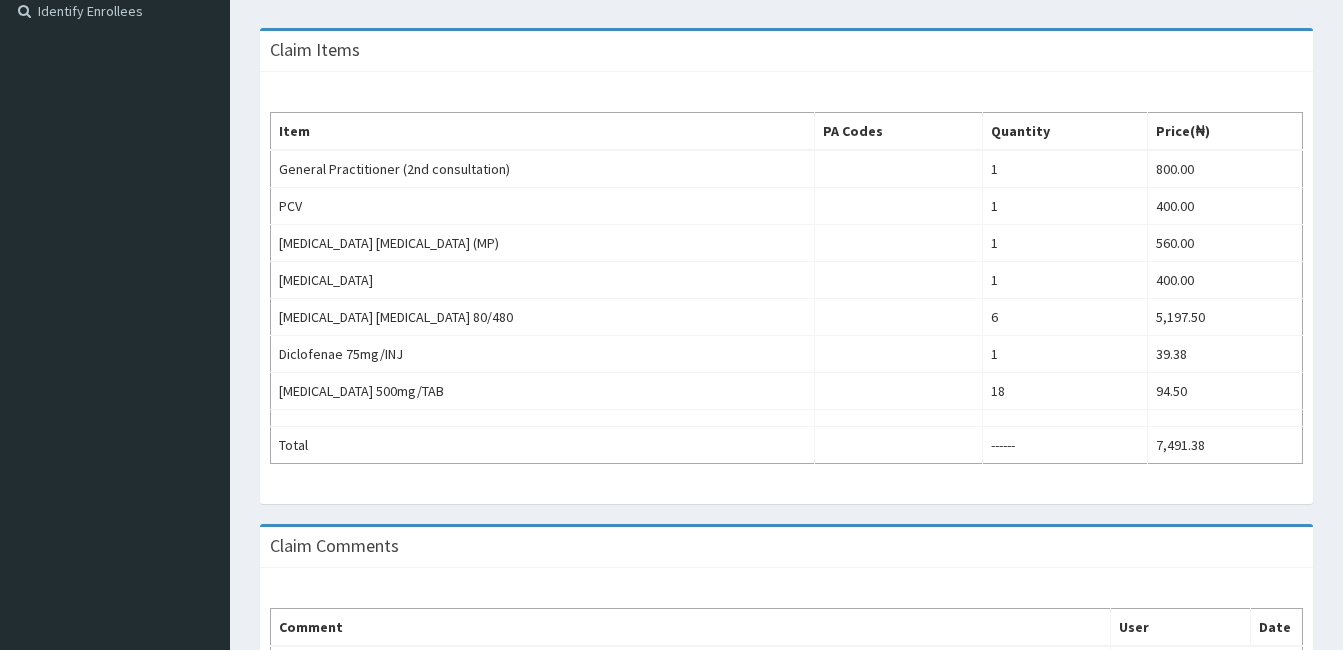 scroll, scrollTop: 553, scrollLeft: 0, axis: vertical 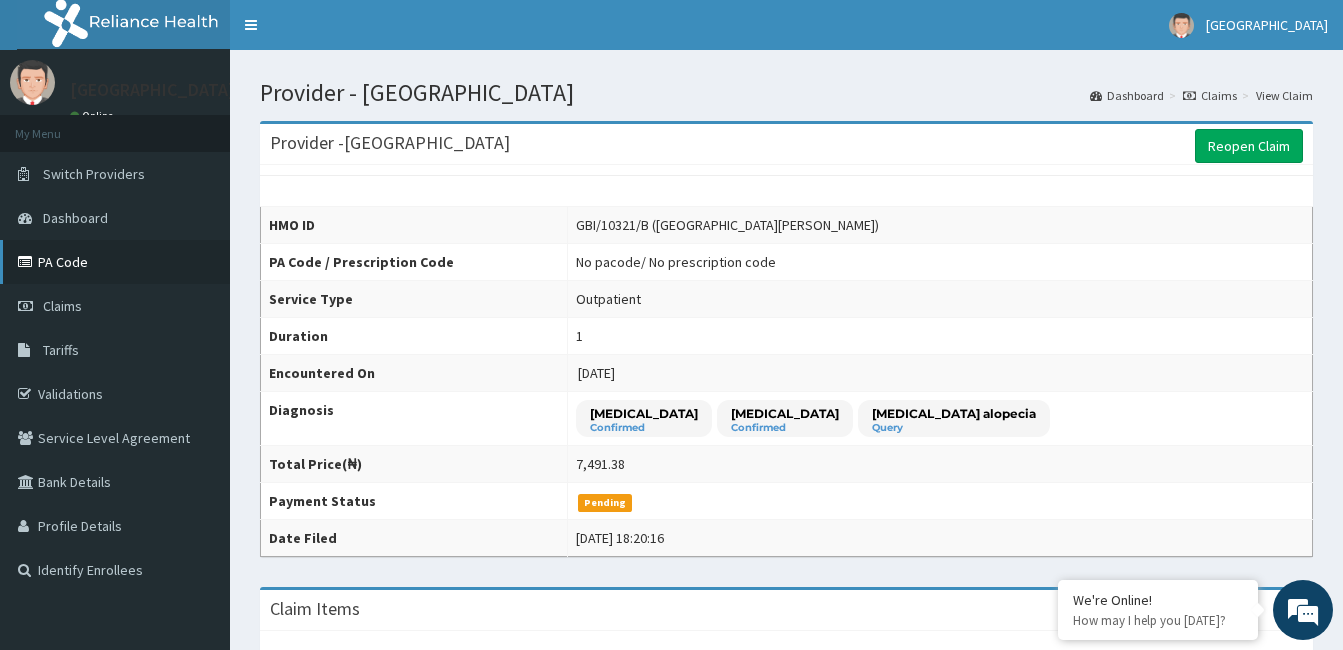 click on "PA Code" at bounding box center (115, 262) 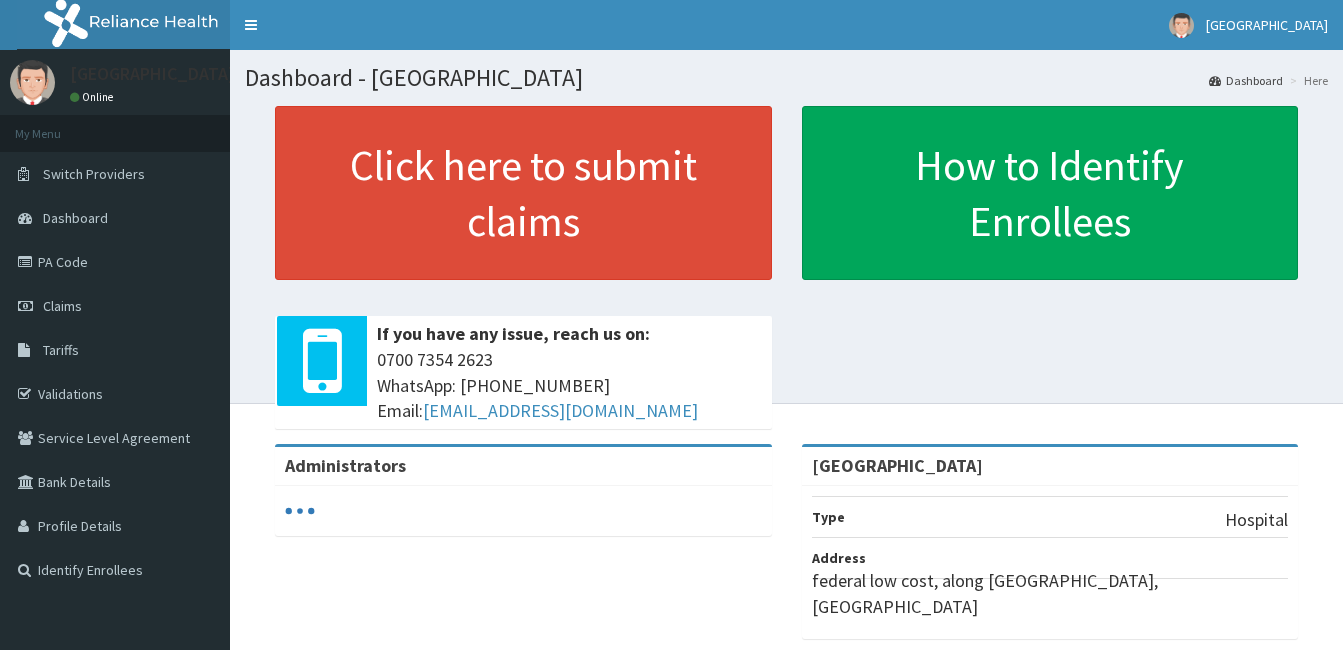 scroll, scrollTop: 0, scrollLeft: 0, axis: both 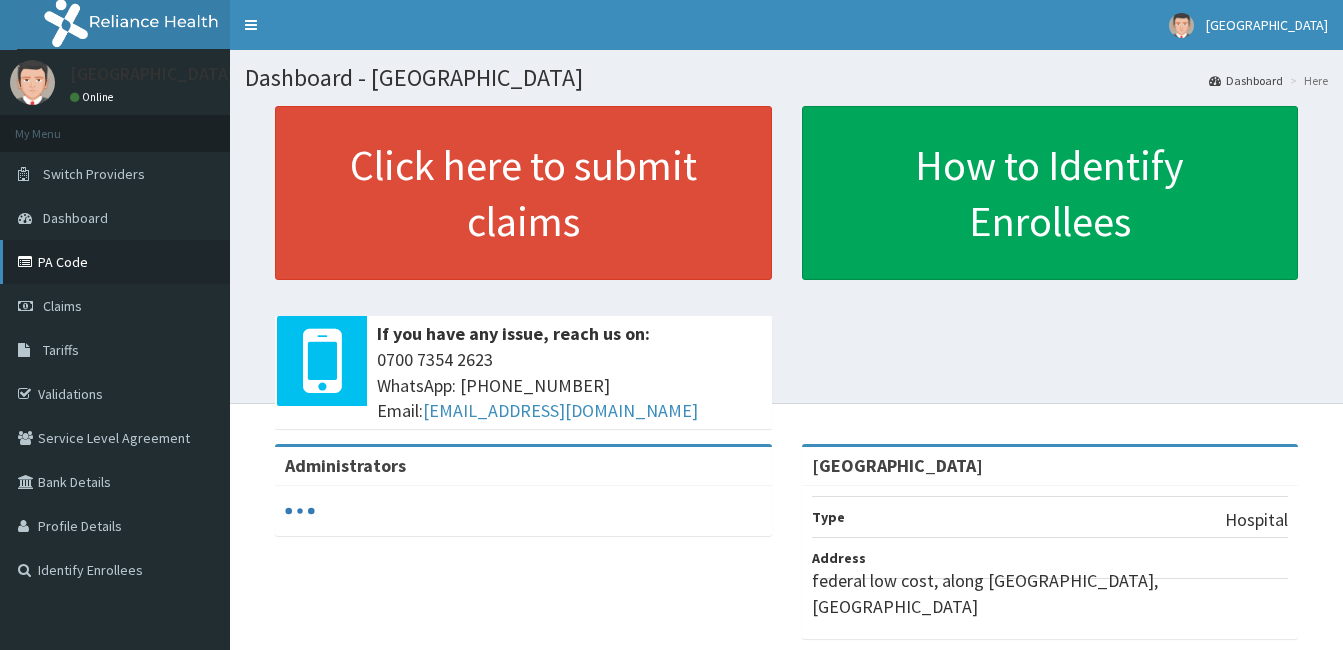 click on "PA Code" at bounding box center [115, 262] 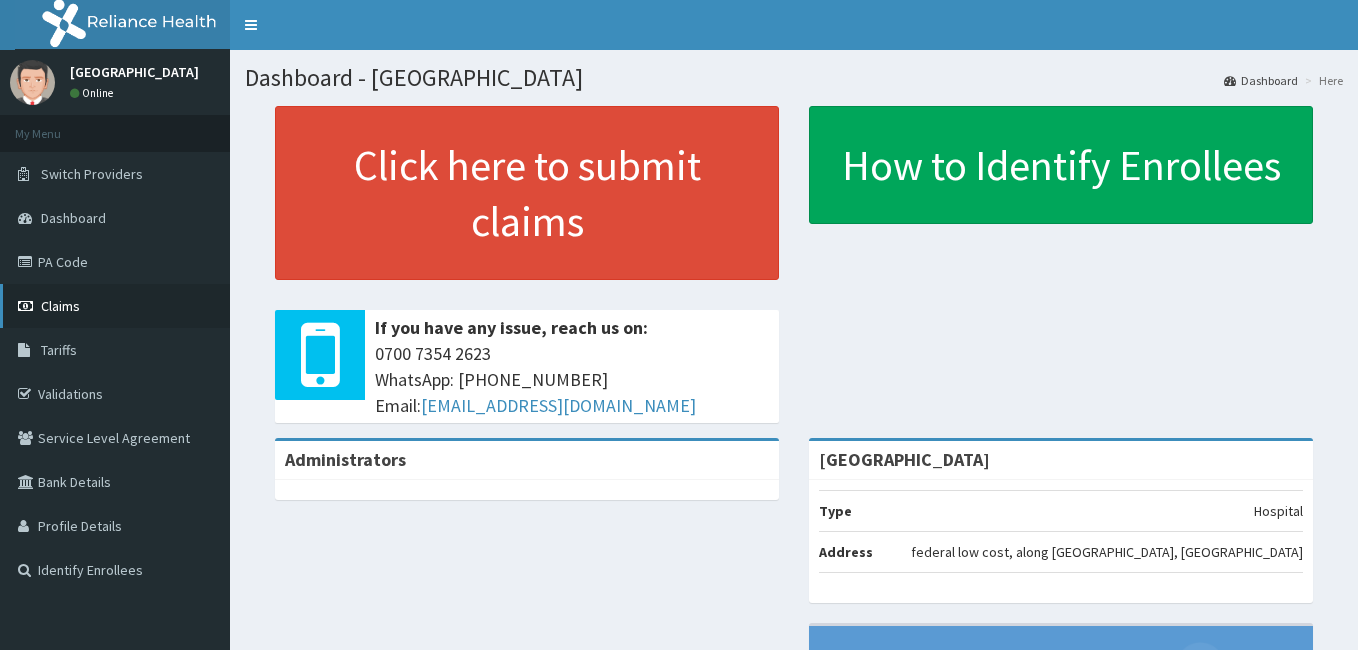 scroll, scrollTop: 0, scrollLeft: 0, axis: both 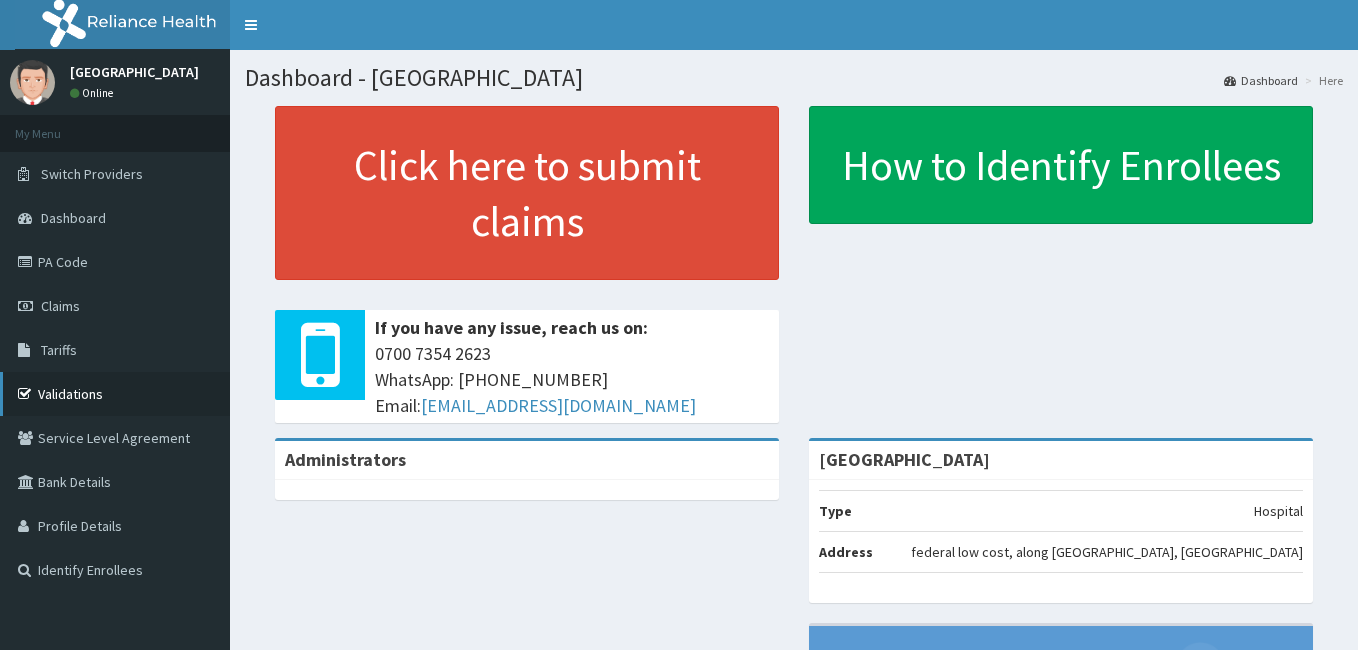 click on "Validations" at bounding box center (115, 394) 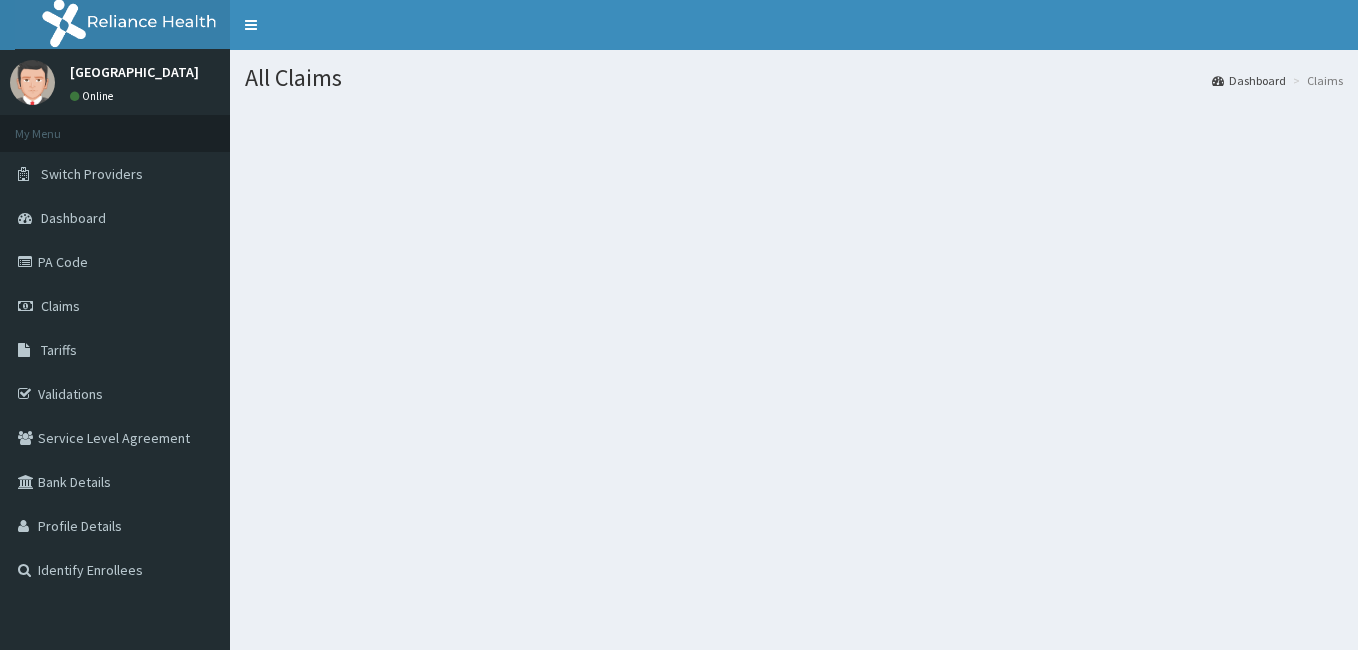 scroll, scrollTop: 0, scrollLeft: 0, axis: both 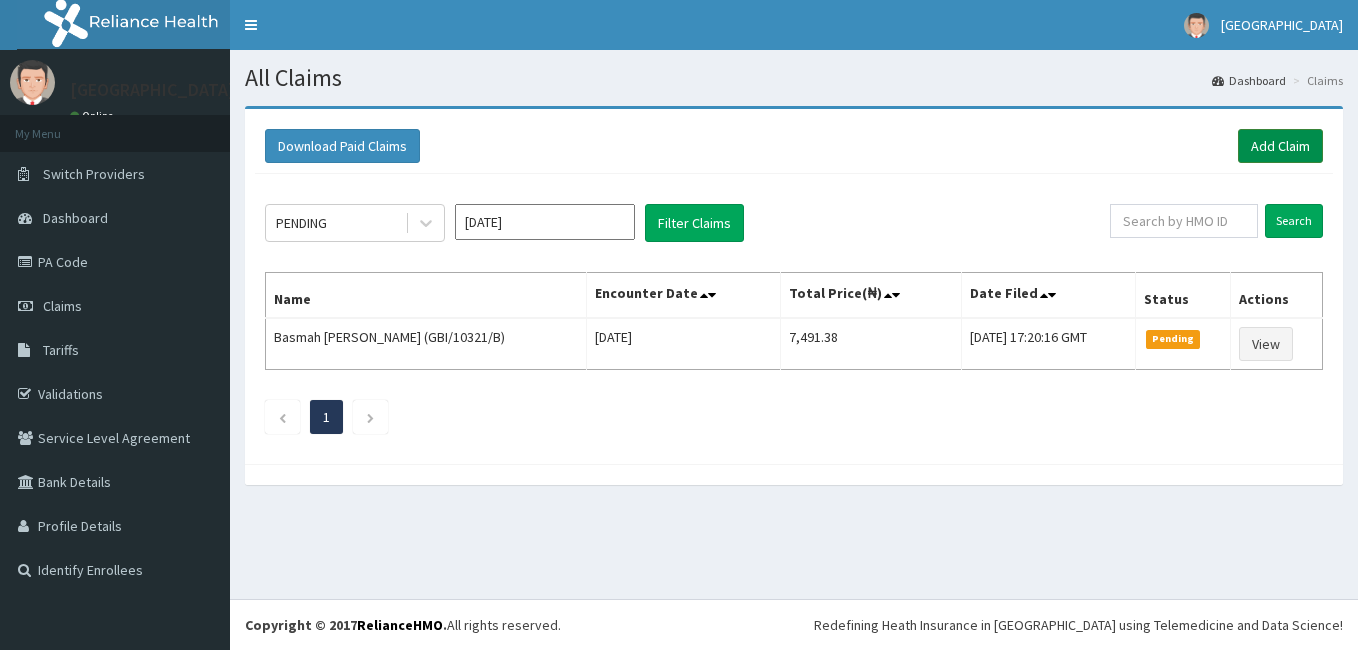 click on "Add Claim" at bounding box center [1280, 146] 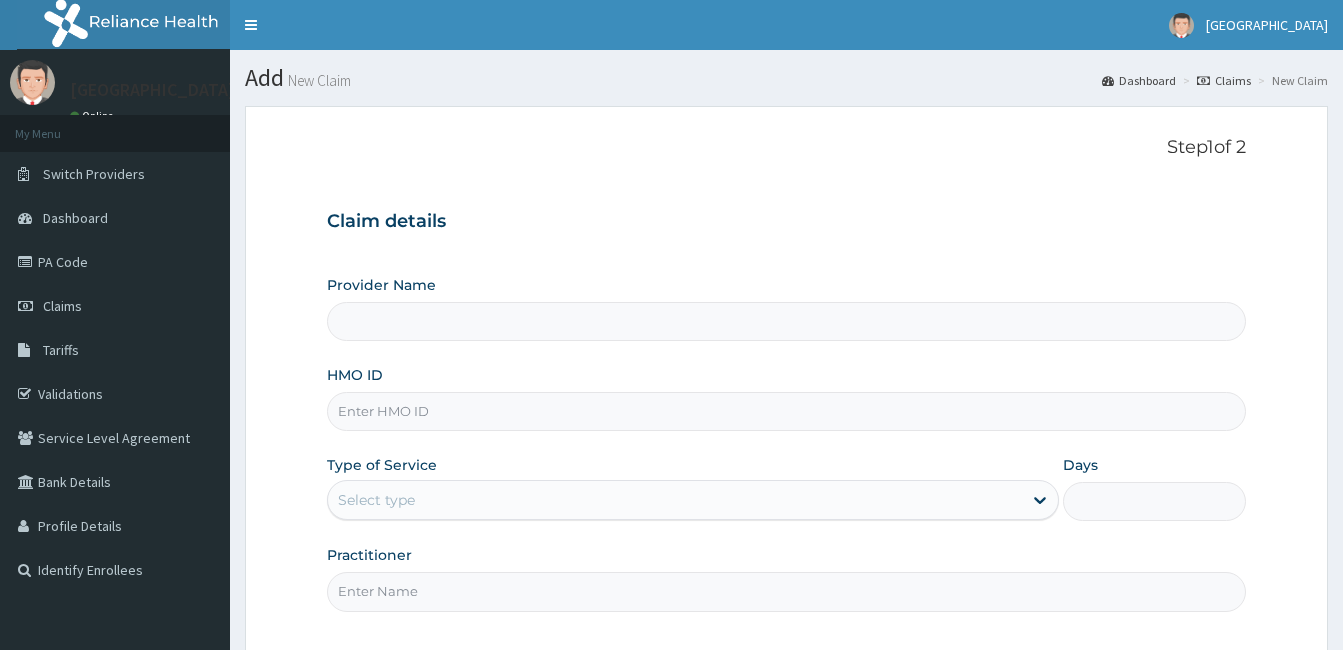 scroll, scrollTop: 0, scrollLeft: 0, axis: both 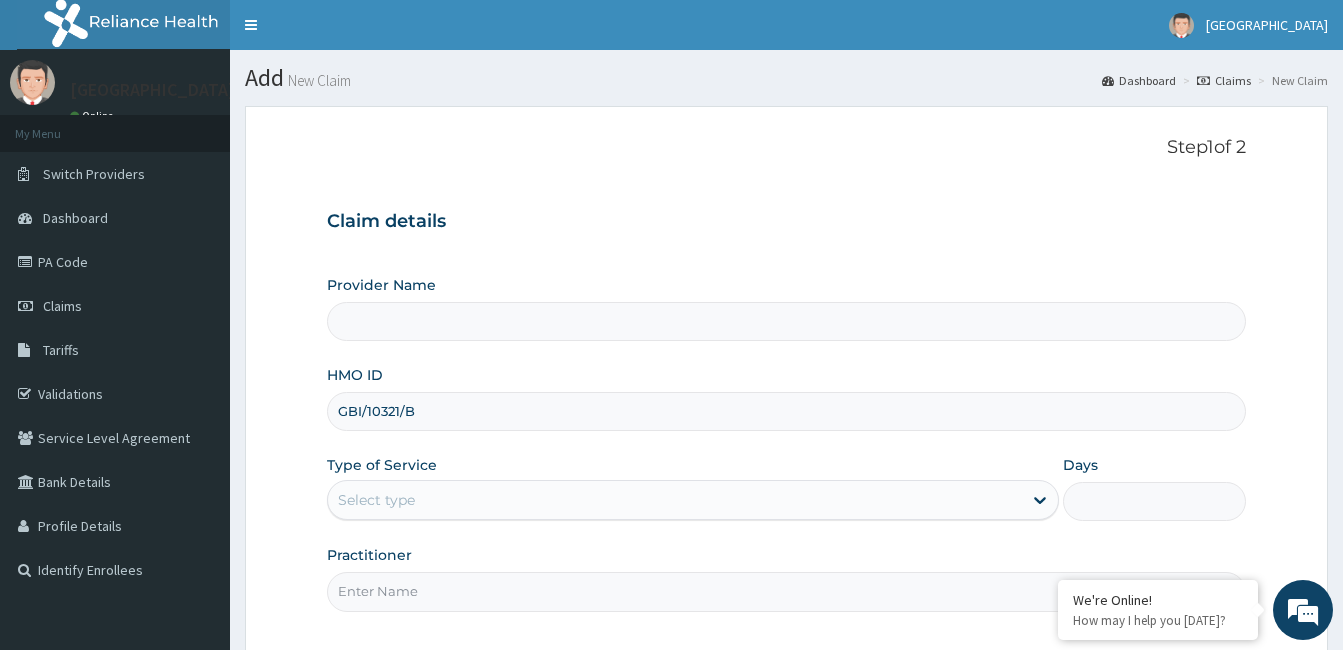 type on "[GEOGRAPHIC_DATA]" 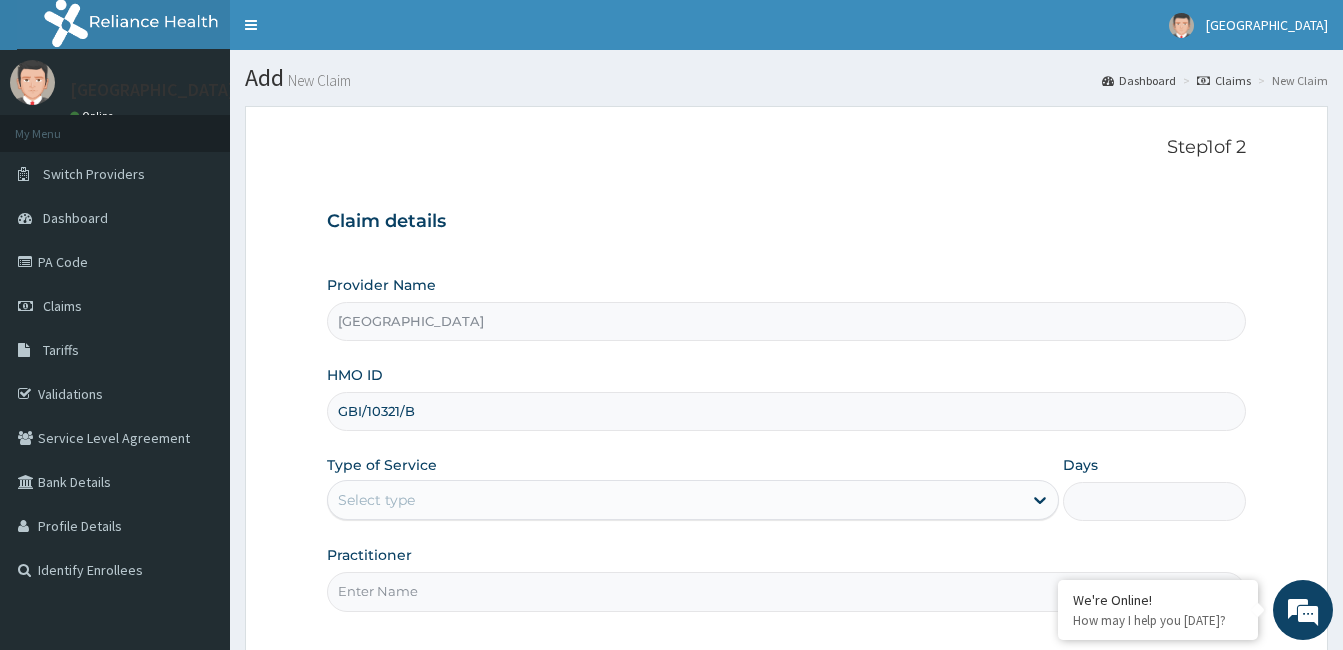 type on "GBI/10321/B" 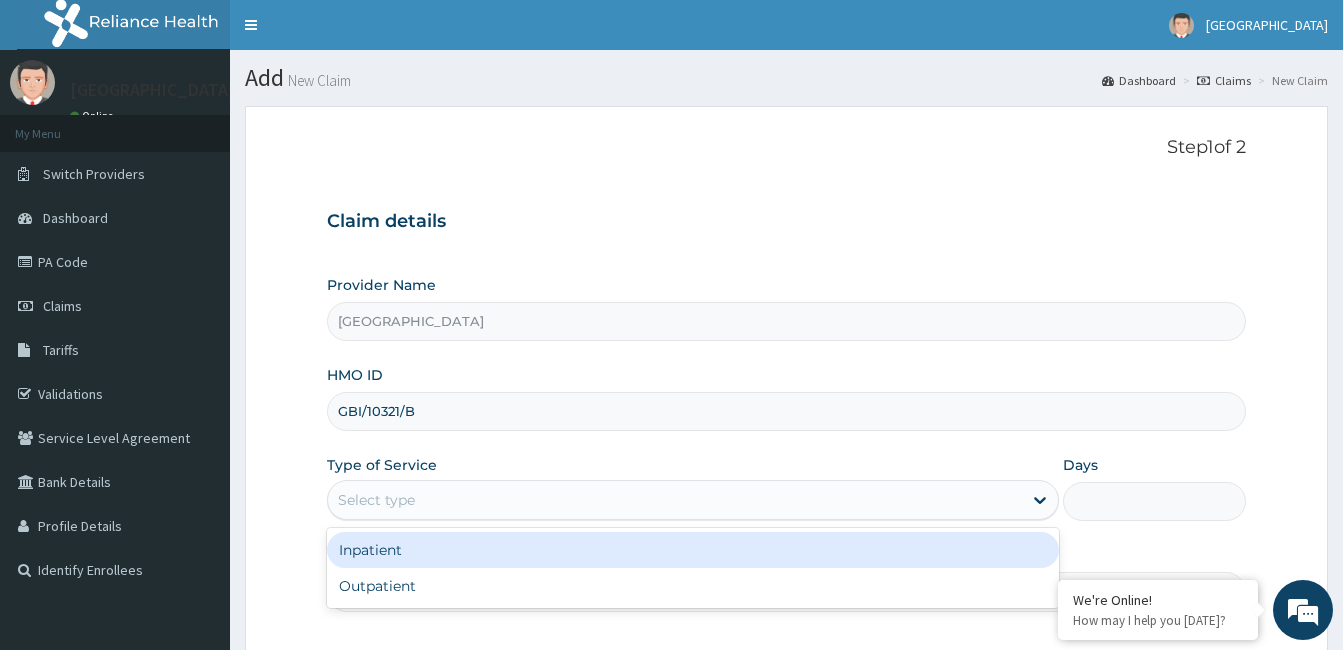 click on "Select type" at bounding box center [675, 500] 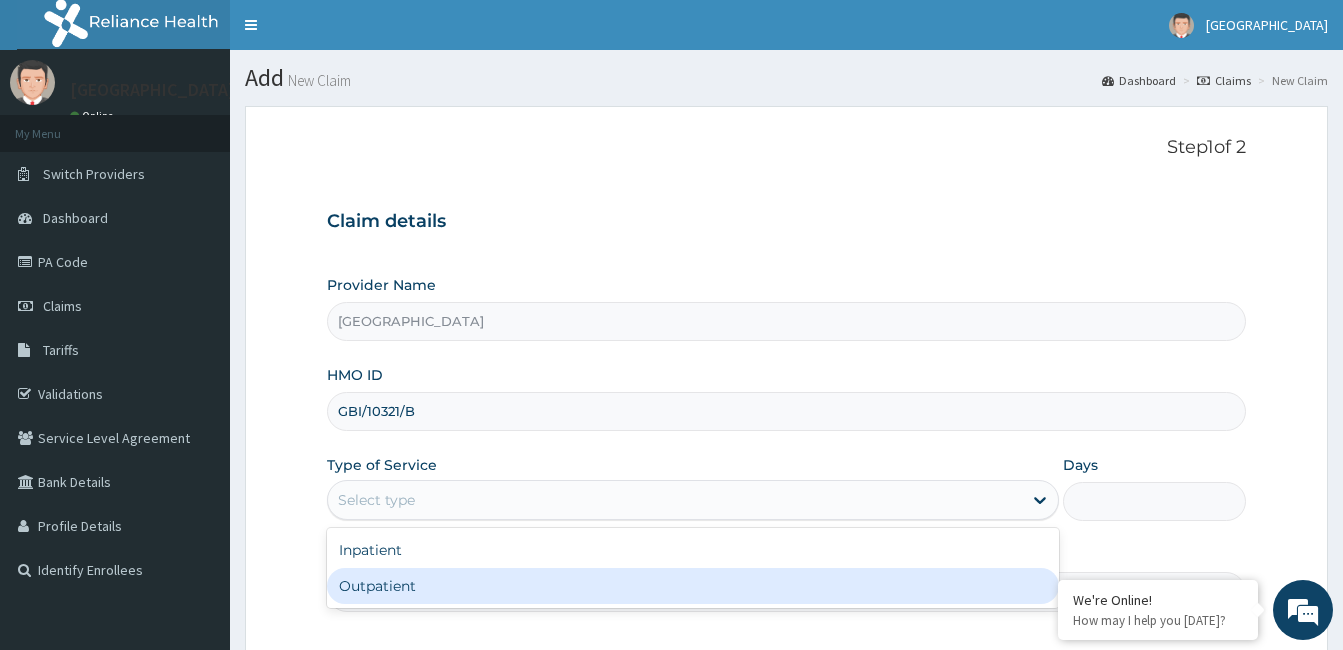 scroll, scrollTop: 0, scrollLeft: 0, axis: both 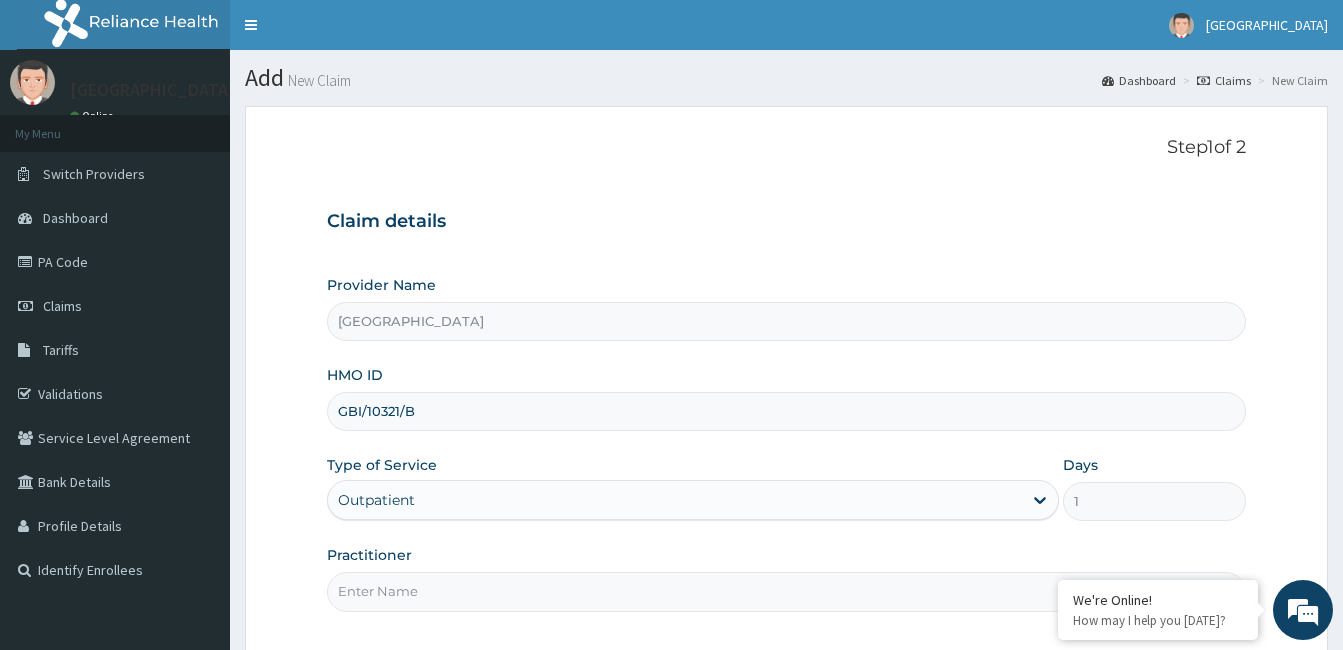 click on "Step  1  of 2 Claim details Provider Name MIYETTI HOSPITAL HMO ID GBI/10321/B Type of Service Outpatient Days 1 Practitioner     Previous   Next" at bounding box center (786, 437) 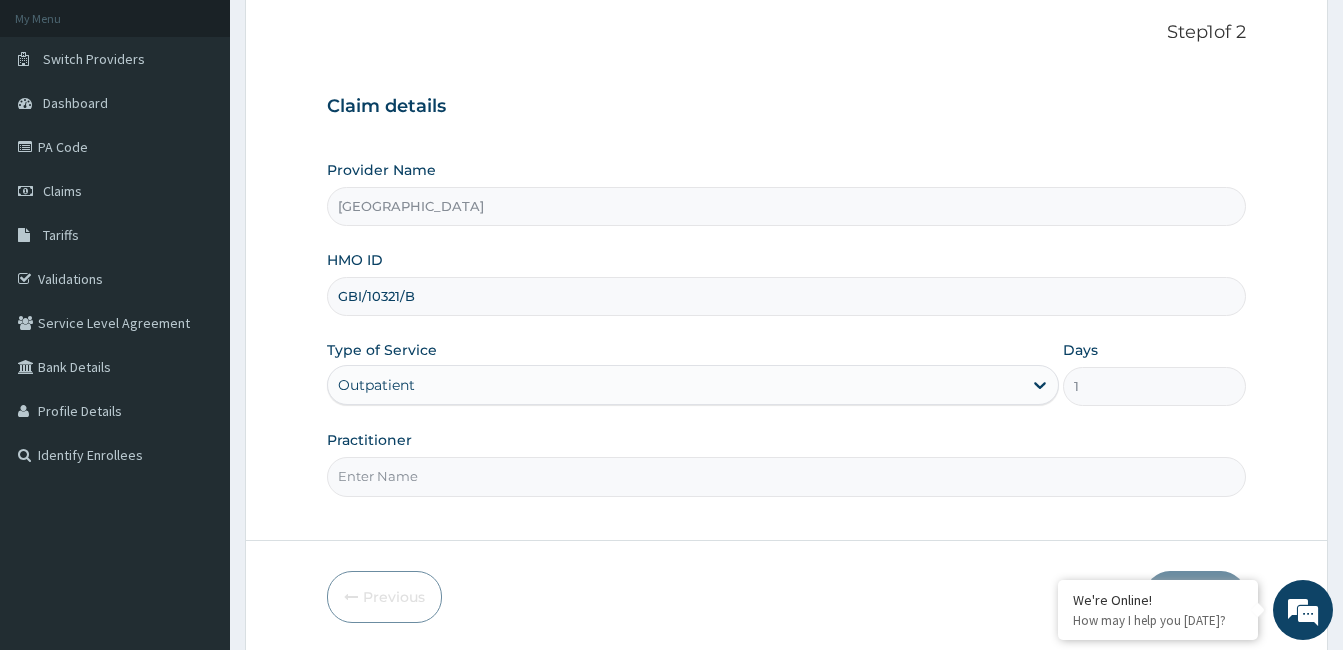 scroll, scrollTop: 138, scrollLeft: 0, axis: vertical 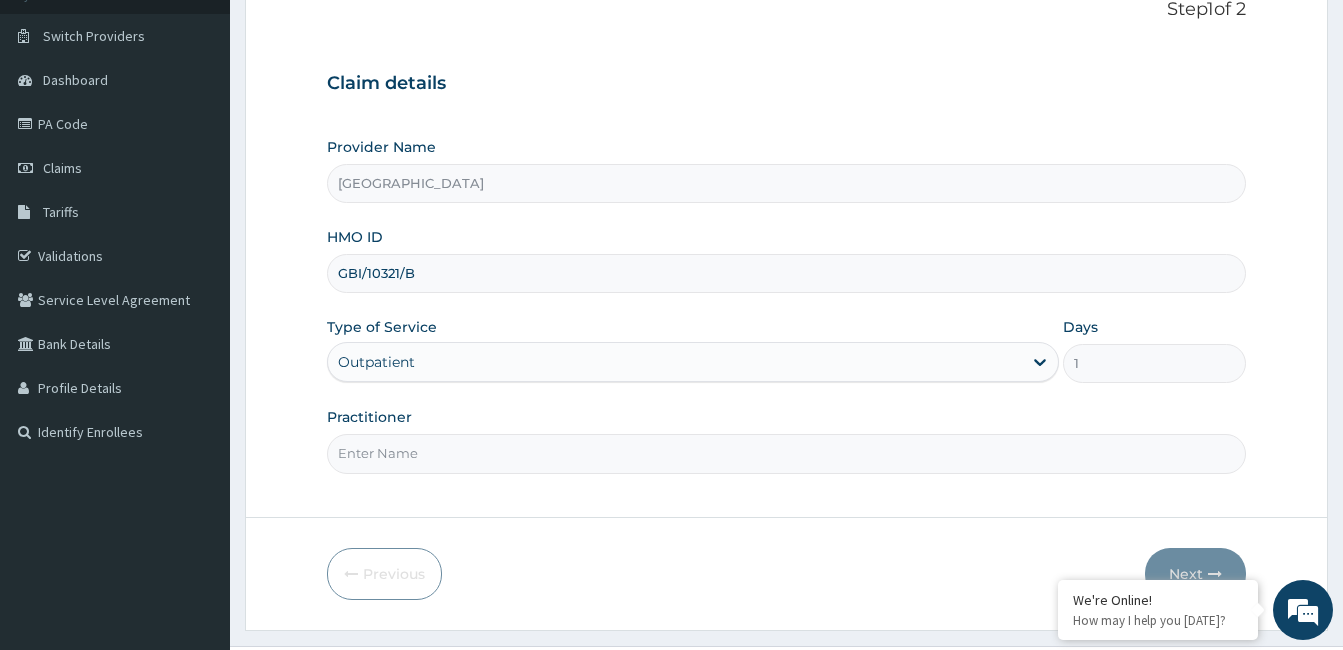 click on "Practitioner" at bounding box center [786, 453] 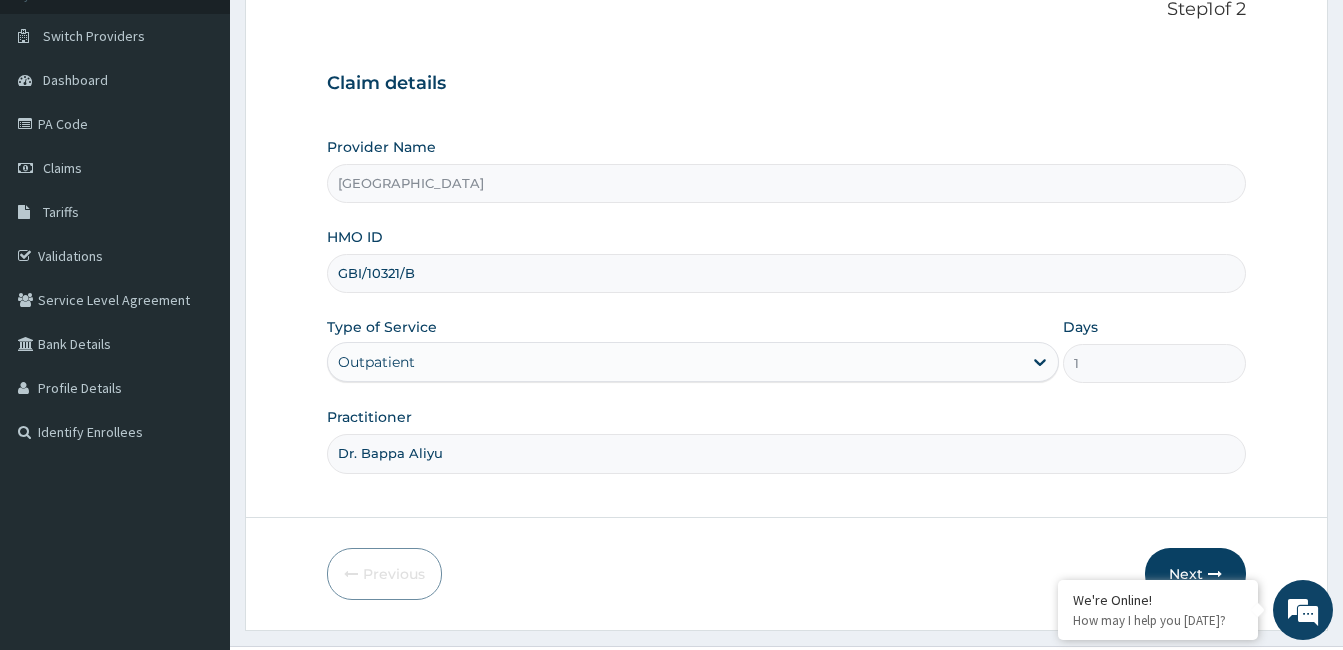 click on "Next" at bounding box center [1195, 574] 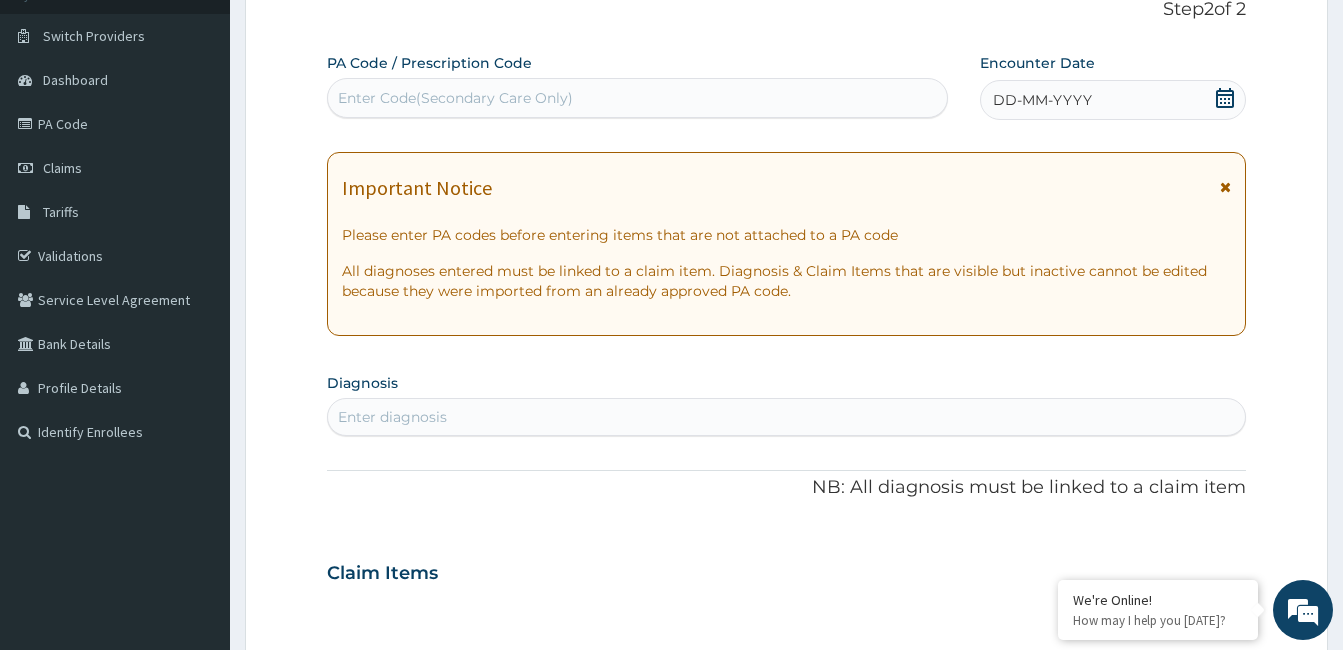 click on "Enter Code(Secondary Care Only)" at bounding box center (637, 98) 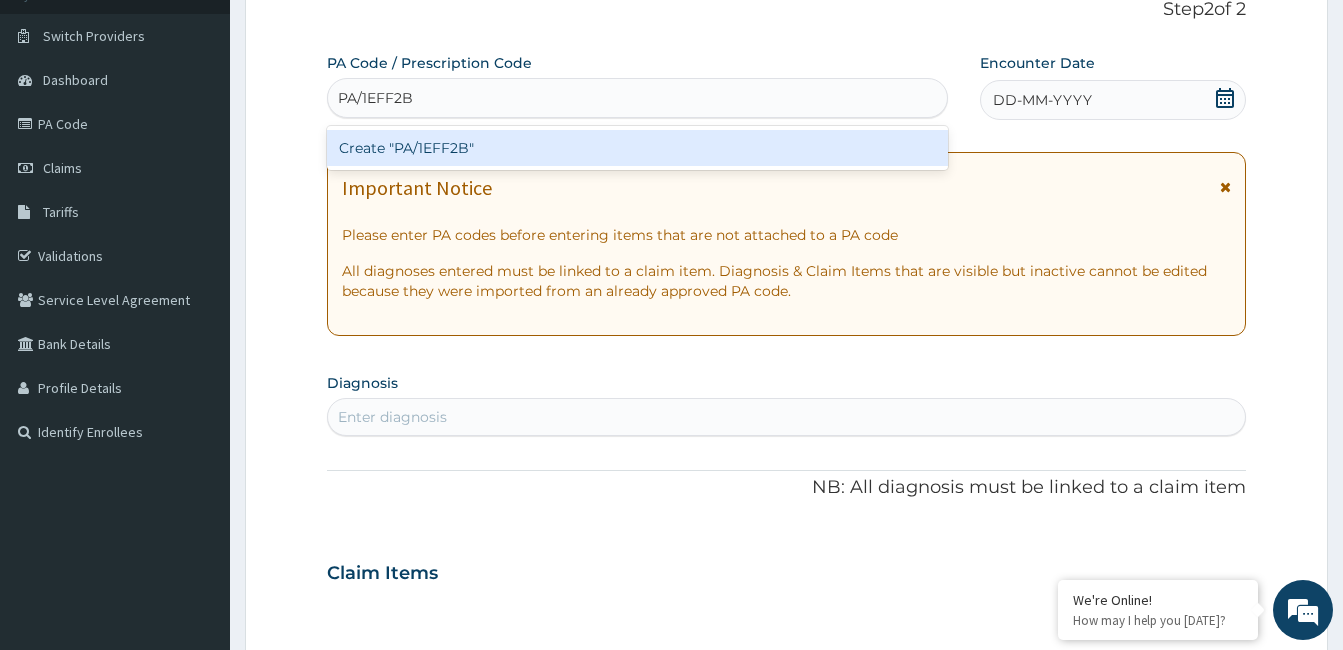 type on "PA/1EFF2B" 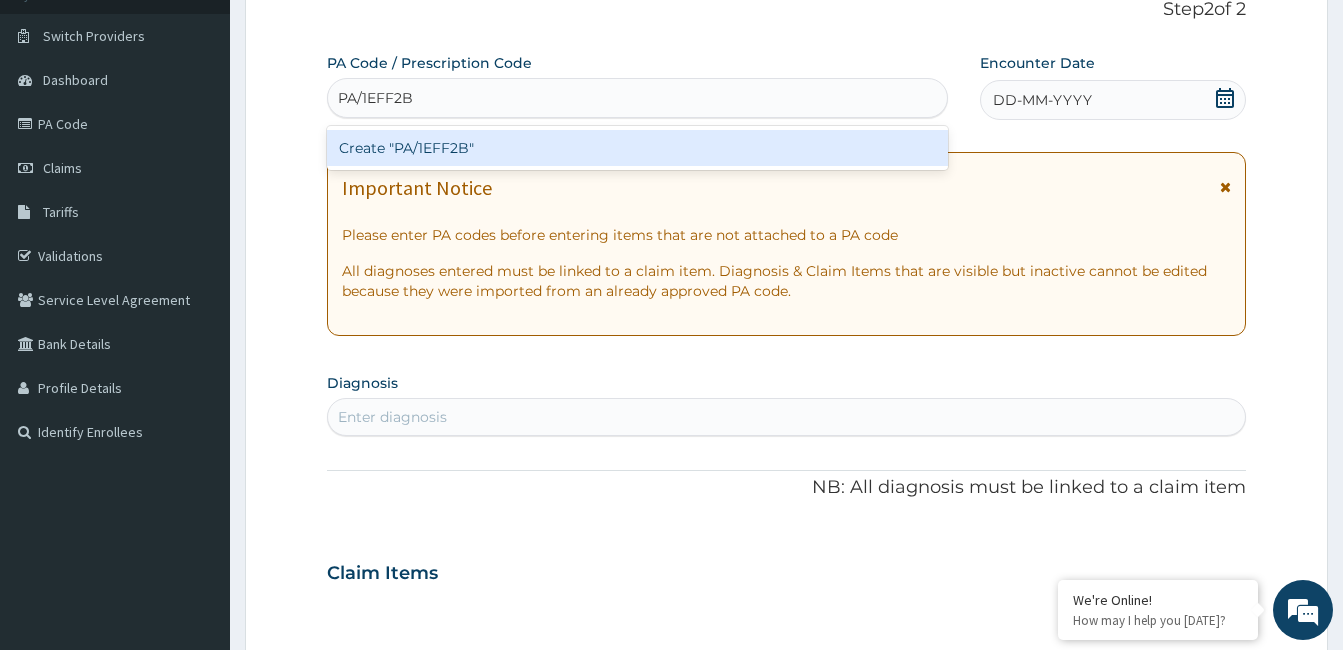 click on "Create "PA/1EFF2B"" at bounding box center (637, 148) 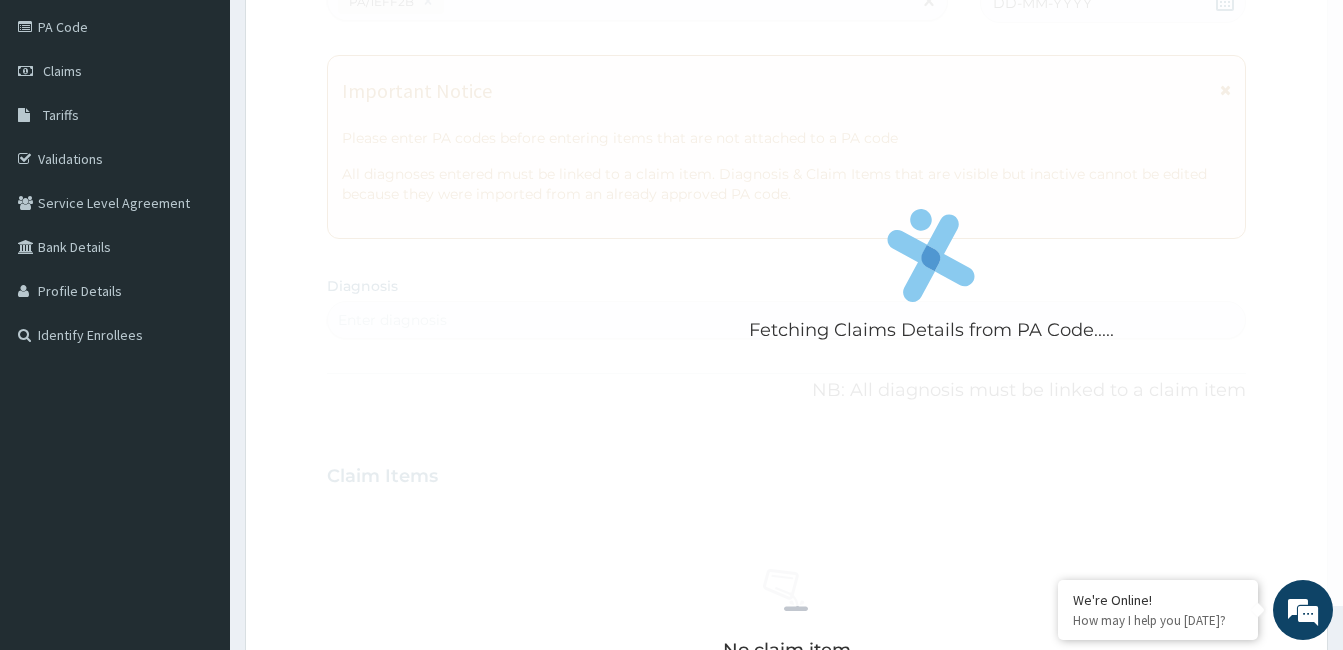scroll, scrollTop: 226, scrollLeft: 0, axis: vertical 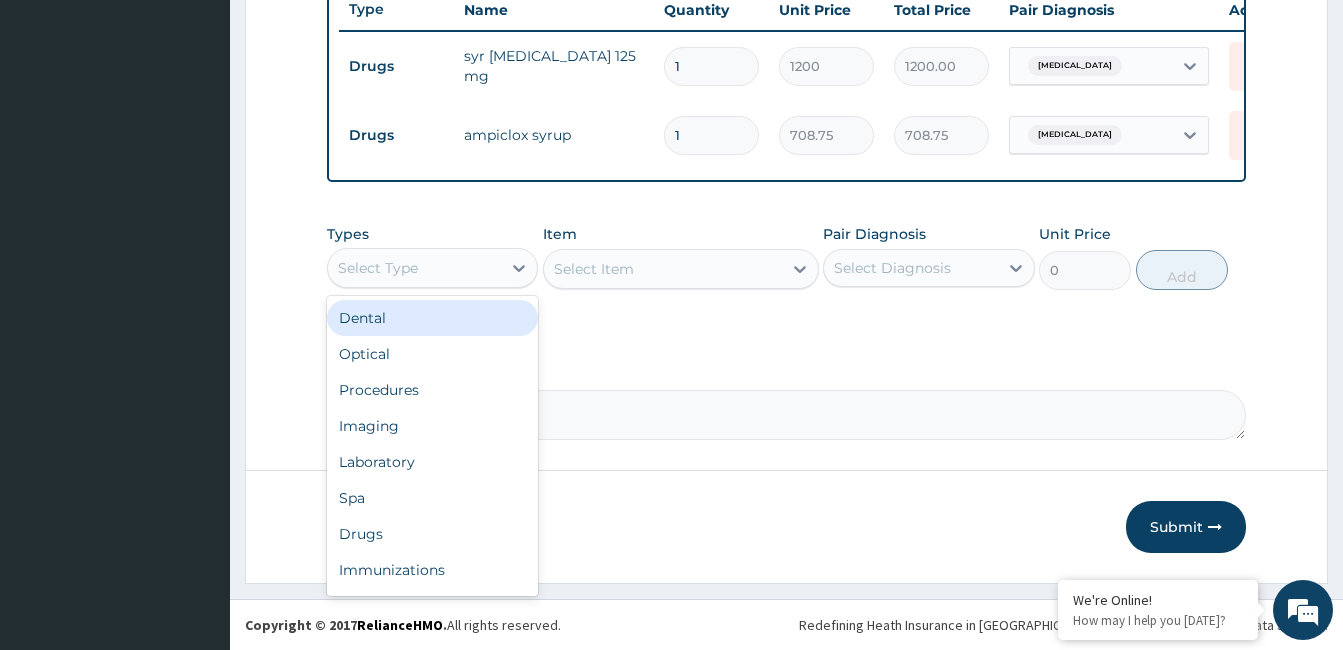 click on "Select Type" at bounding box center (414, 268) 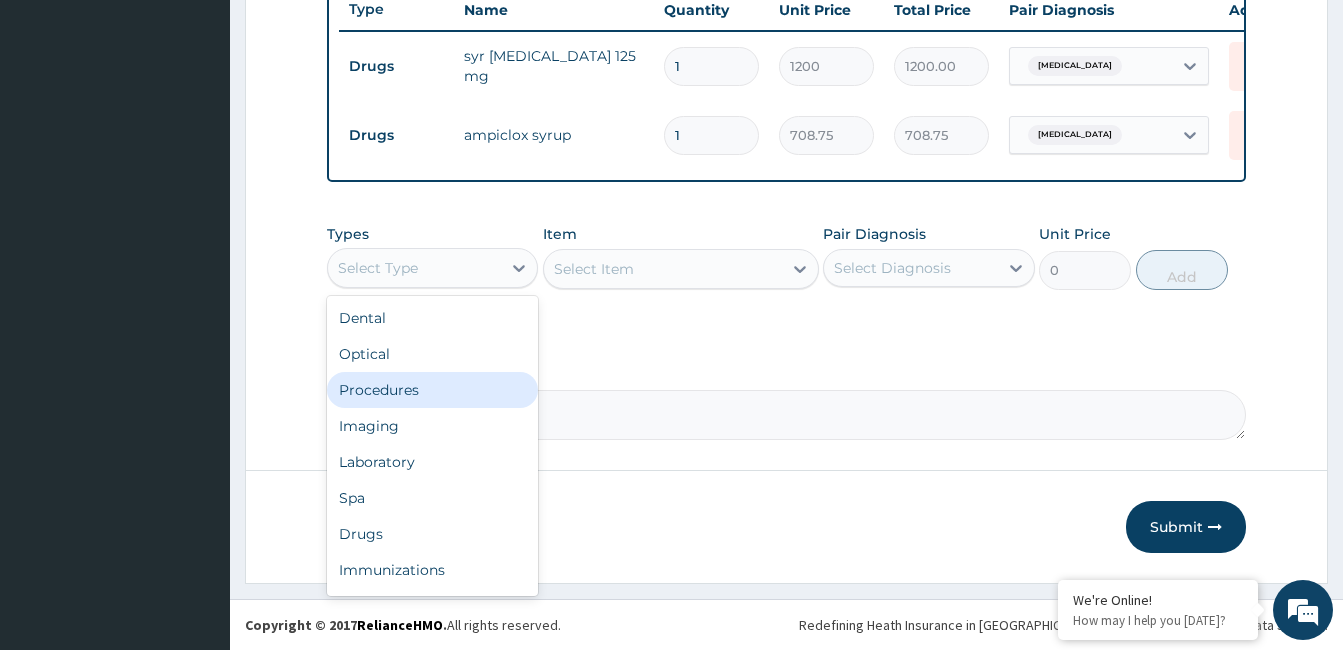 click on "Procedures" at bounding box center [432, 390] 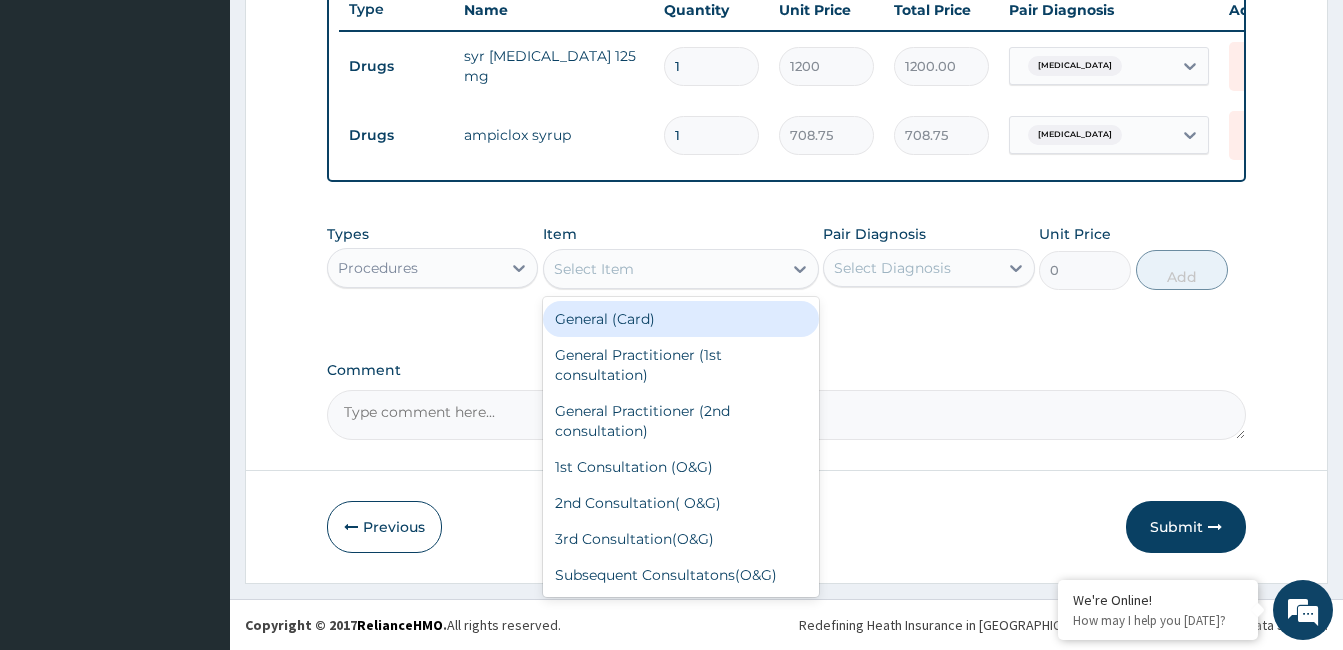 click on "Select Item" at bounding box center [663, 269] 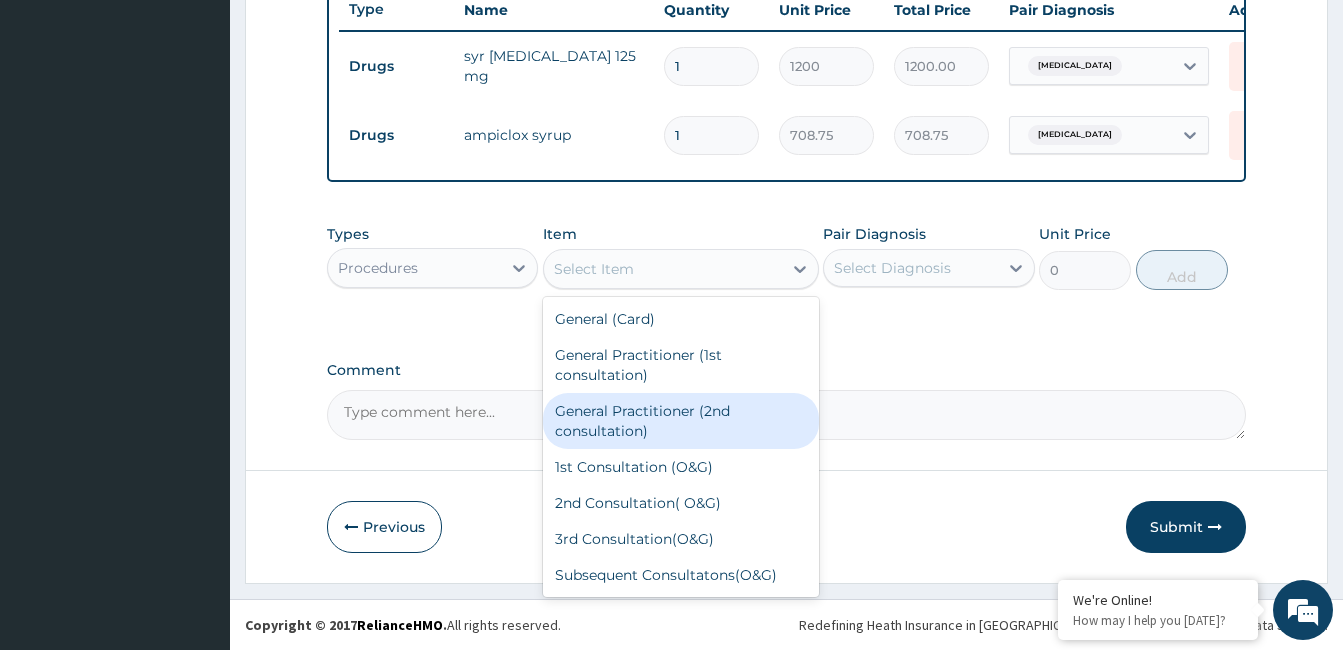 click on "General Practitioner (2nd consultation)" at bounding box center (681, 421) 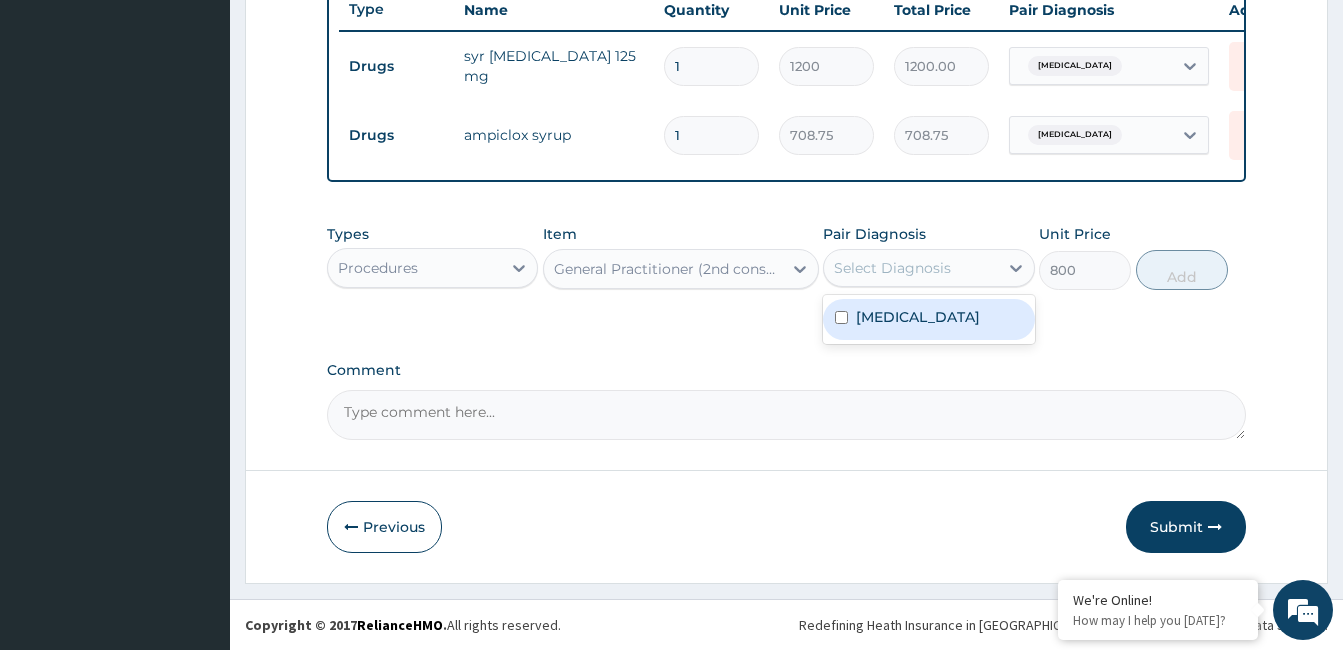 click on "Select Diagnosis" at bounding box center [910, 268] 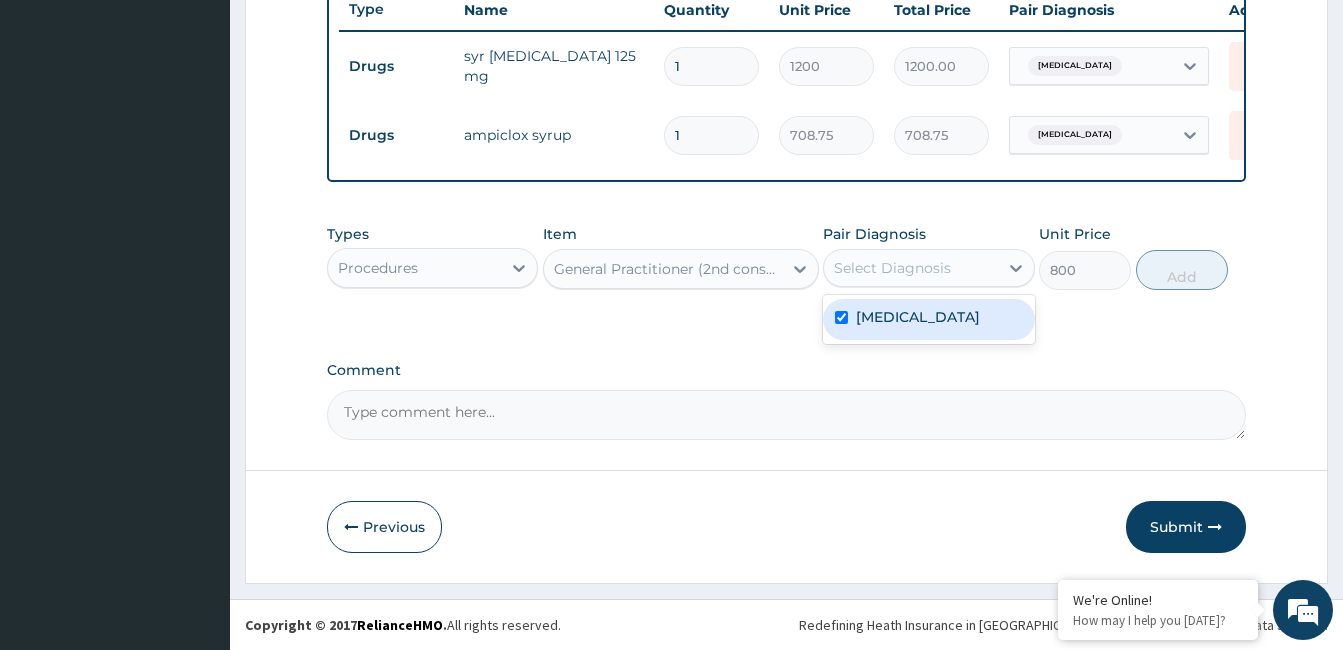 checkbox on "true" 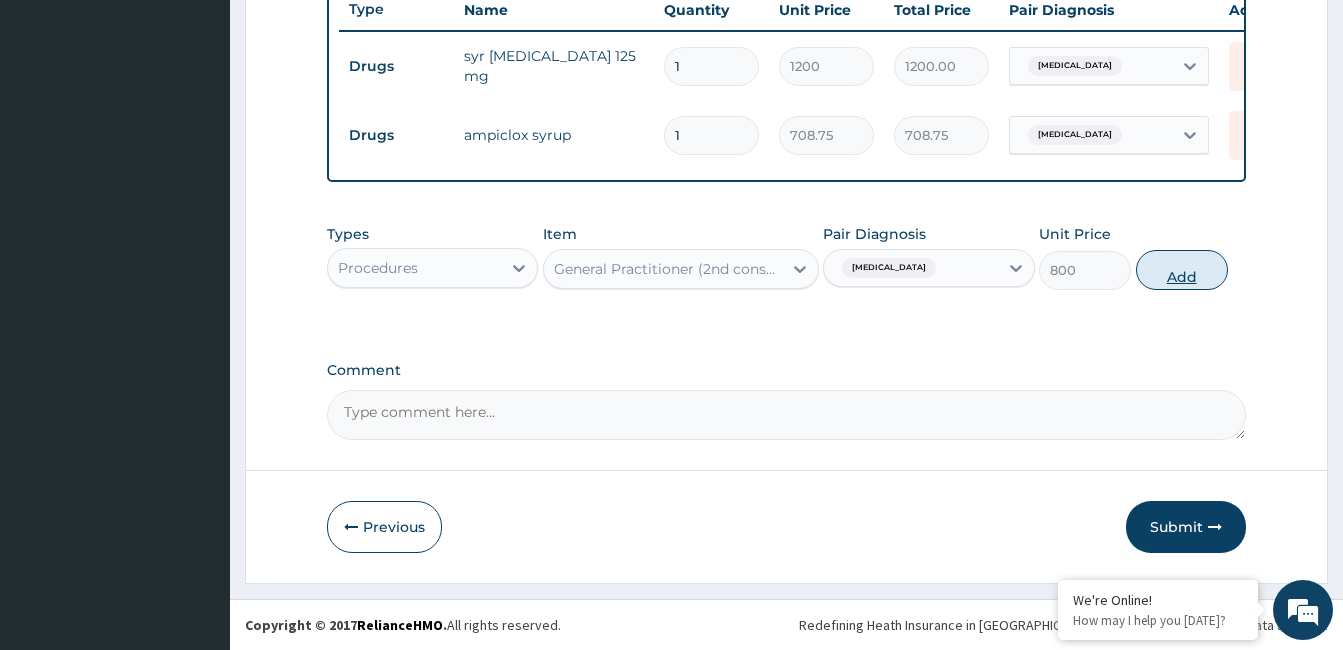 click on "Add" at bounding box center (1182, 270) 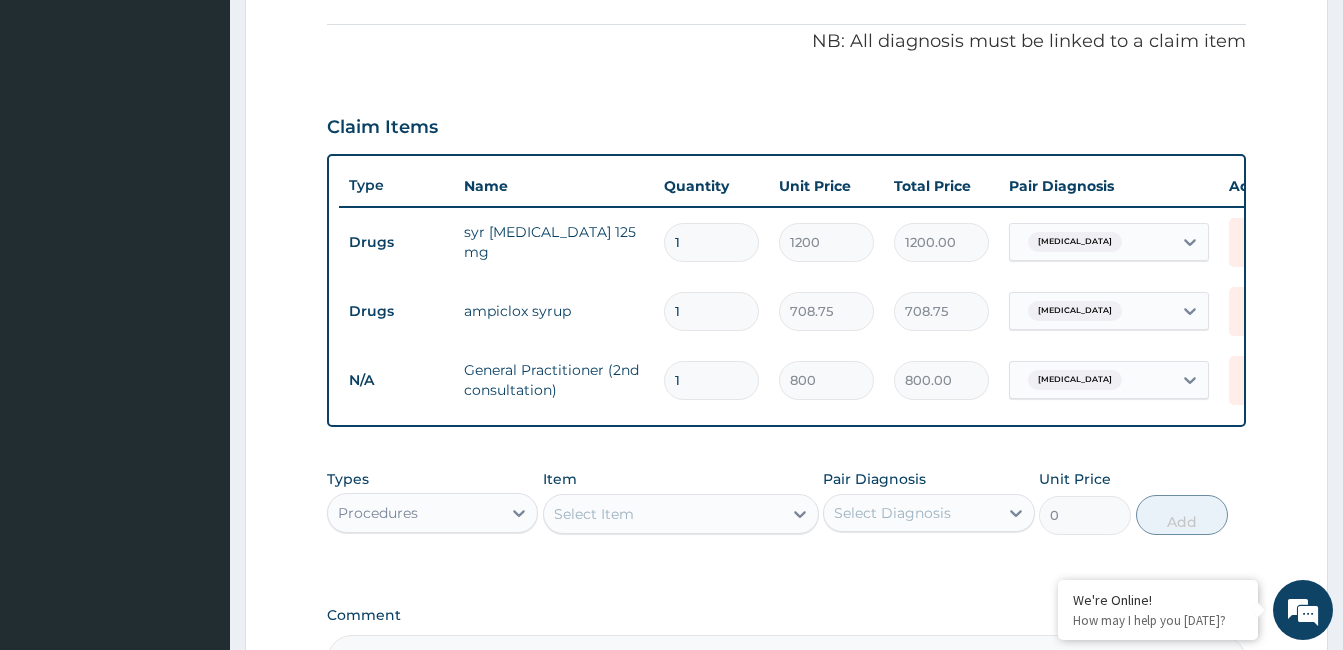 scroll, scrollTop: 592, scrollLeft: 0, axis: vertical 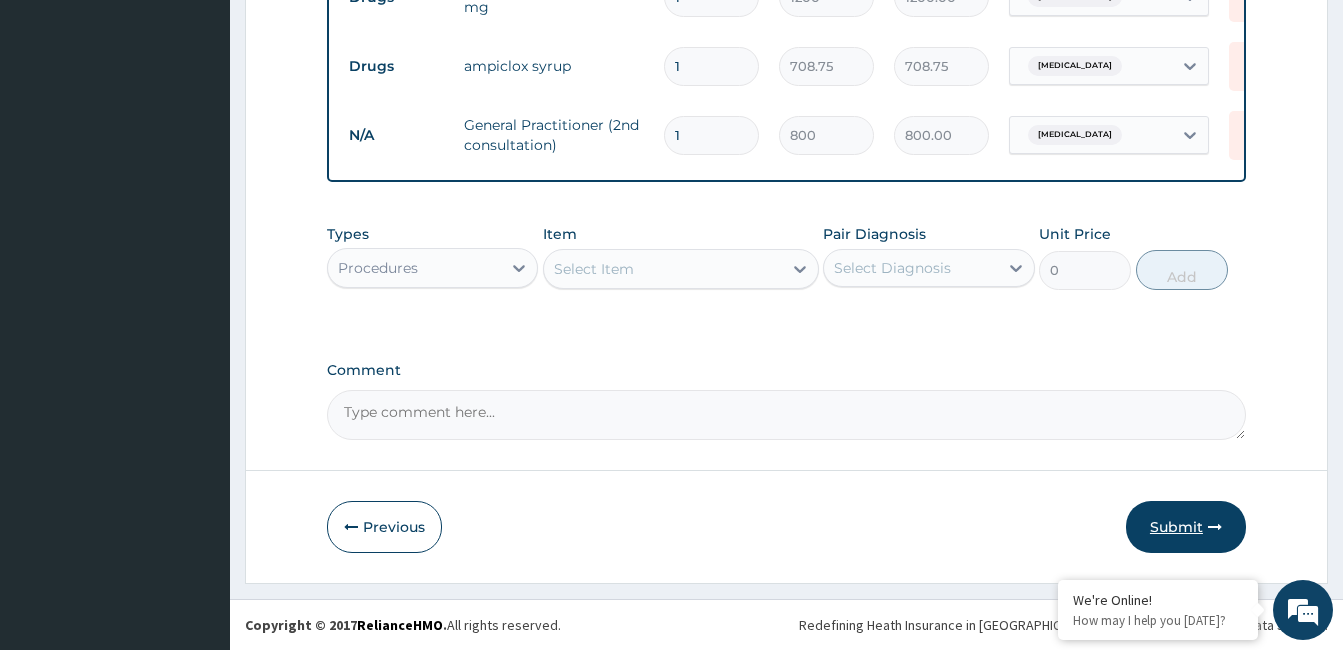 click on "Submit" at bounding box center [1186, 527] 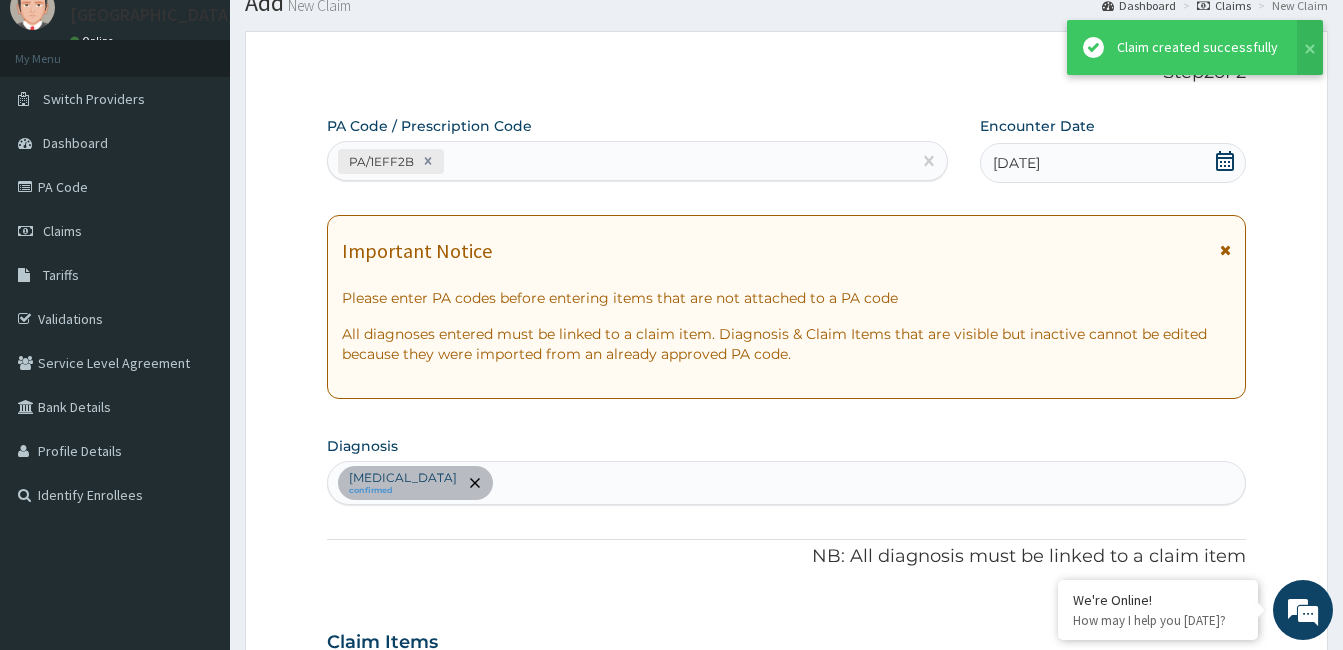 scroll, scrollTop: 850, scrollLeft: 0, axis: vertical 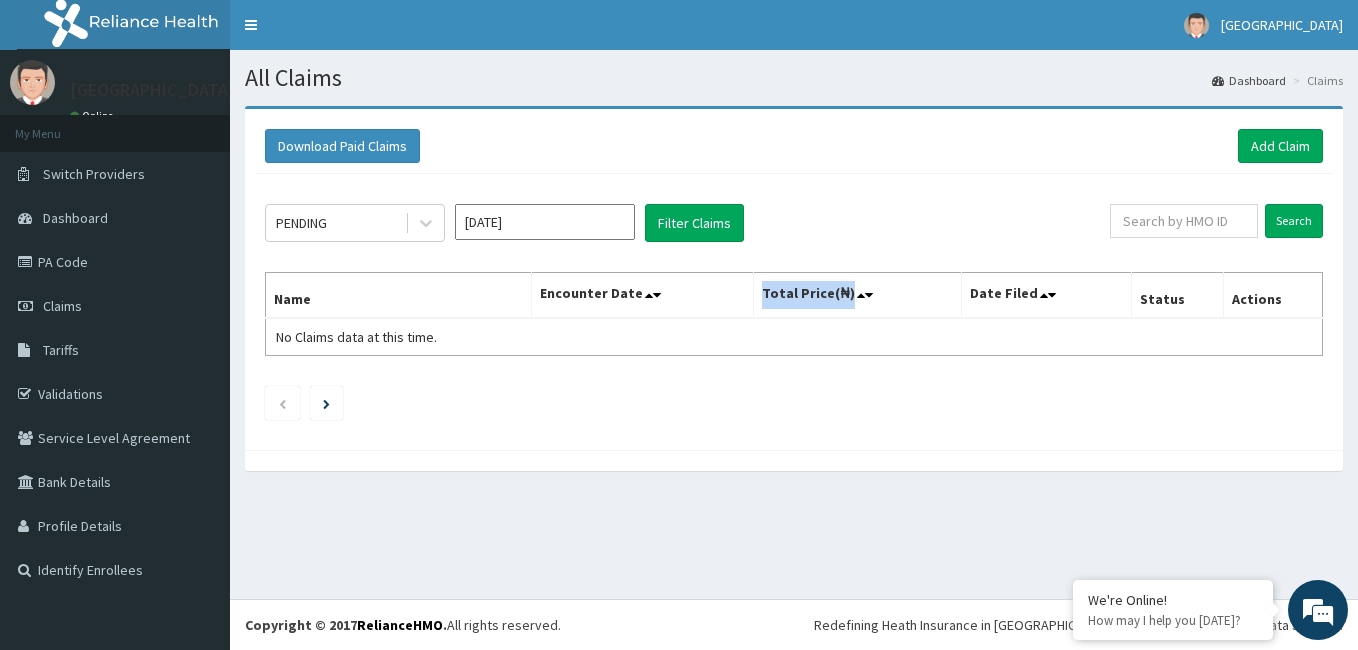 drag, startPoint x: 889, startPoint y: 294, endPoint x: 755, endPoint y: 299, distance: 134.09325 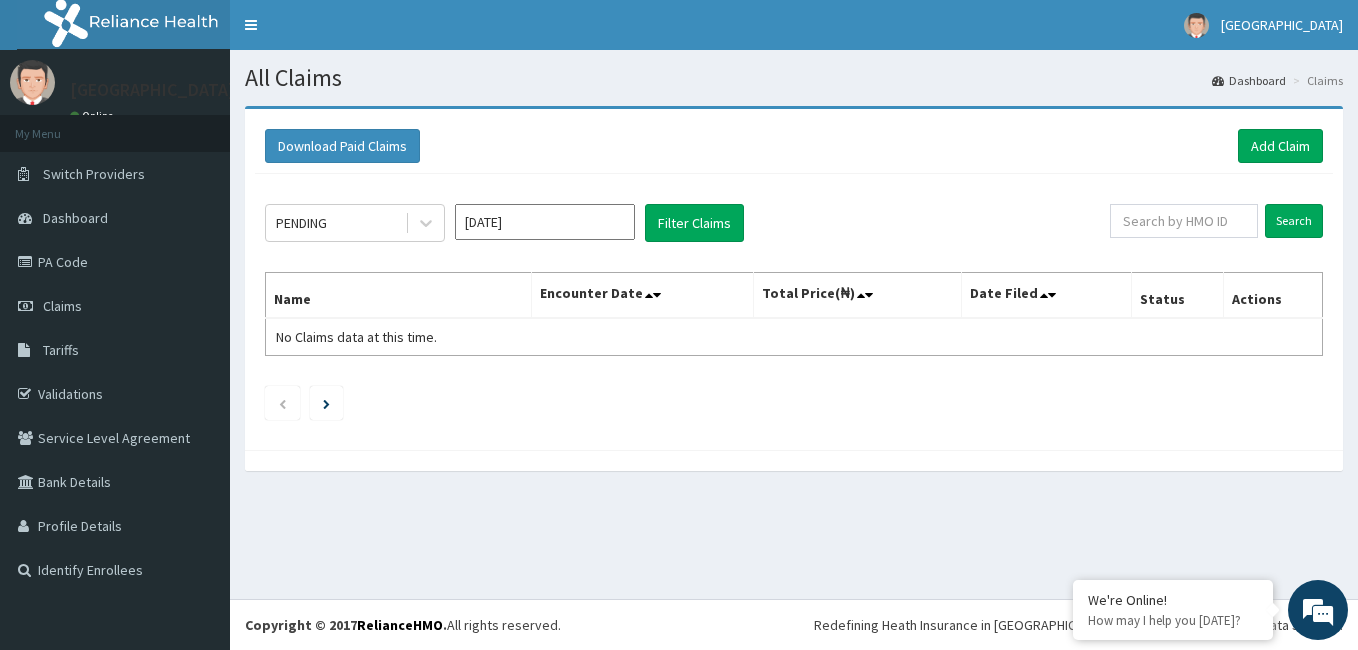 drag, startPoint x: 1356, startPoint y: 380, endPoint x: 1360, endPoint y: 414, distance: 34.234486 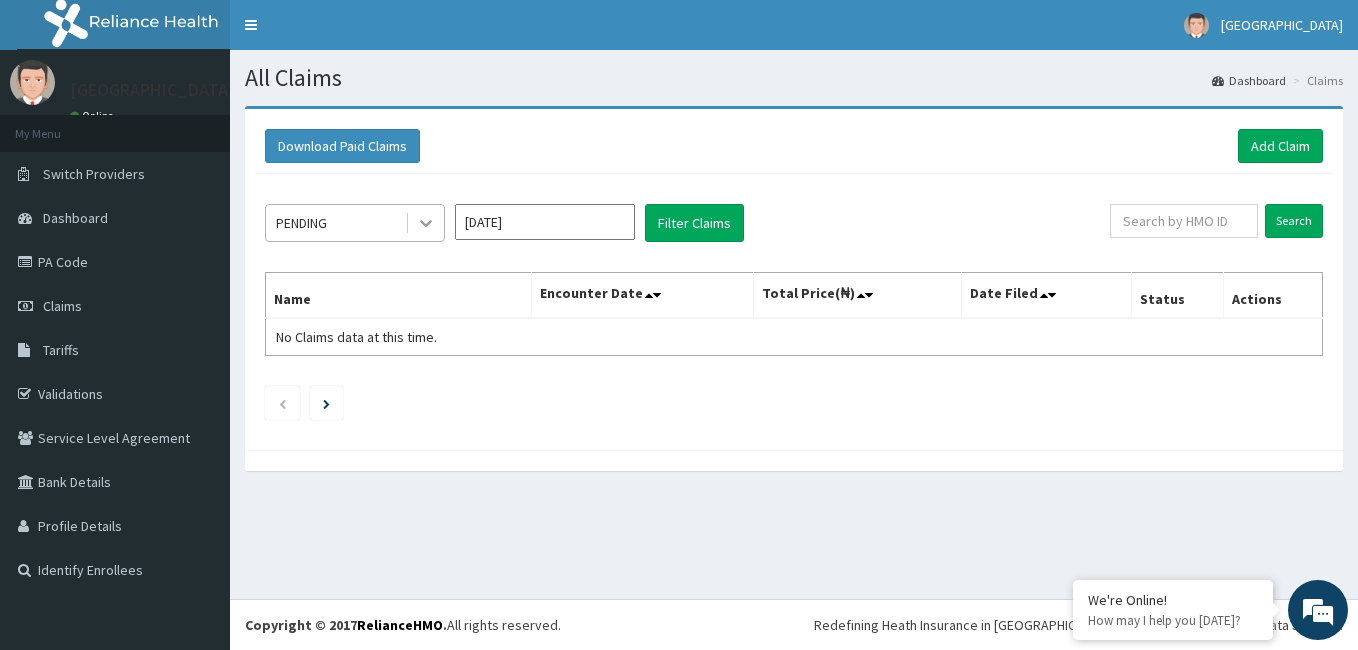 click 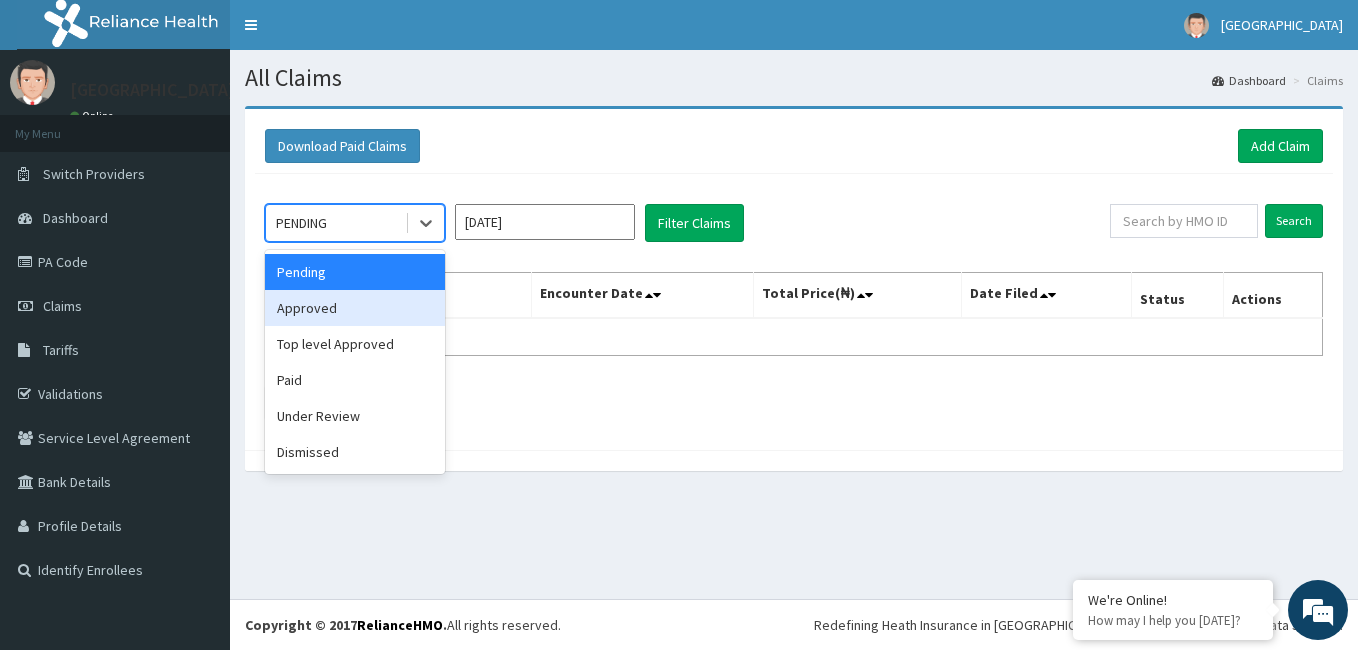 click on "Approved" at bounding box center (355, 308) 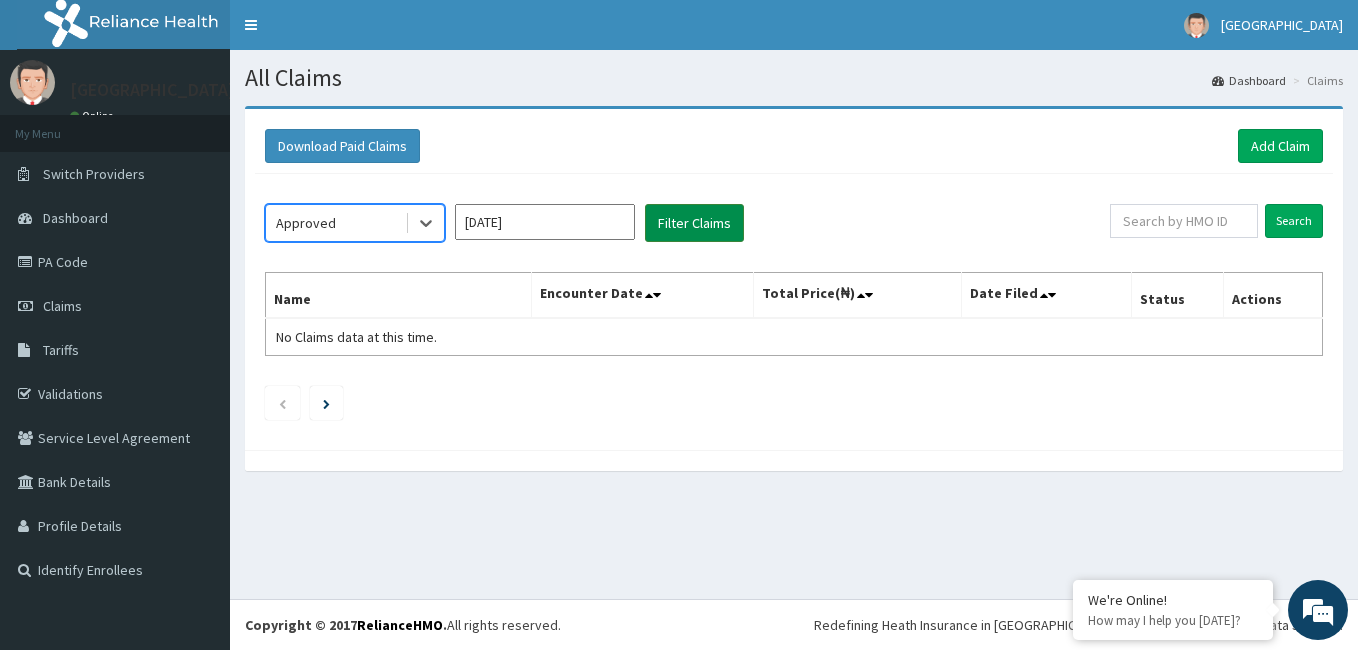 click on "Filter Claims" at bounding box center (694, 223) 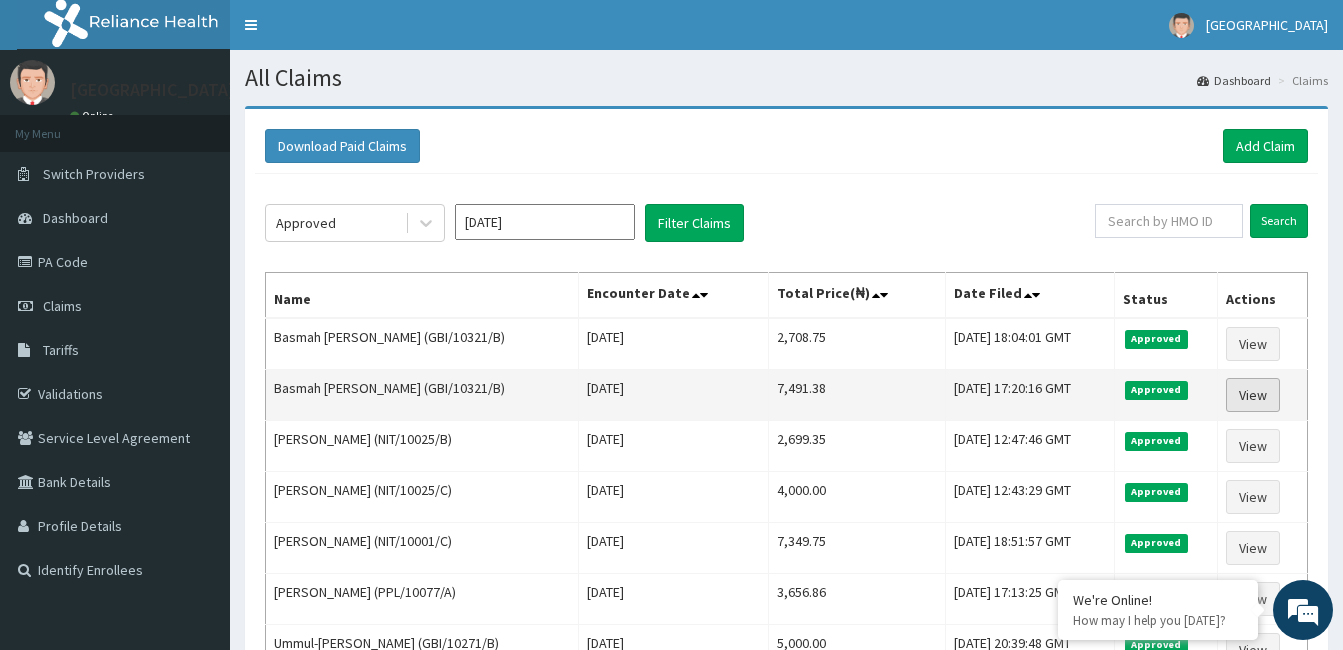 click on "View" at bounding box center (1253, 395) 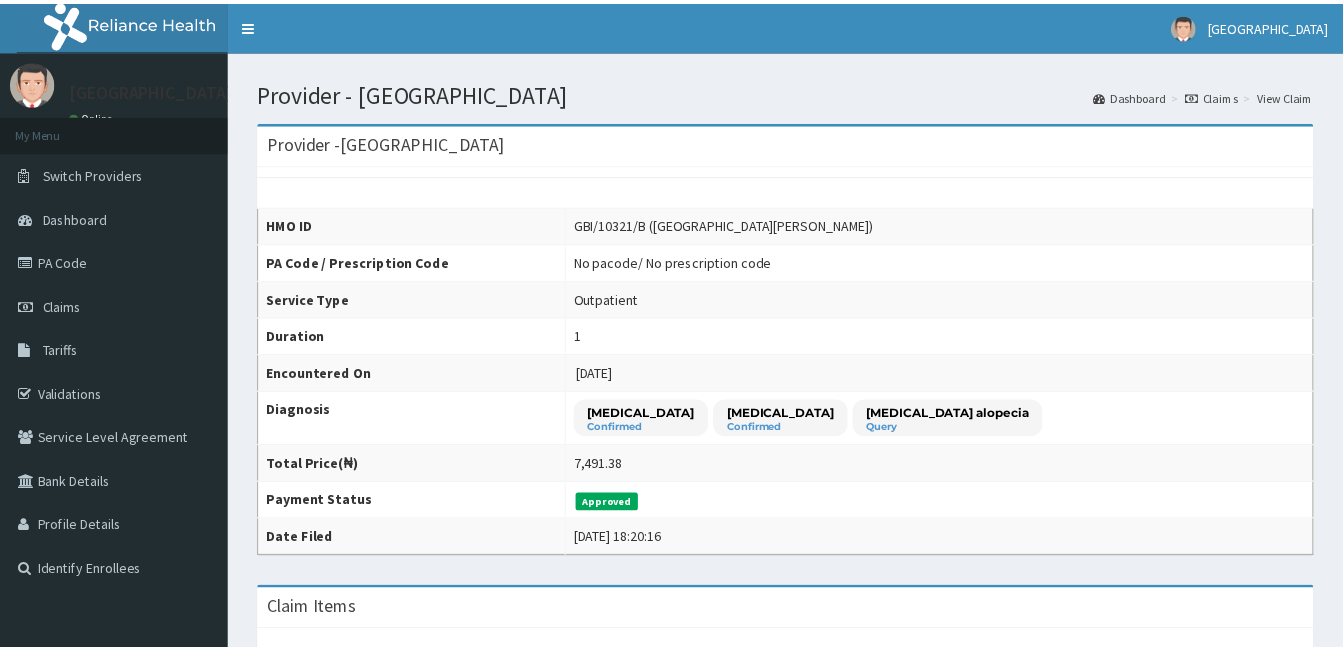 scroll, scrollTop: 0, scrollLeft: 0, axis: both 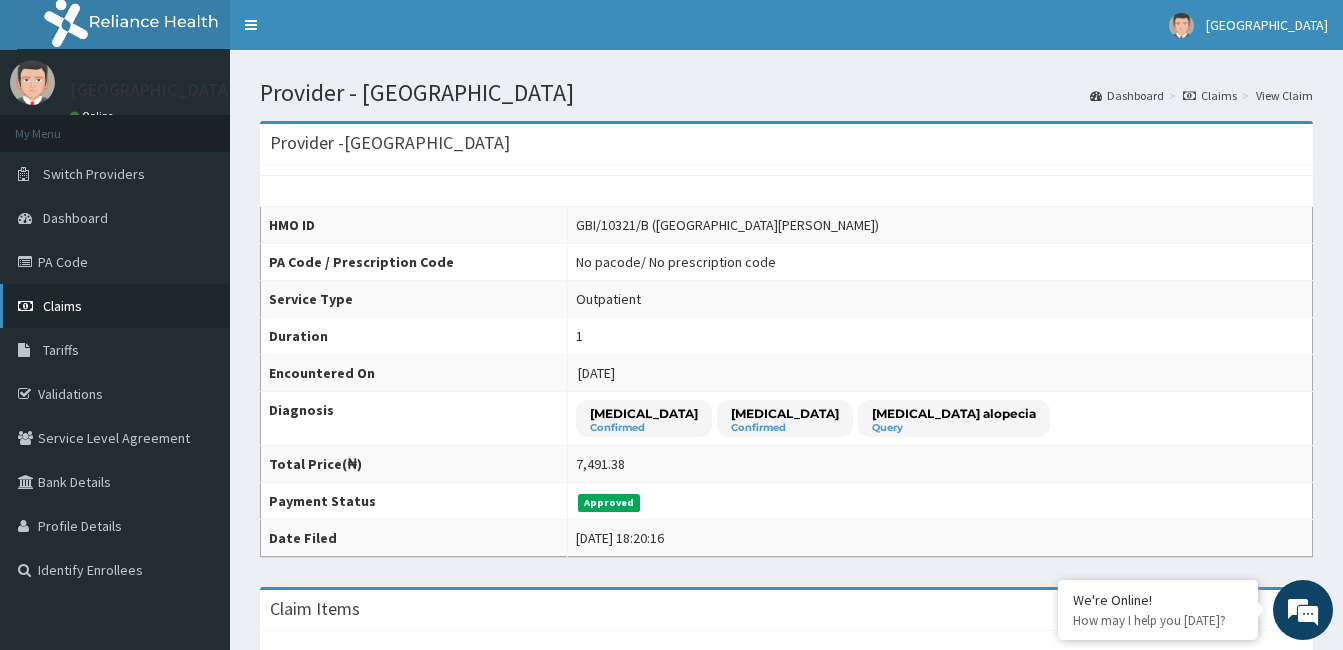 click on "Claims" at bounding box center (115, 306) 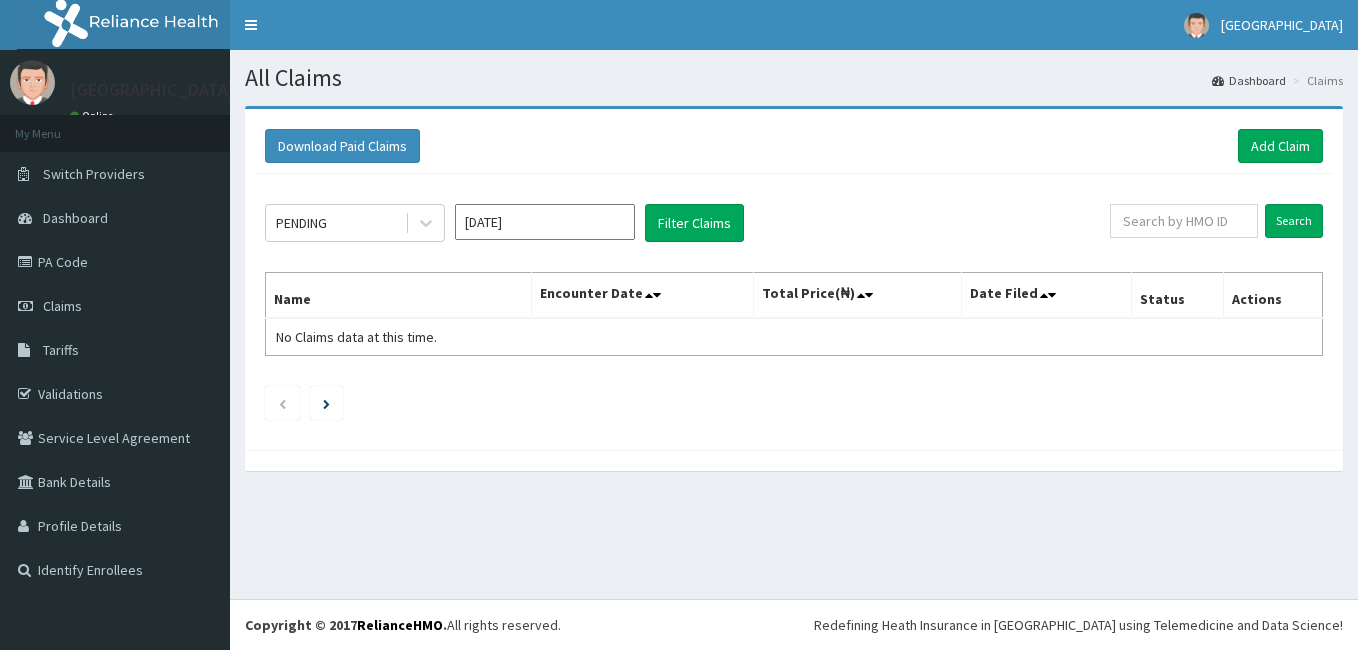 scroll, scrollTop: 0, scrollLeft: 0, axis: both 